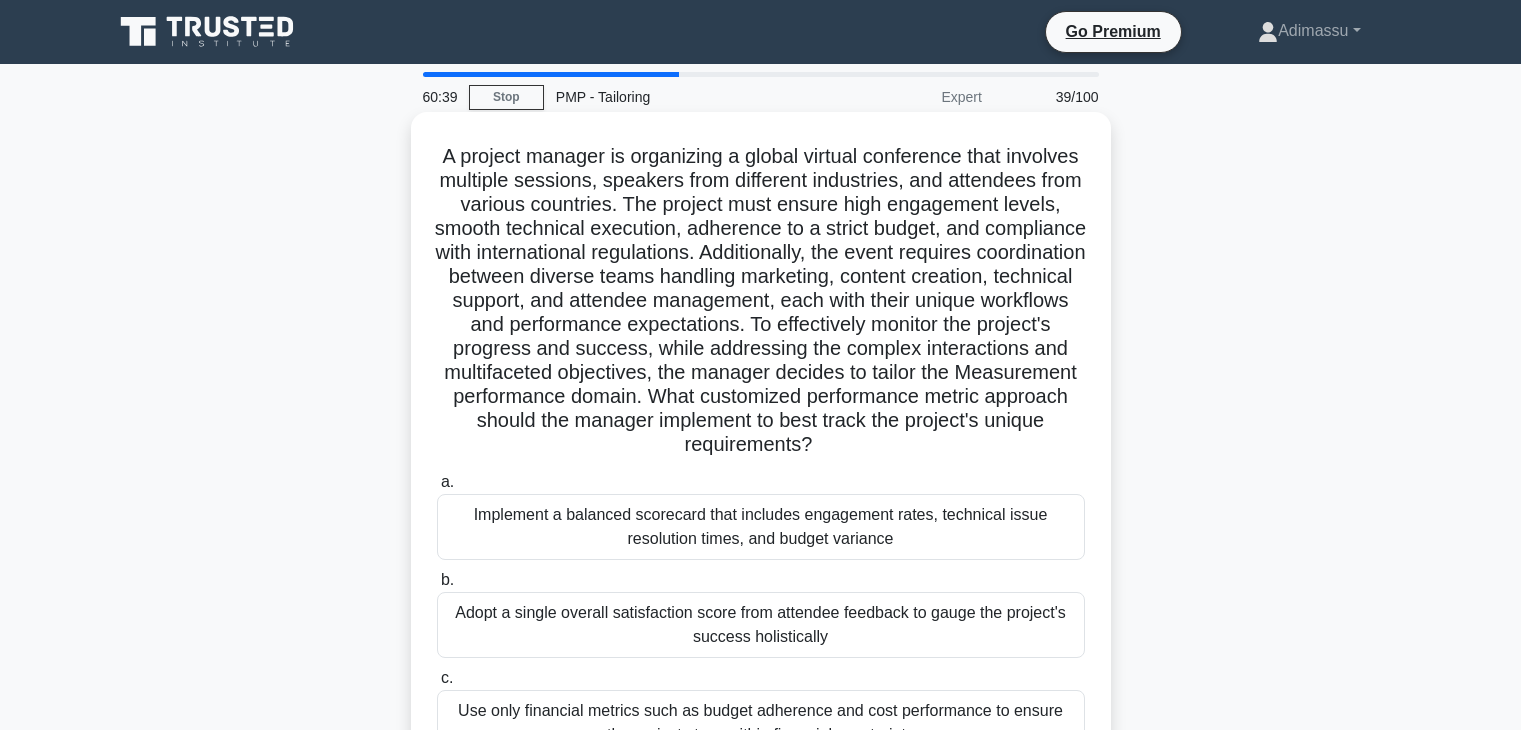 scroll, scrollTop: 0, scrollLeft: 0, axis: both 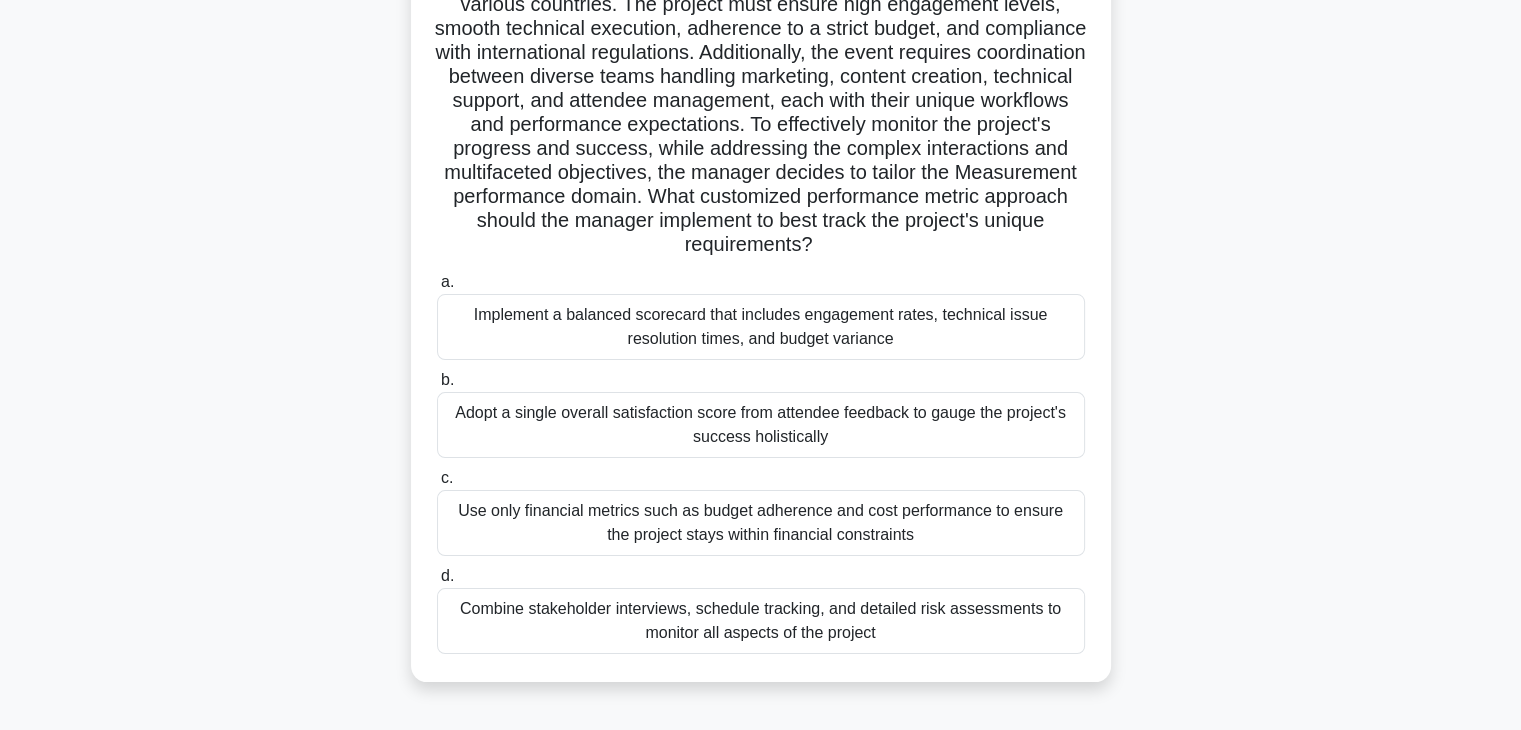 click on "Combine stakeholder interviews, schedule tracking, and detailed risk assessments to monitor all aspects of the project" at bounding box center (761, 621) 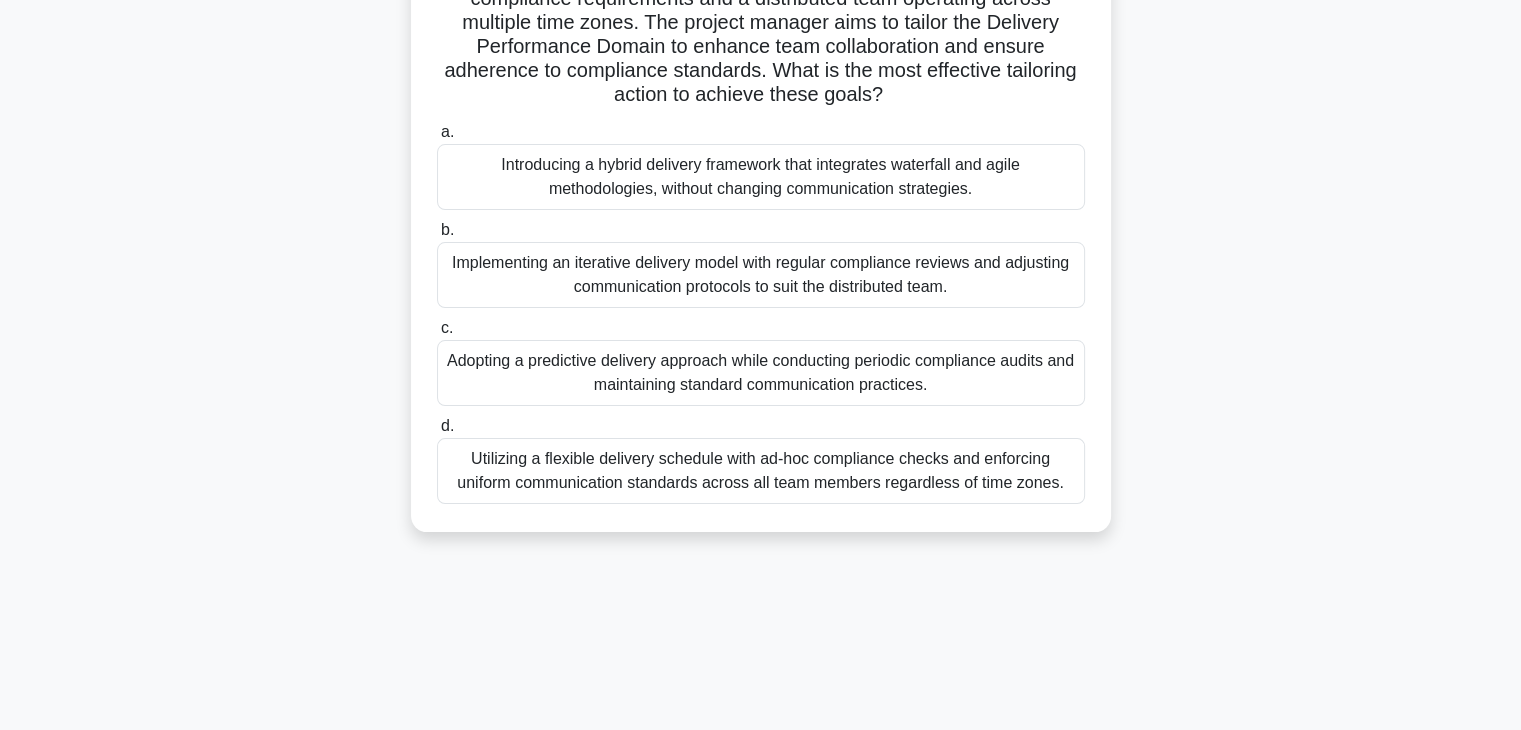scroll, scrollTop: 200, scrollLeft: 0, axis: vertical 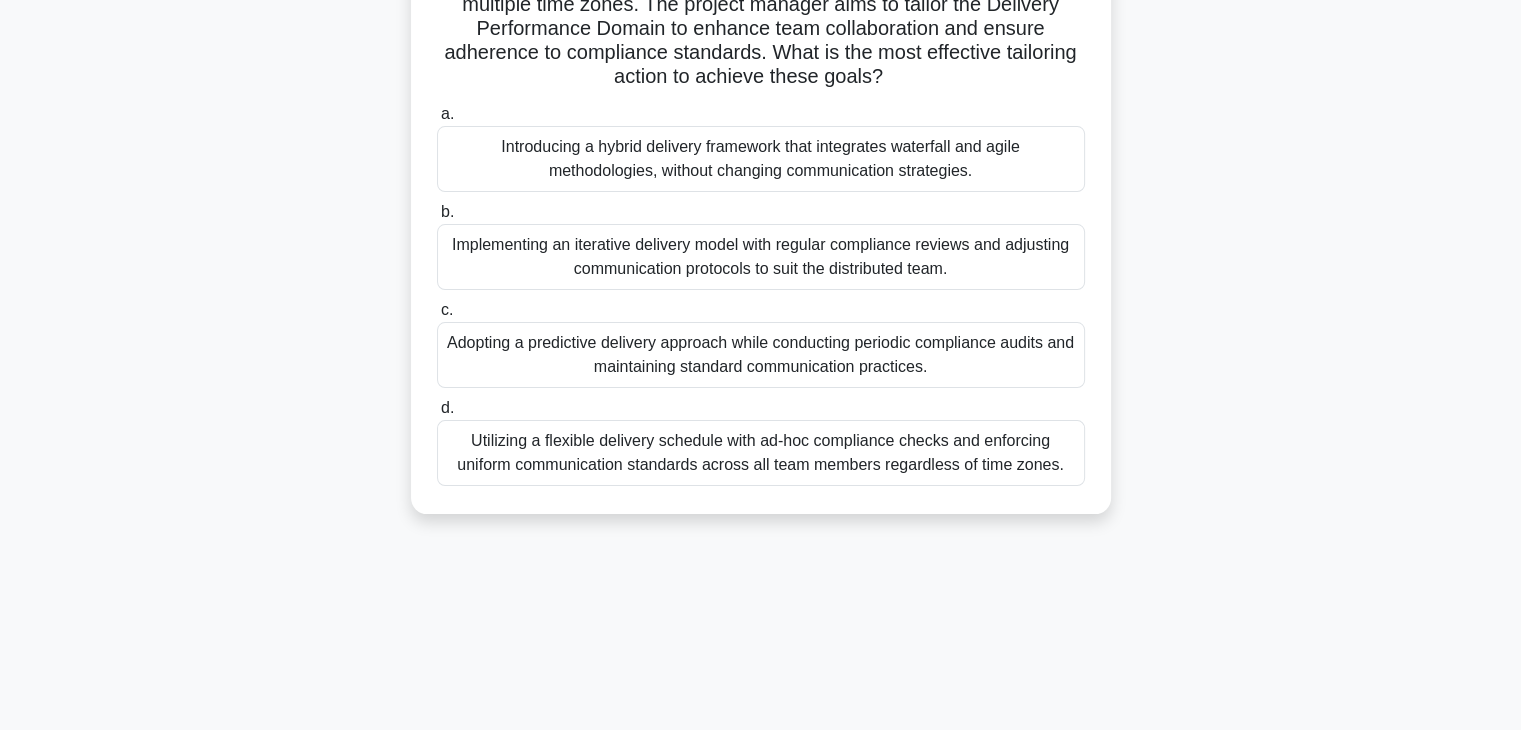 click on "Implementing an iterative delivery model with regular compliance reviews and adjusting communication protocols to suit the distributed team." at bounding box center (761, 257) 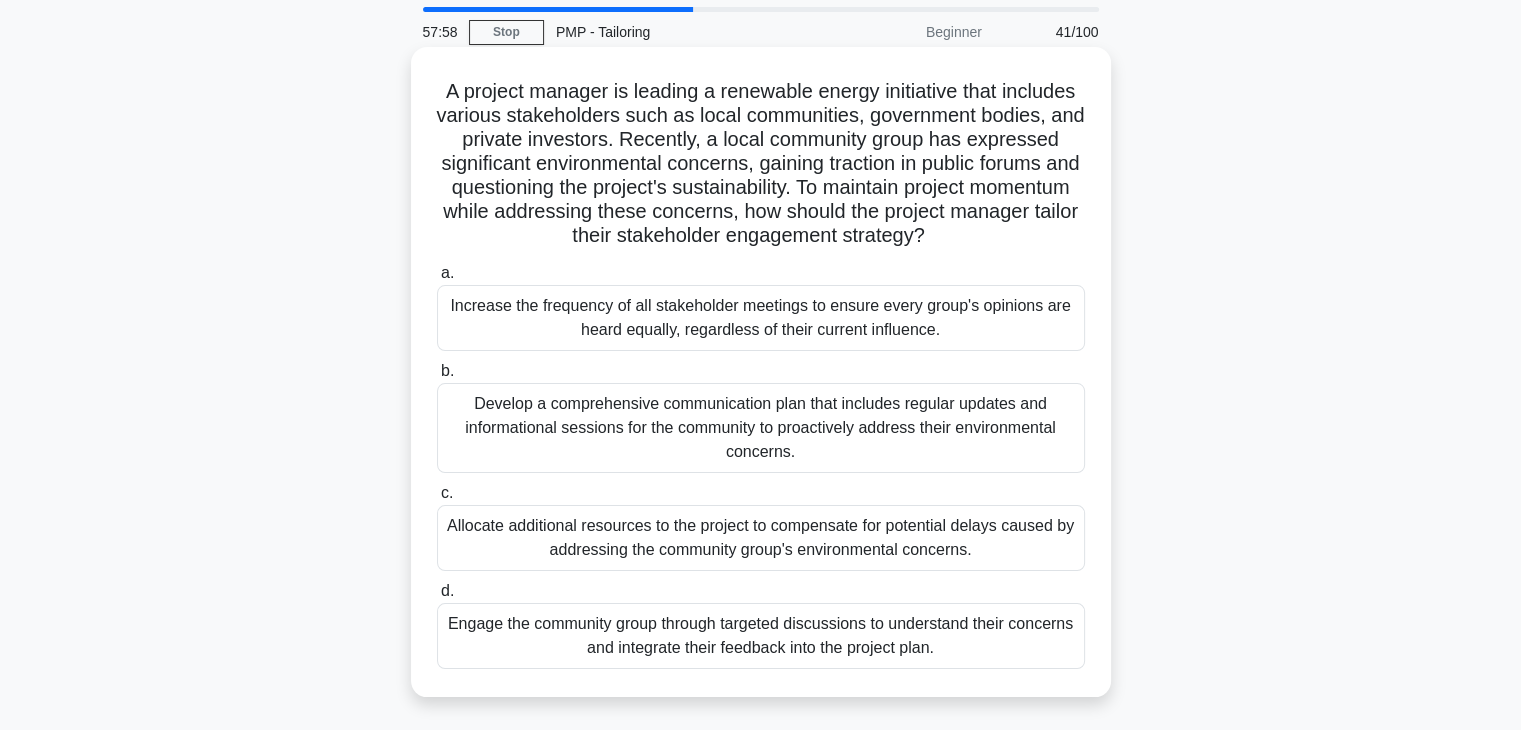 scroll, scrollTop: 100, scrollLeft: 0, axis: vertical 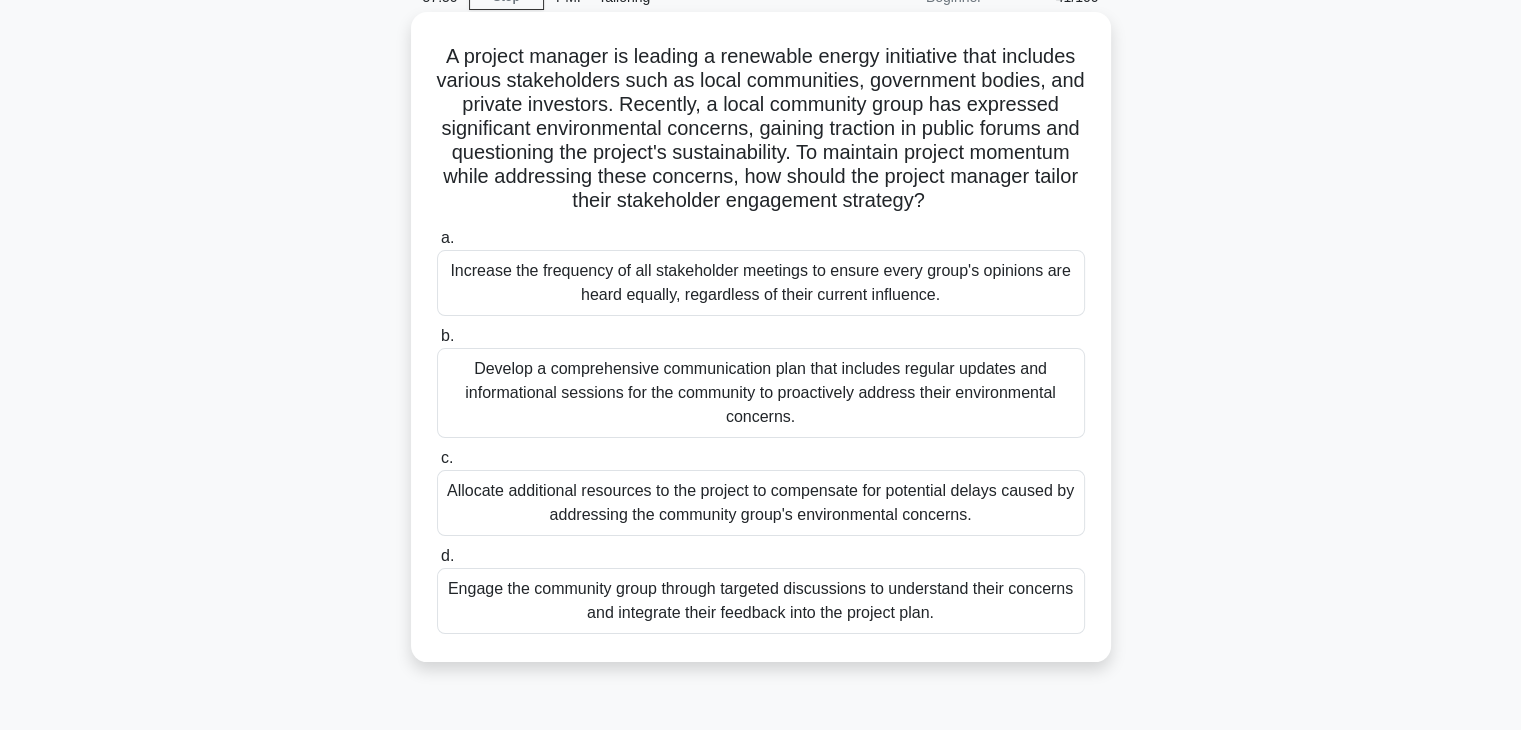 click on "Engage the community group through targeted discussions to understand their concerns and integrate their feedback into the project plan." at bounding box center [761, 601] 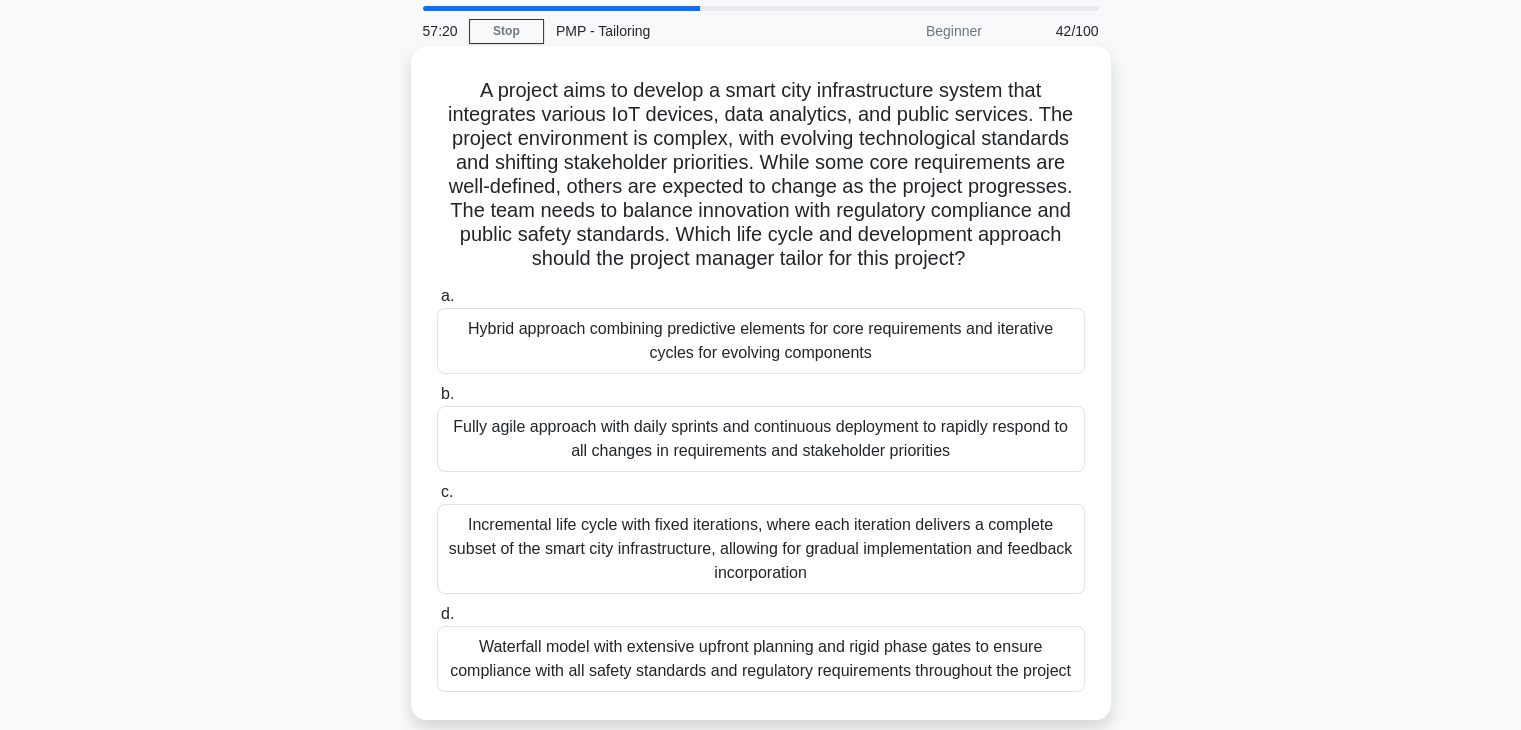 scroll, scrollTop: 100, scrollLeft: 0, axis: vertical 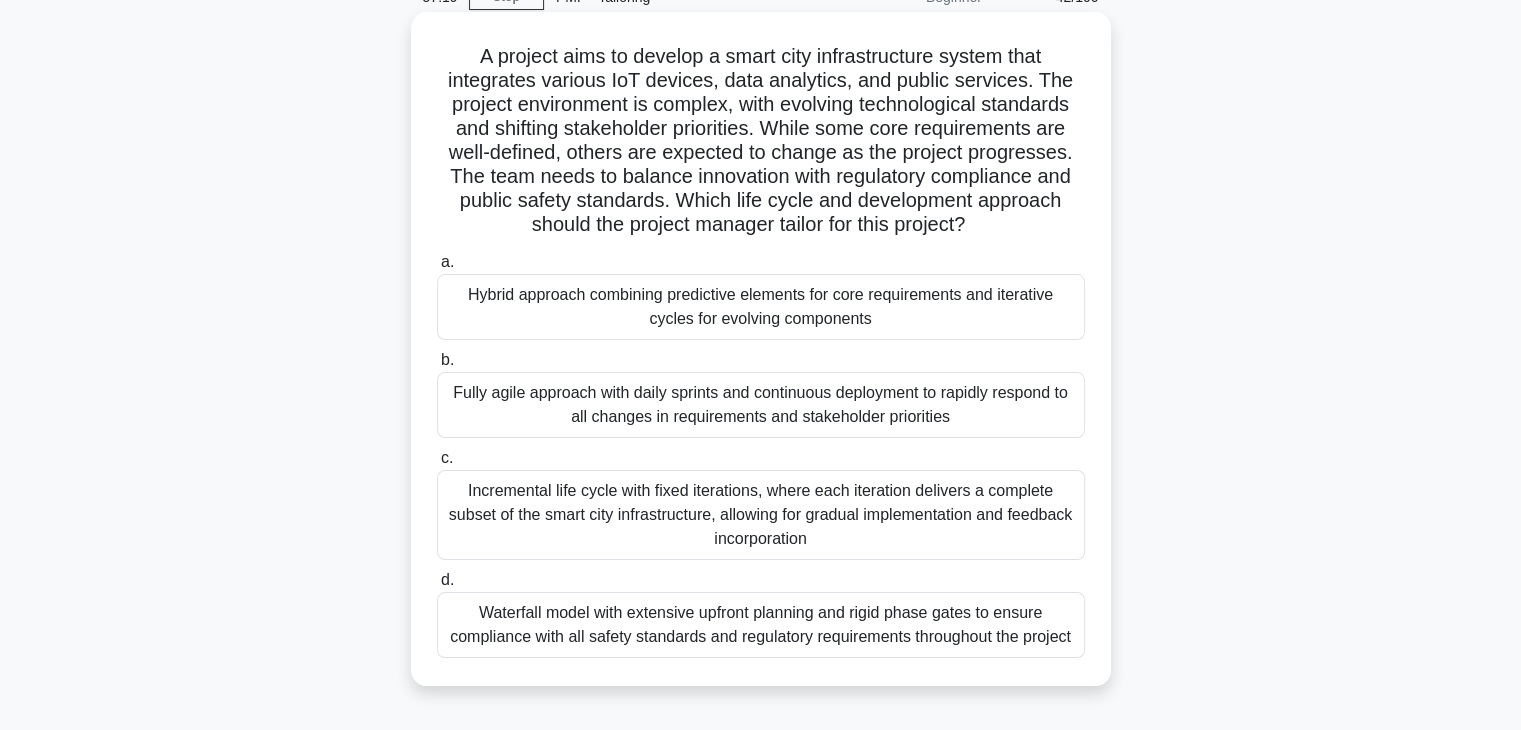 click on "Hybrid approach combining predictive elements for core requirements and iterative cycles for evolving components" at bounding box center [761, 307] 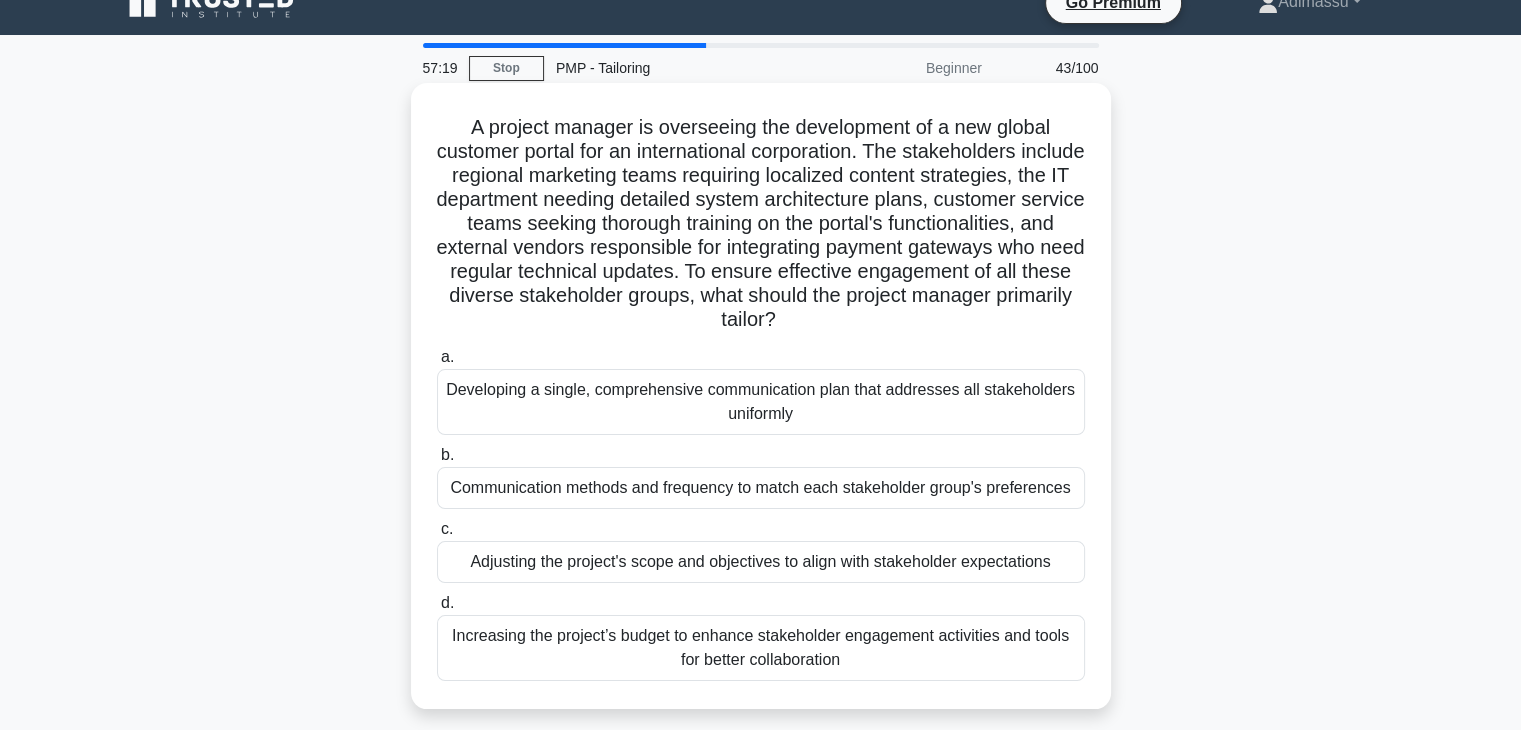scroll, scrollTop: 0, scrollLeft: 0, axis: both 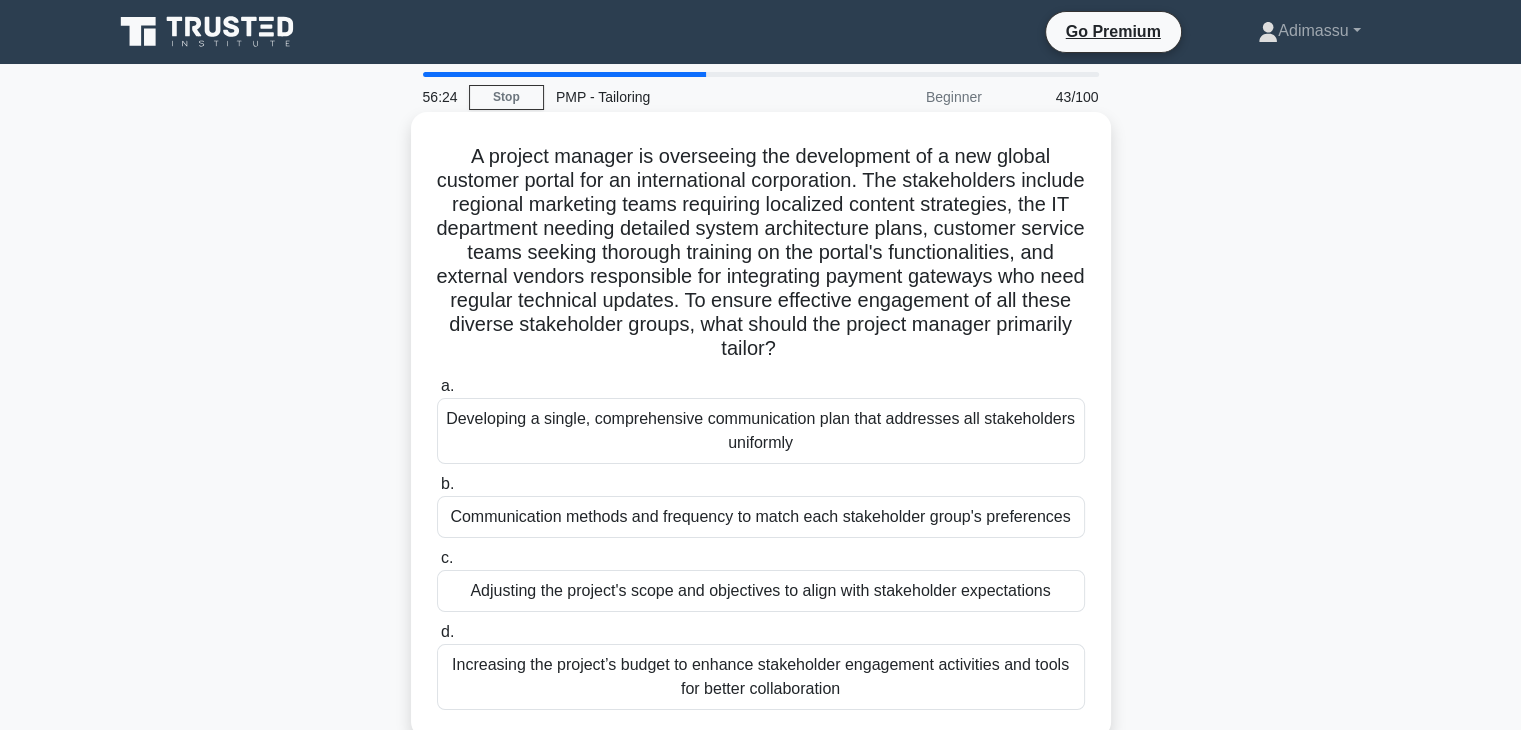 click on "Developing a single, comprehensive communication plan that addresses all stakeholders uniformly" at bounding box center [761, 431] 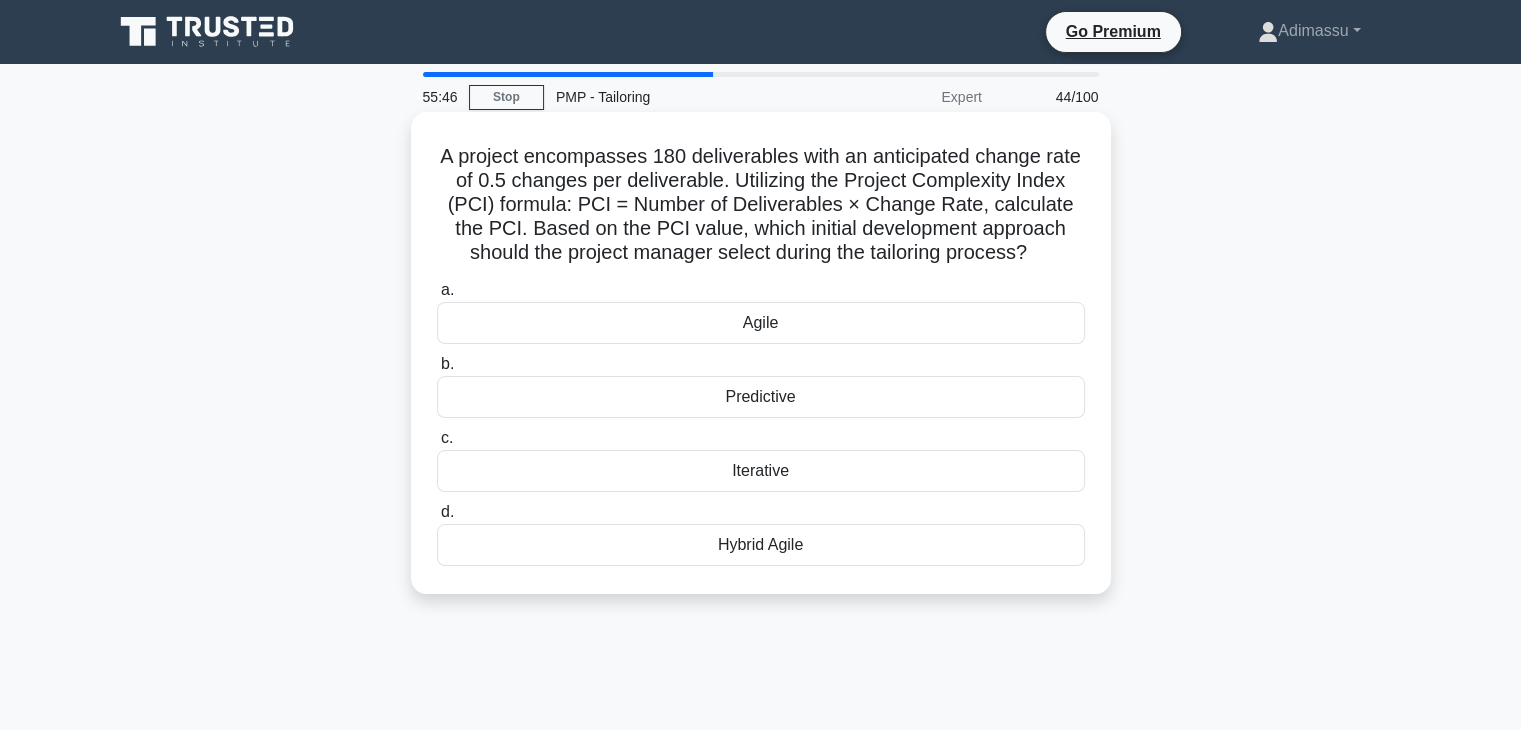 click on "A project encompasses 180 deliverables with an anticipated change rate of 0.5 changes per deliverable. Utilizing the Project Complexity Index (PCI) formula: PCI = Number of Deliverables × Change Rate, calculate the PCI. Based on the PCI value, which initial development approach should the project manager select during the tailoring process?
.spinner_0XTQ{transform-origin:center;animation:spinner_y6GP .75s linear infinite}@keyframes spinner_y6GP{100%{transform:rotate(360deg)}}" at bounding box center [761, 205] 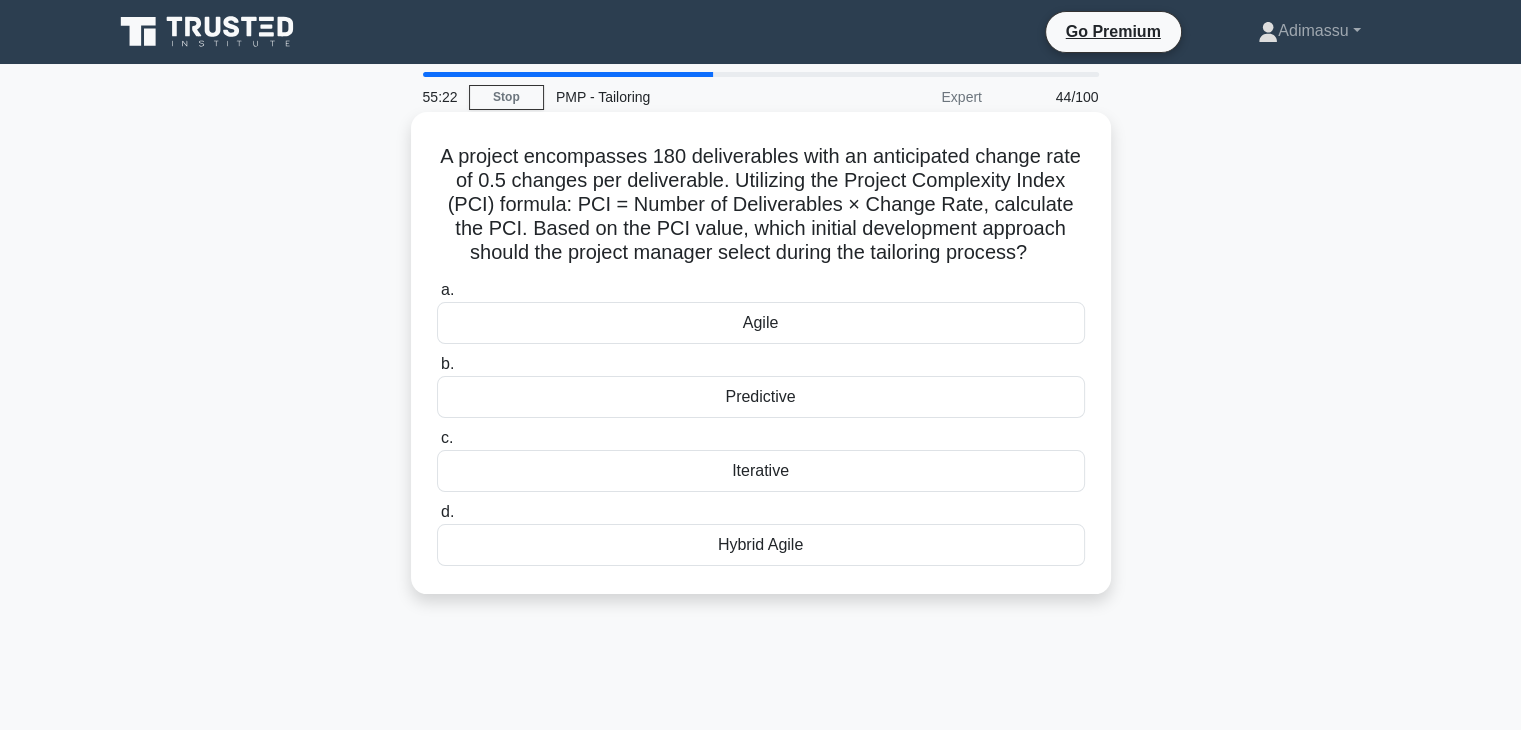 click on "Agile" at bounding box center [761, 323] 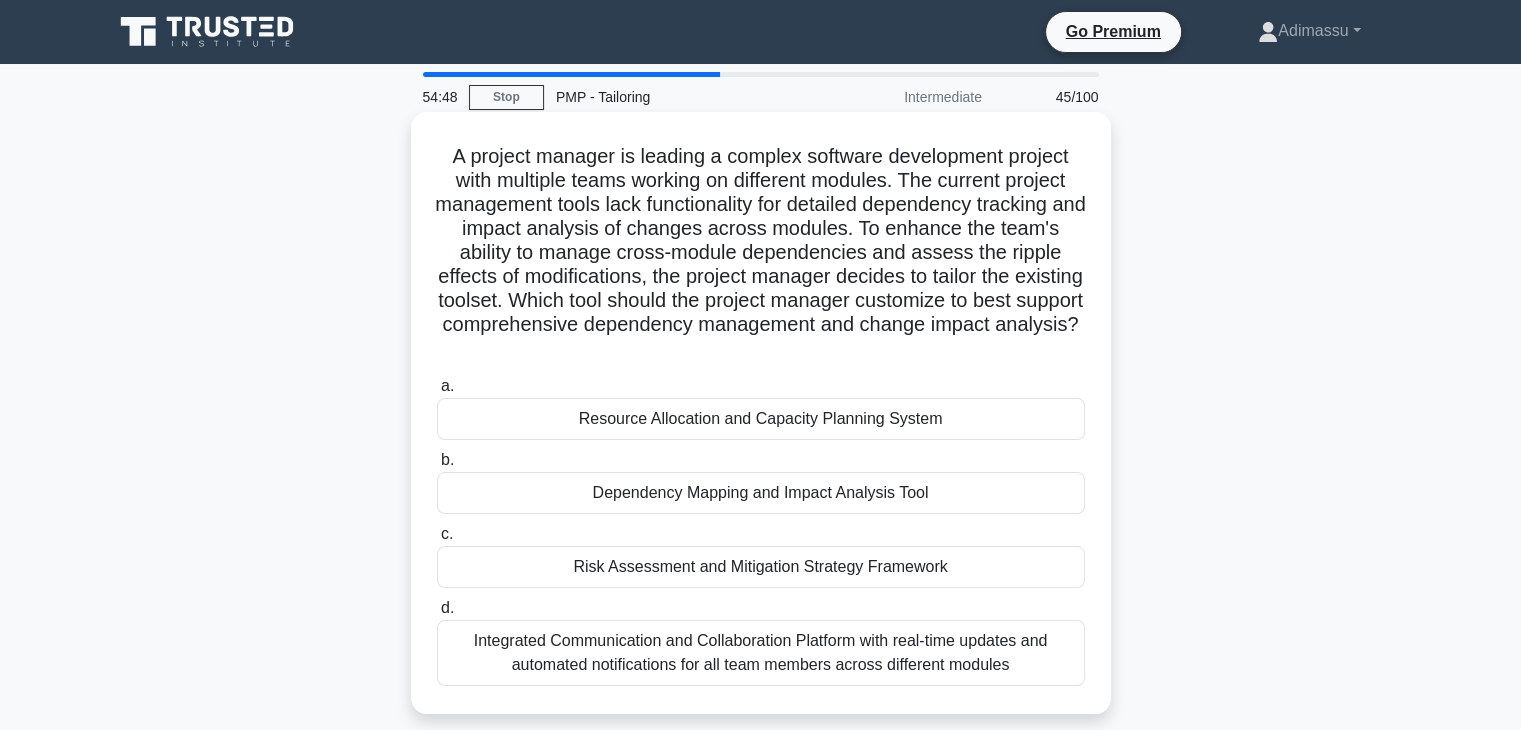 scroll, scrollTop: 100, scrollLeft: 0, axis: vertical 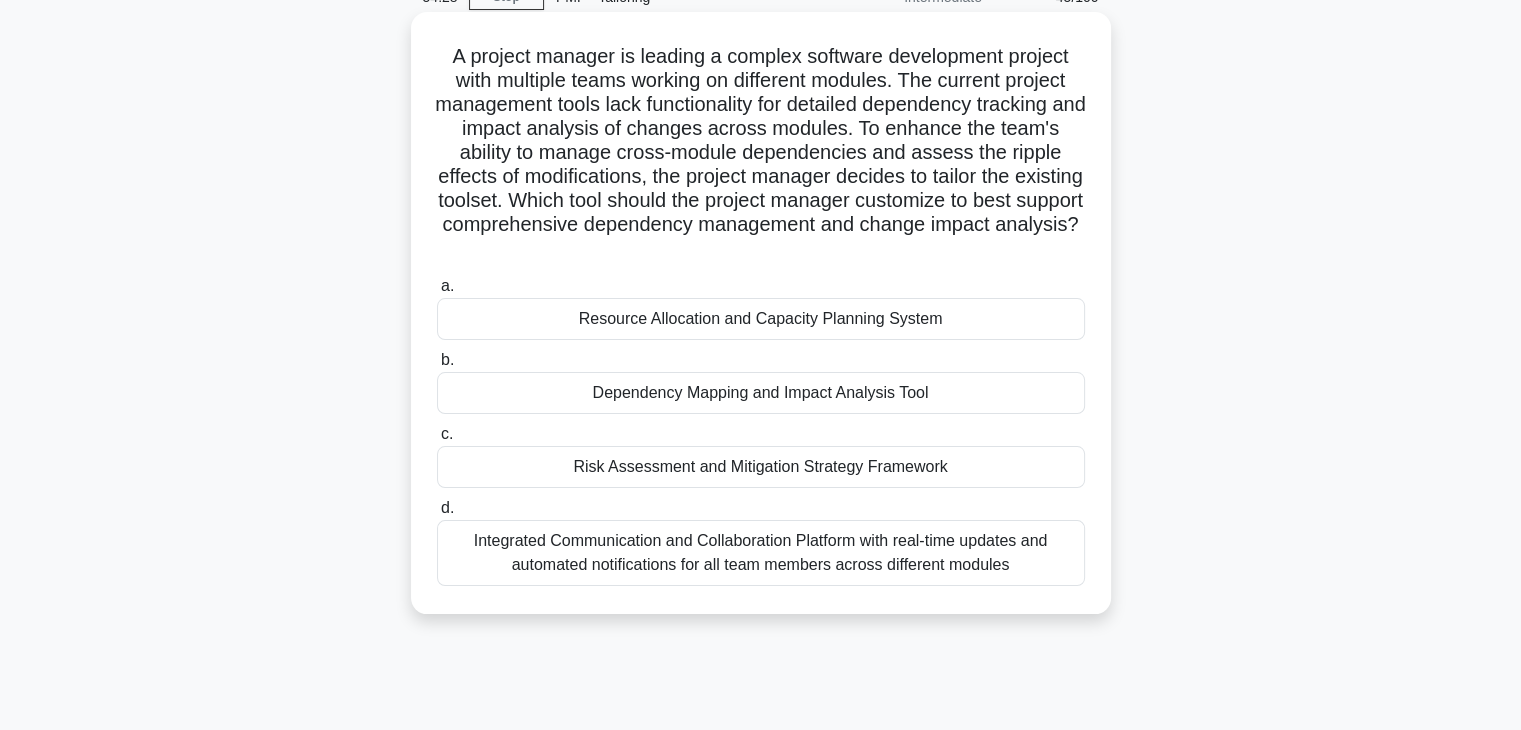 click on "Integrated Communication and Collaboration Platform with real-time updates and automated notifications for all team members across different modules" at bounding box center [761, 553] 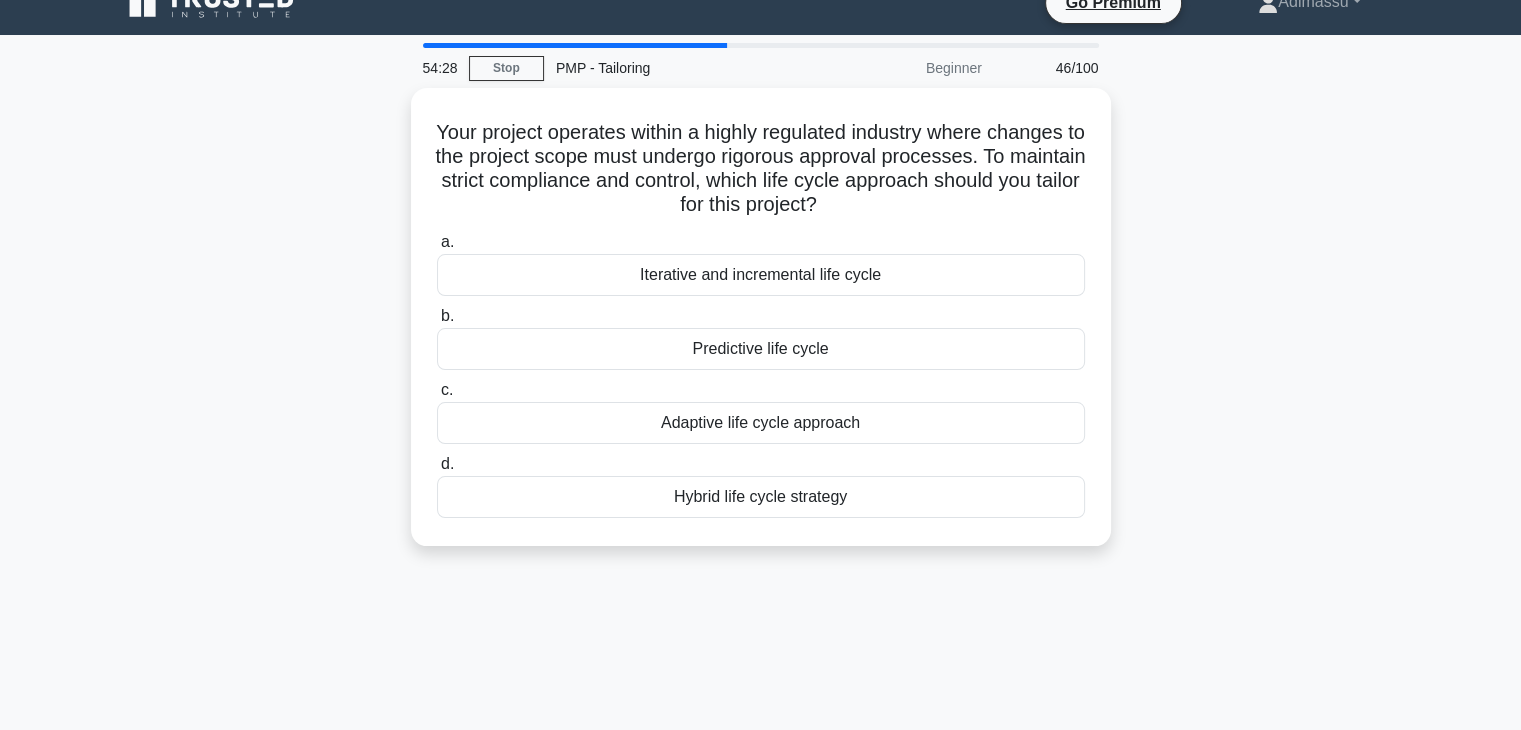 scroll, scrollTop: 0, scrollLeft: 0, axis: both 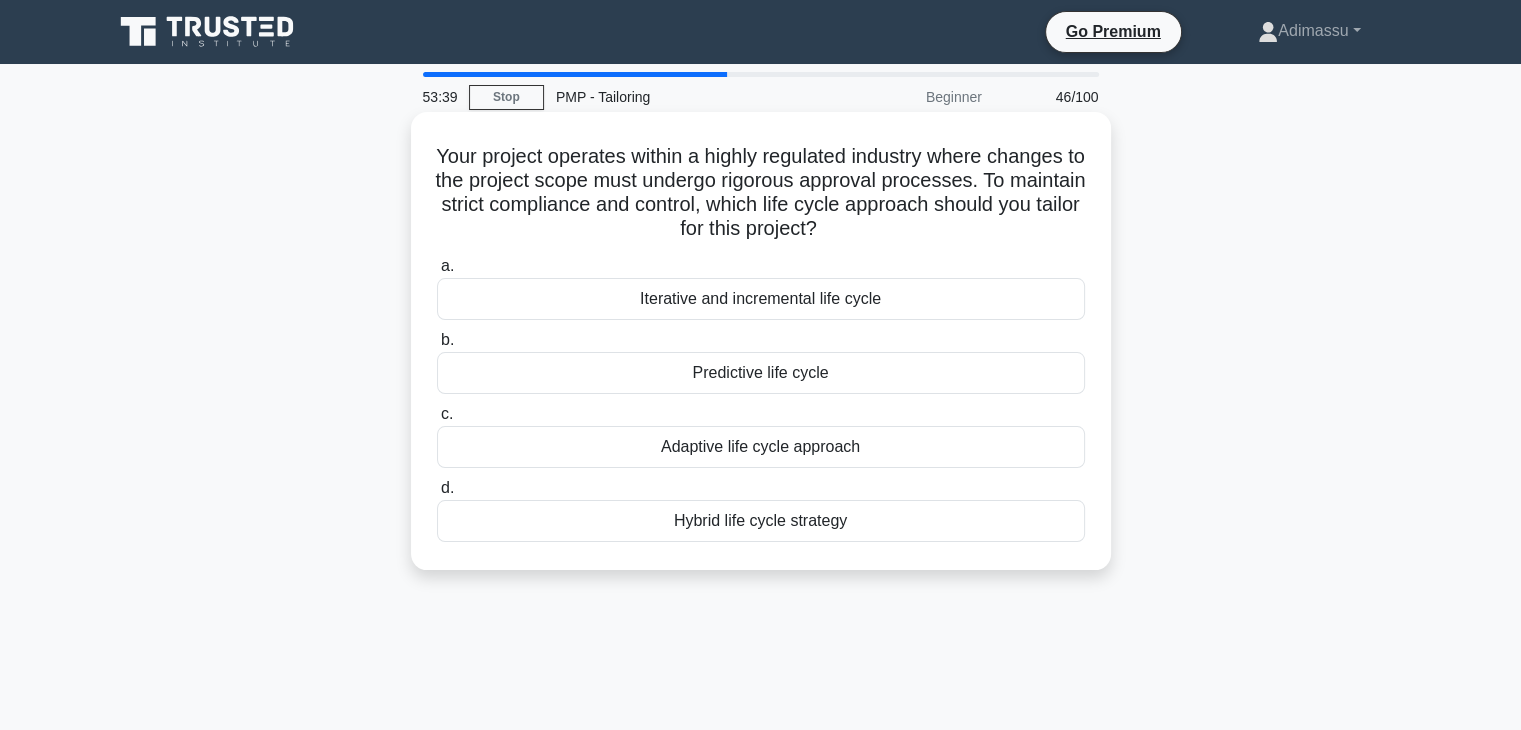 click on "Predictive life cycle" at bounding box center [761, 373] 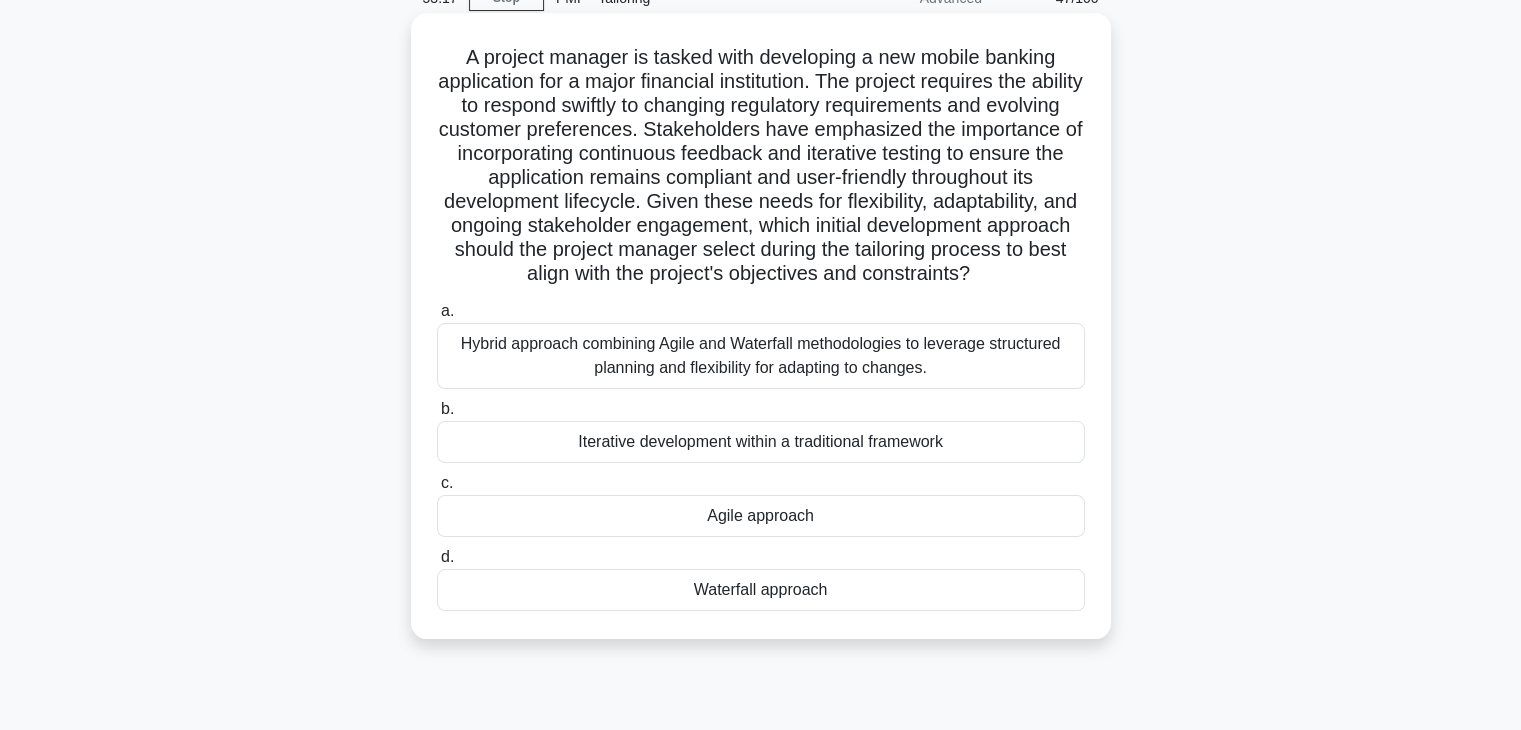 scroll, scrollTop: 100, scrollLeft: 0, axis: vertical 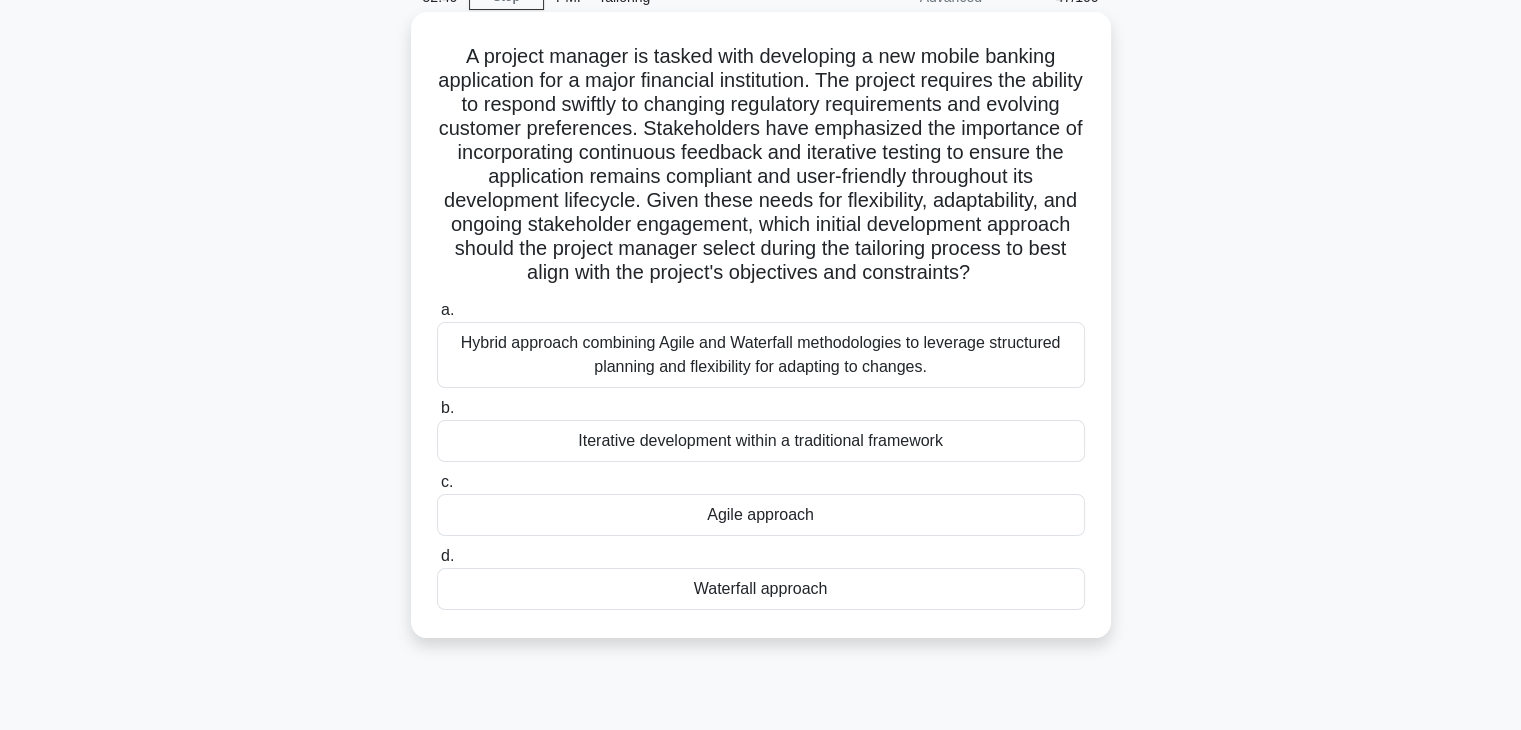 click on "Agile approach" at bounding box center [761, 515] 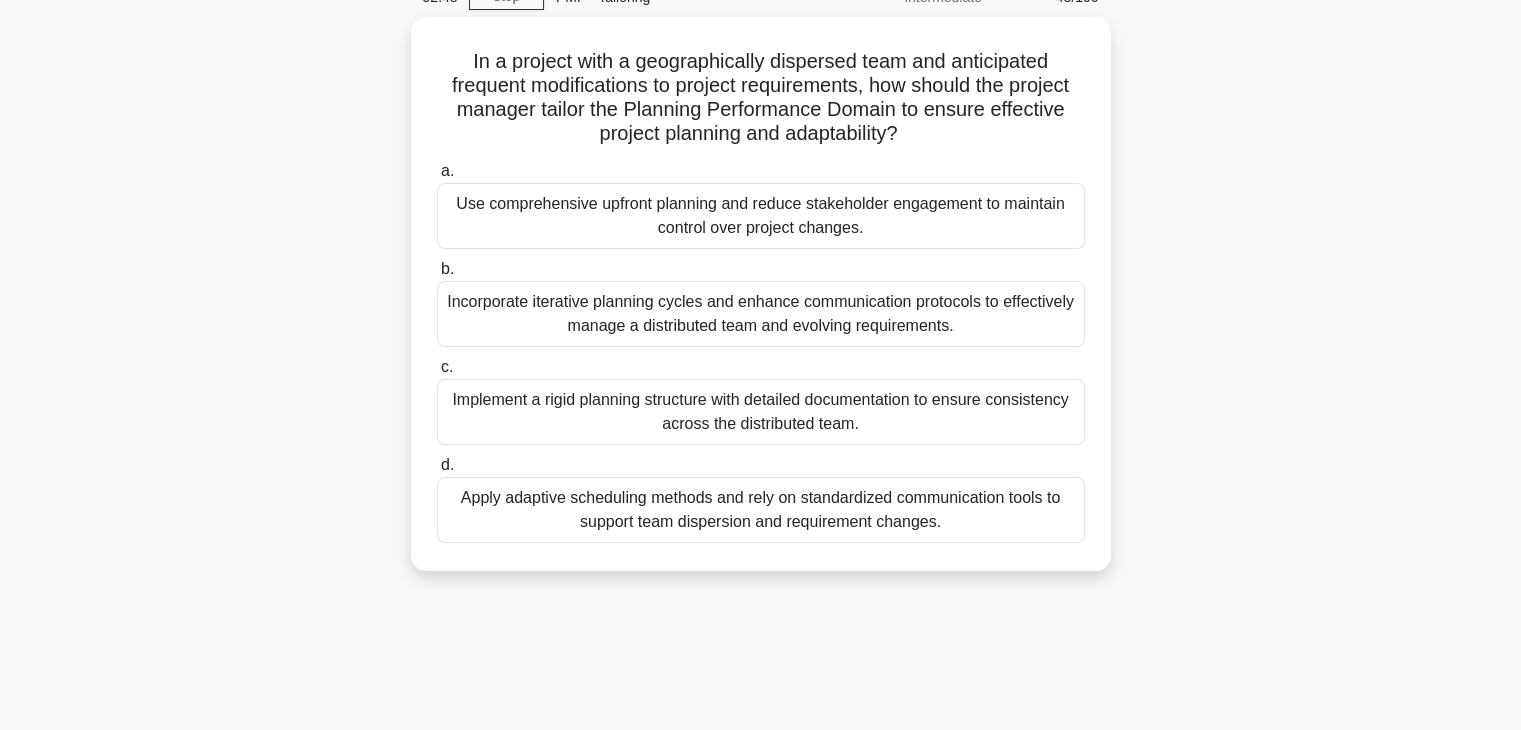 scroll, scrollTop: 0, scrollLeft: 0, axis: both 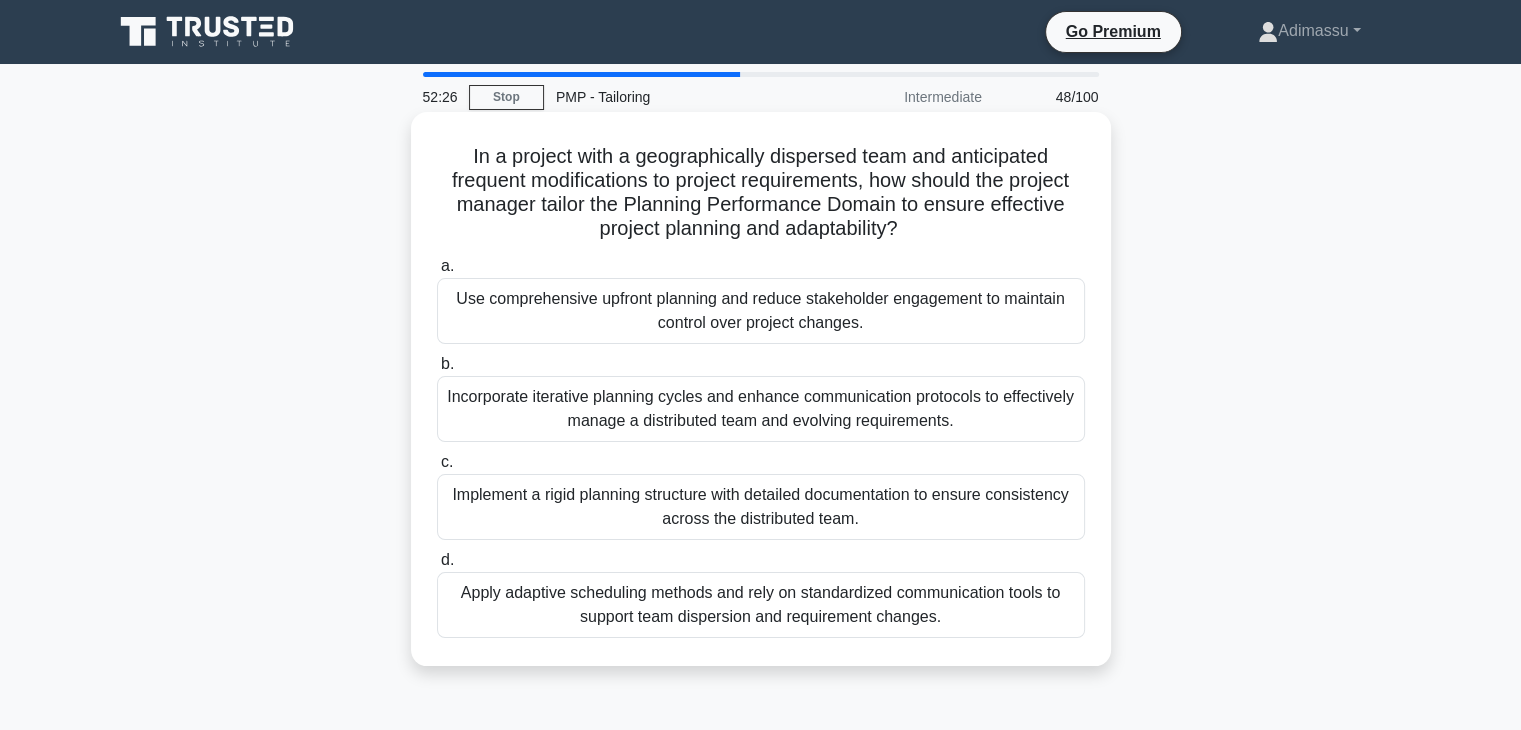 click on "Incorporate iterative planning cycles and enhance communication protocols to effectively manage a distributed team and evolving requirements." at bounding box center (761, 409) 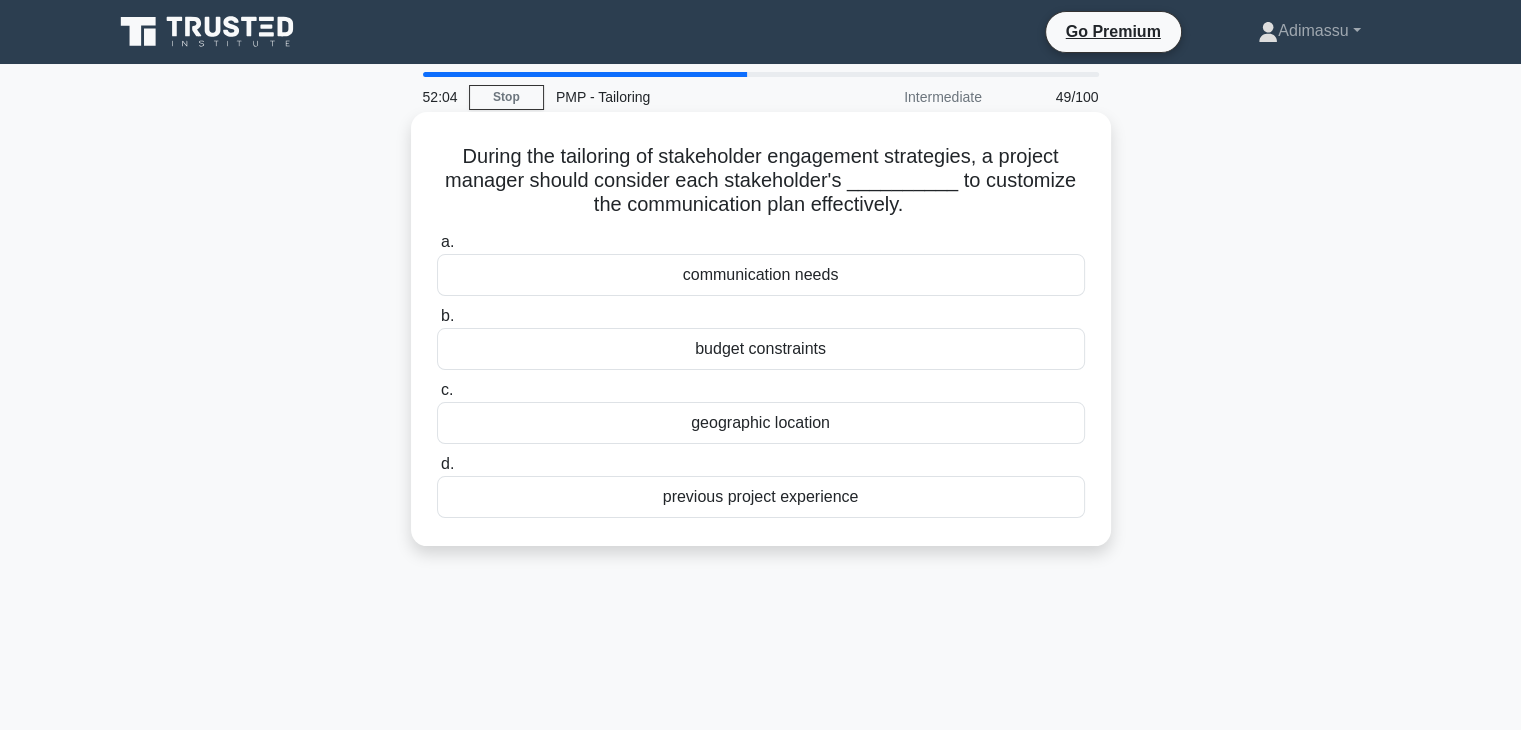 click on "previous project experience" at bounding box center (761, 497) 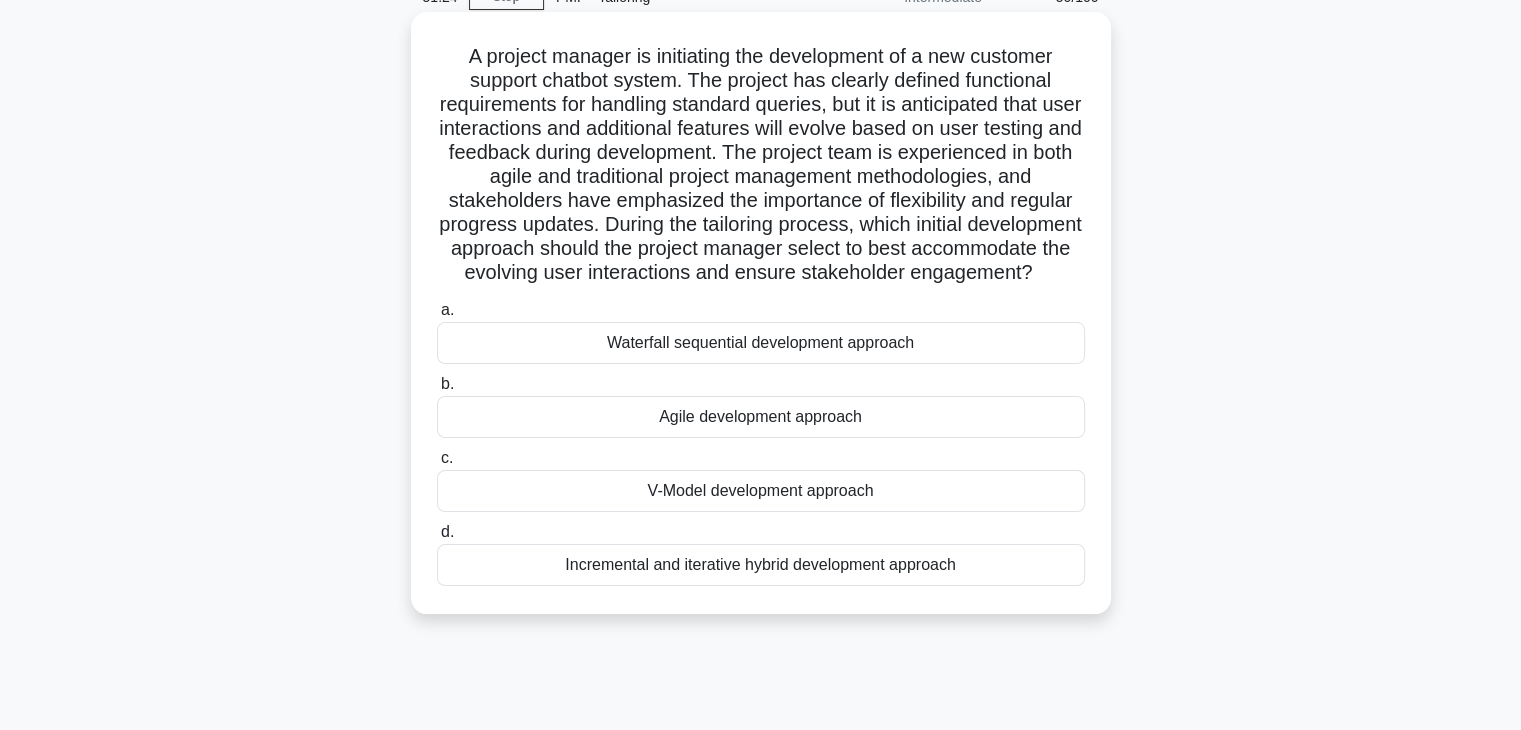 scroll, scrollTop: 0, scrollLeft: 0, axis: both 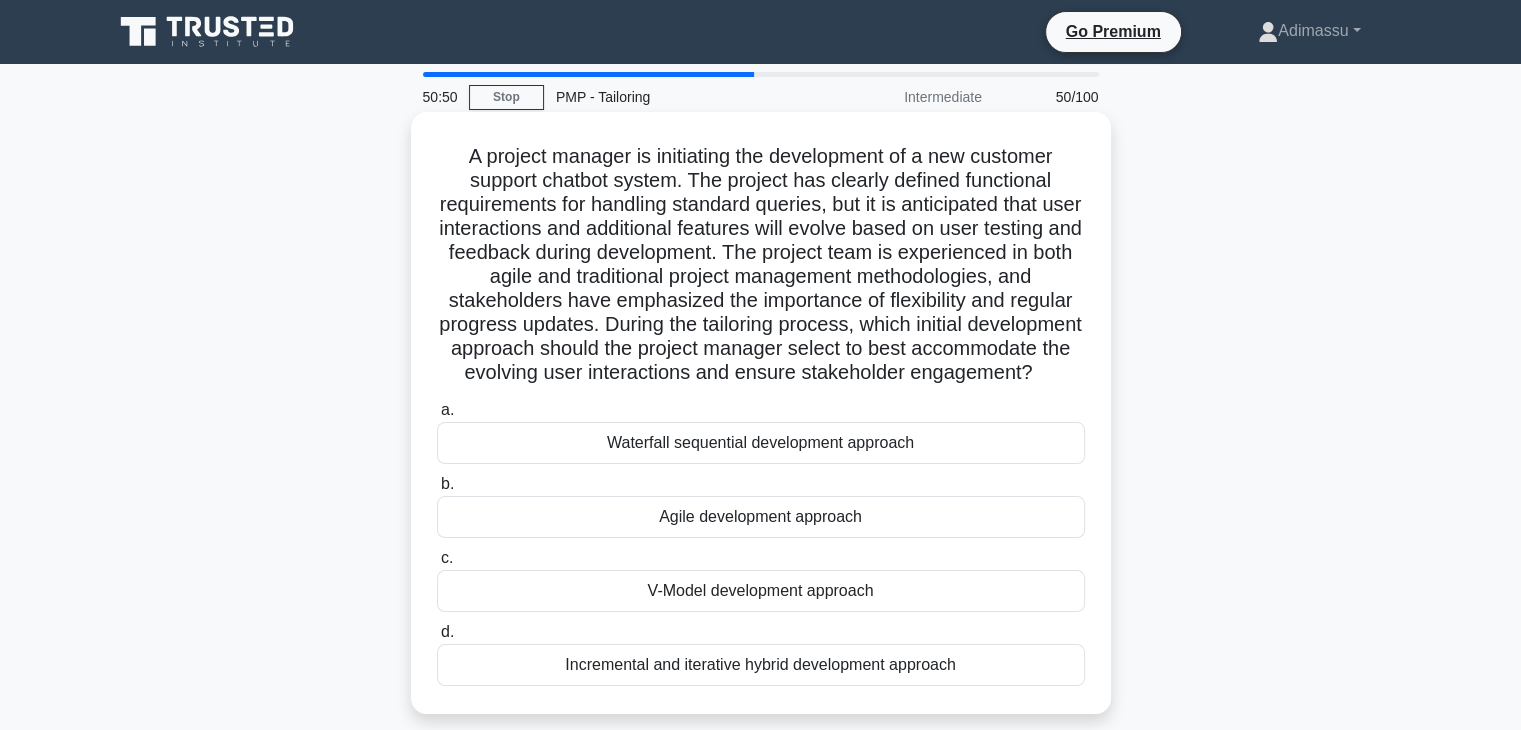 click on "Incremental and iterative hybrid development approach" at bounding box center (761, 665) 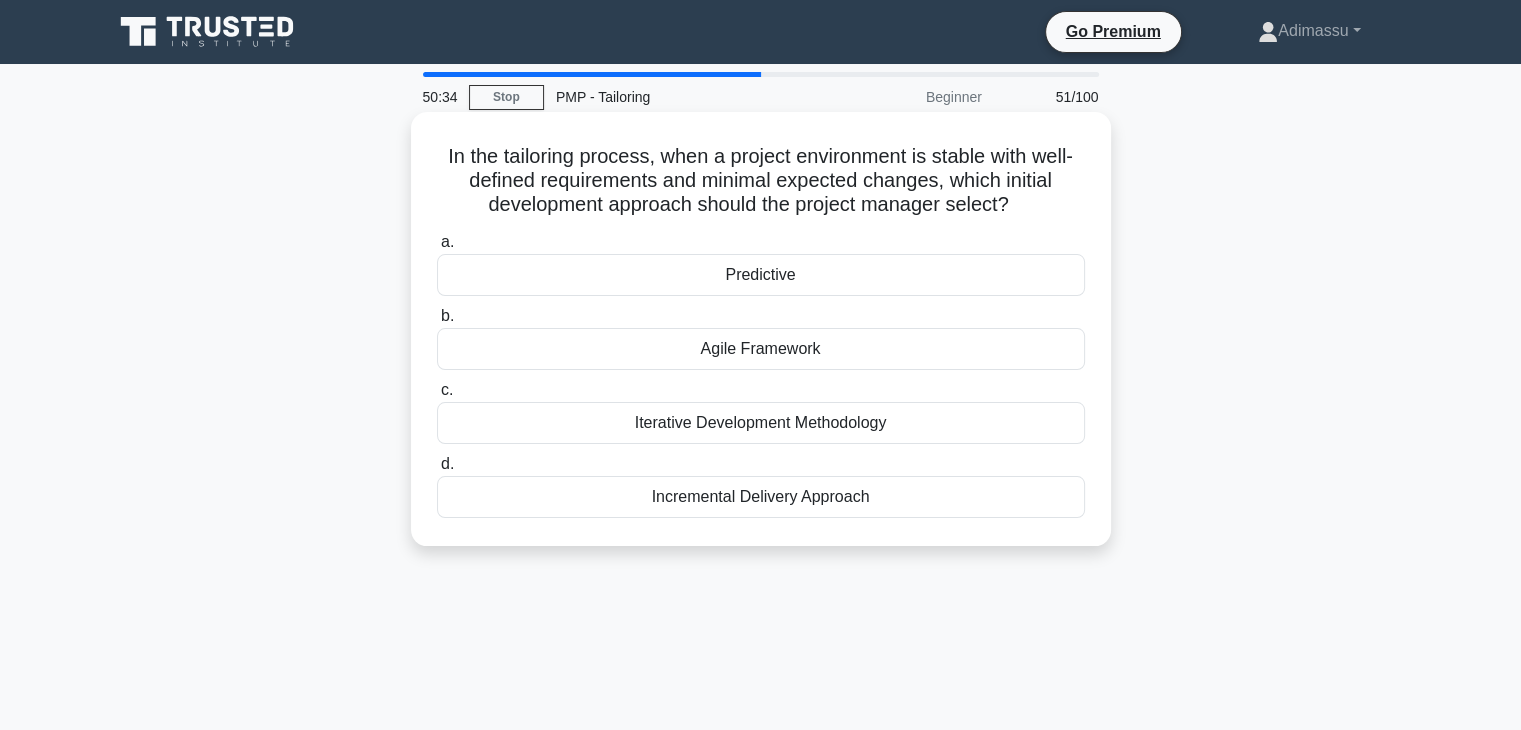 click on "Predictive" at bounding box center [761, 275] 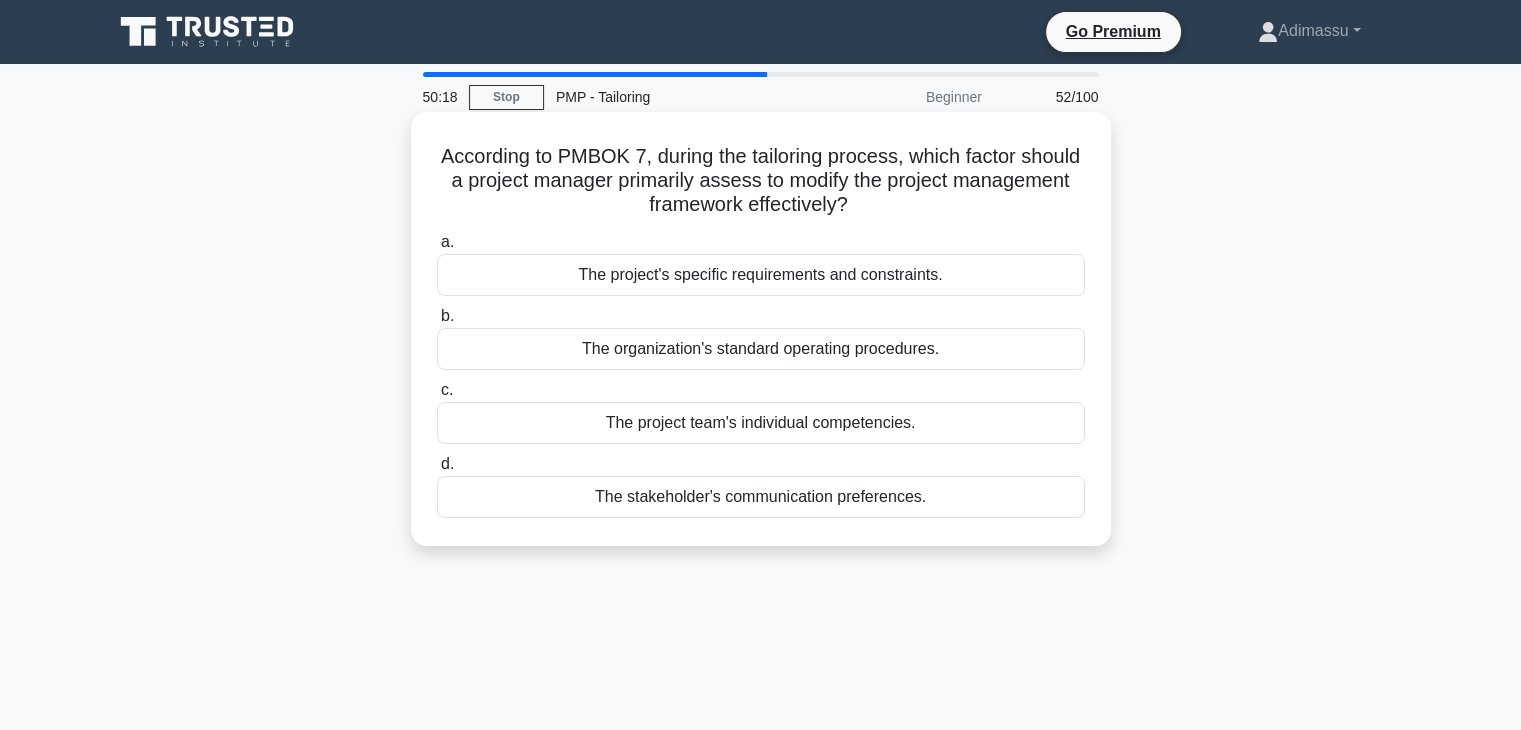 click on "The project's specific requirements and constraints." at bounding box center [761, 275] 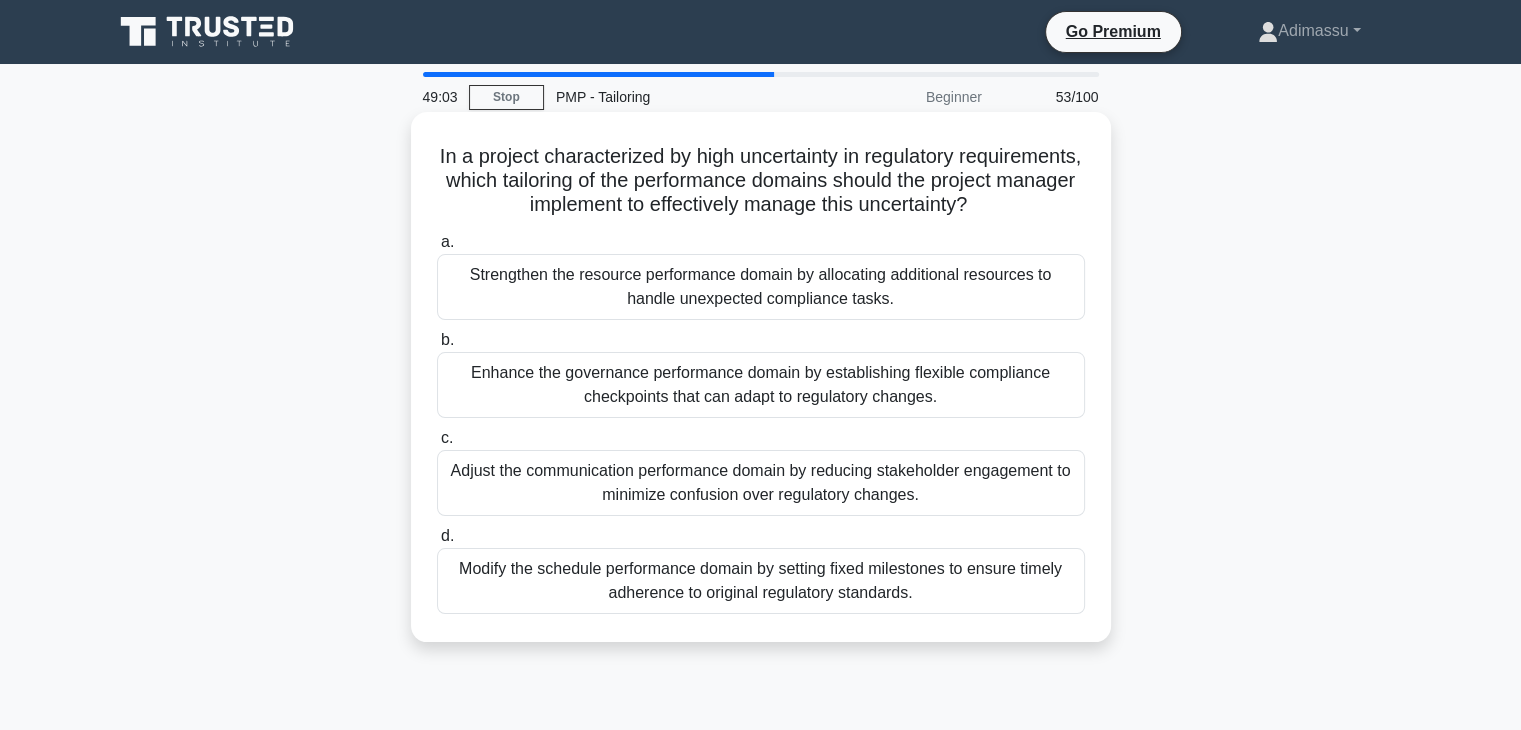 click on "Enhance the governance performance domain by establishing flexible compliance checkpoints that can adapt to regulatory changes." at bounding box center [761, 385] 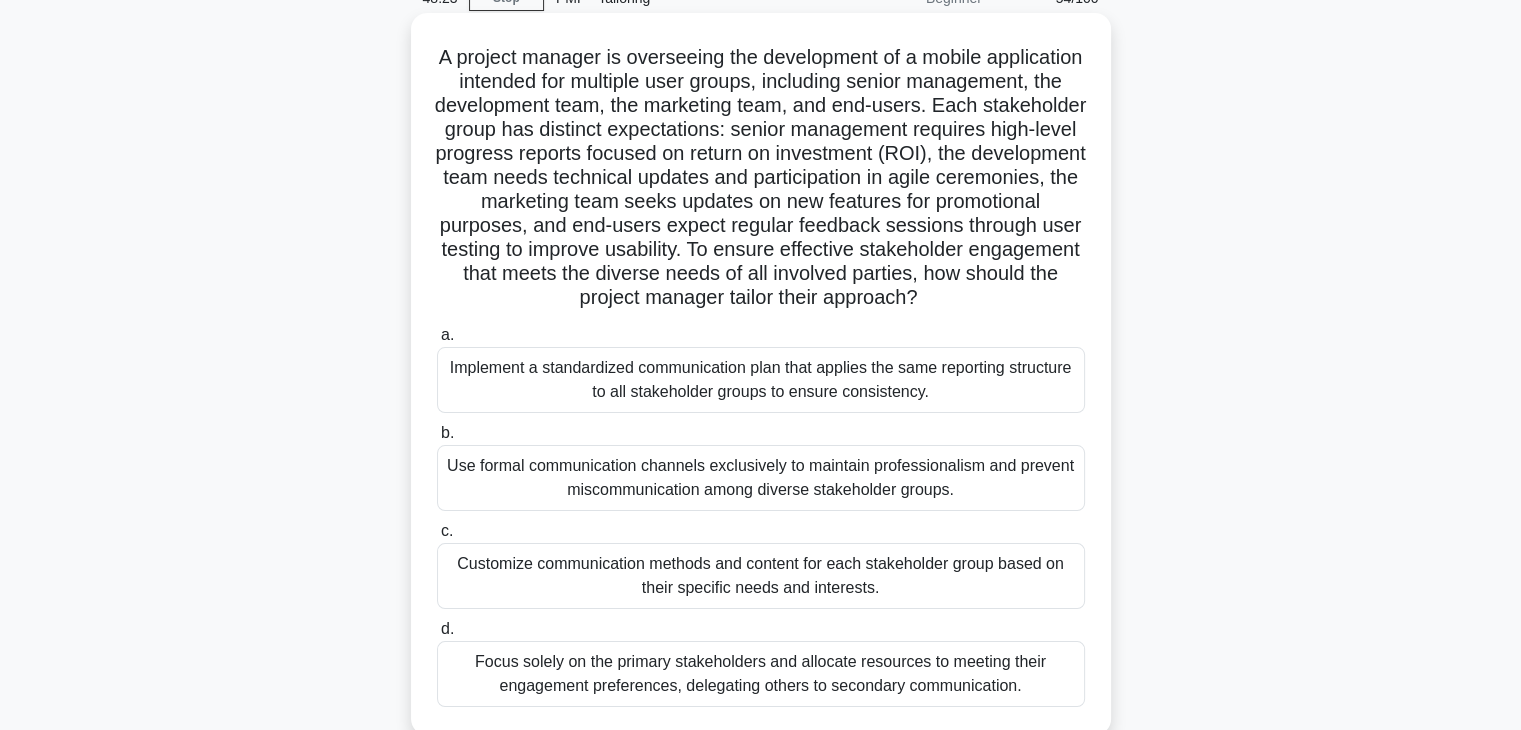 scroll, scrollTop: 200, scrollLeft: 0, axis: vertical 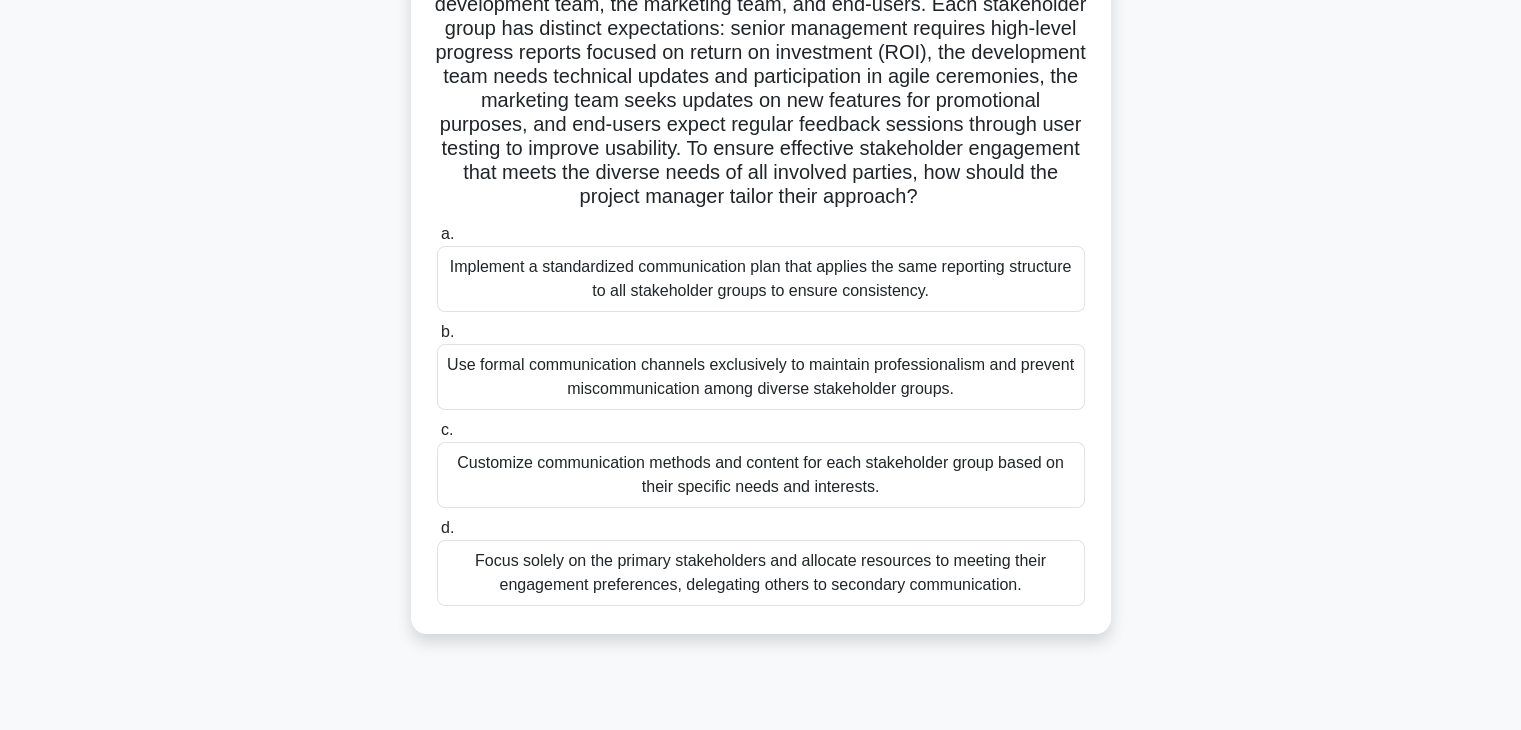 click on "Implement a standardized communication plan that applies the same reporting structure to all stakeholder groups to ensure consistency." at bounding box center [761, 279] 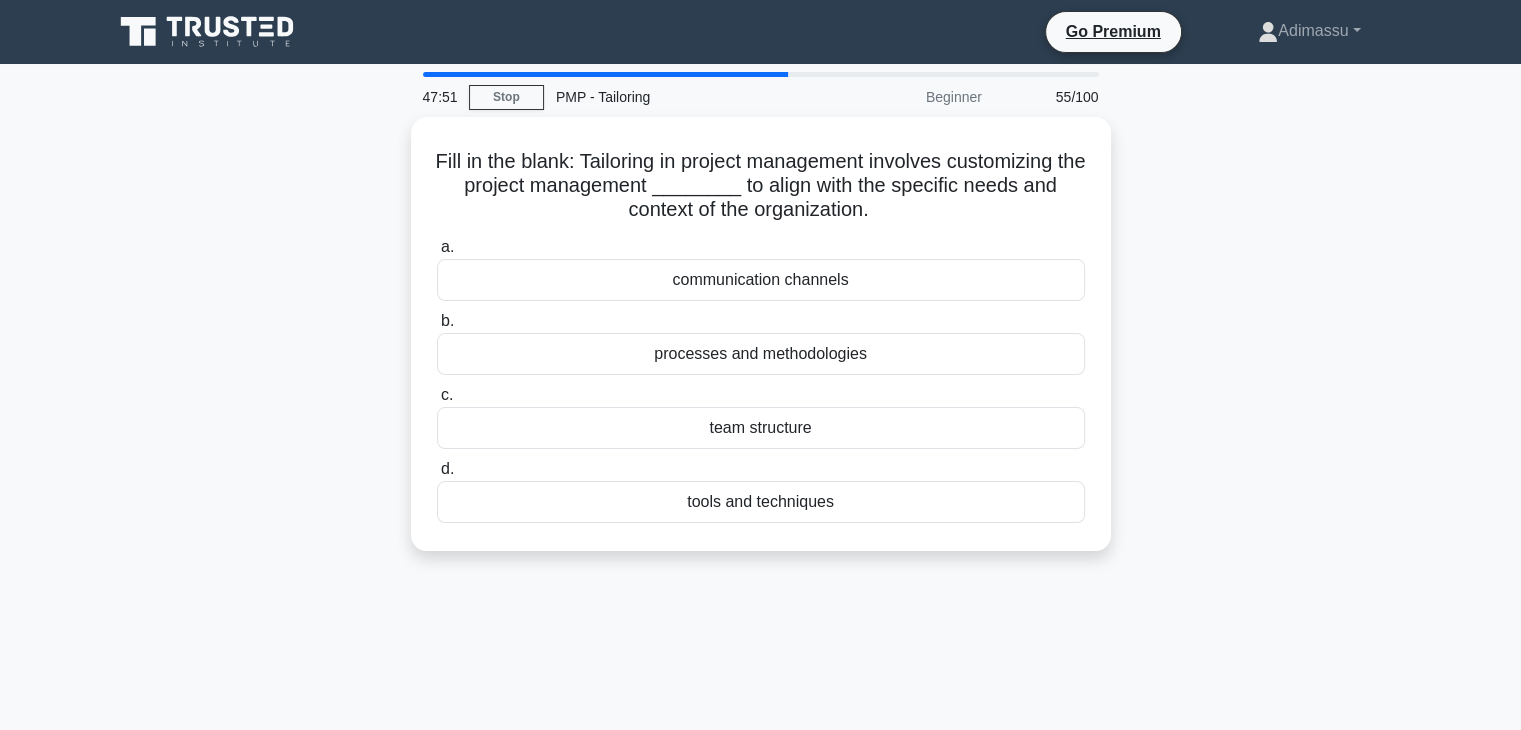 scroll, scrollTop: 0, scrollLeft: 0, axis: both 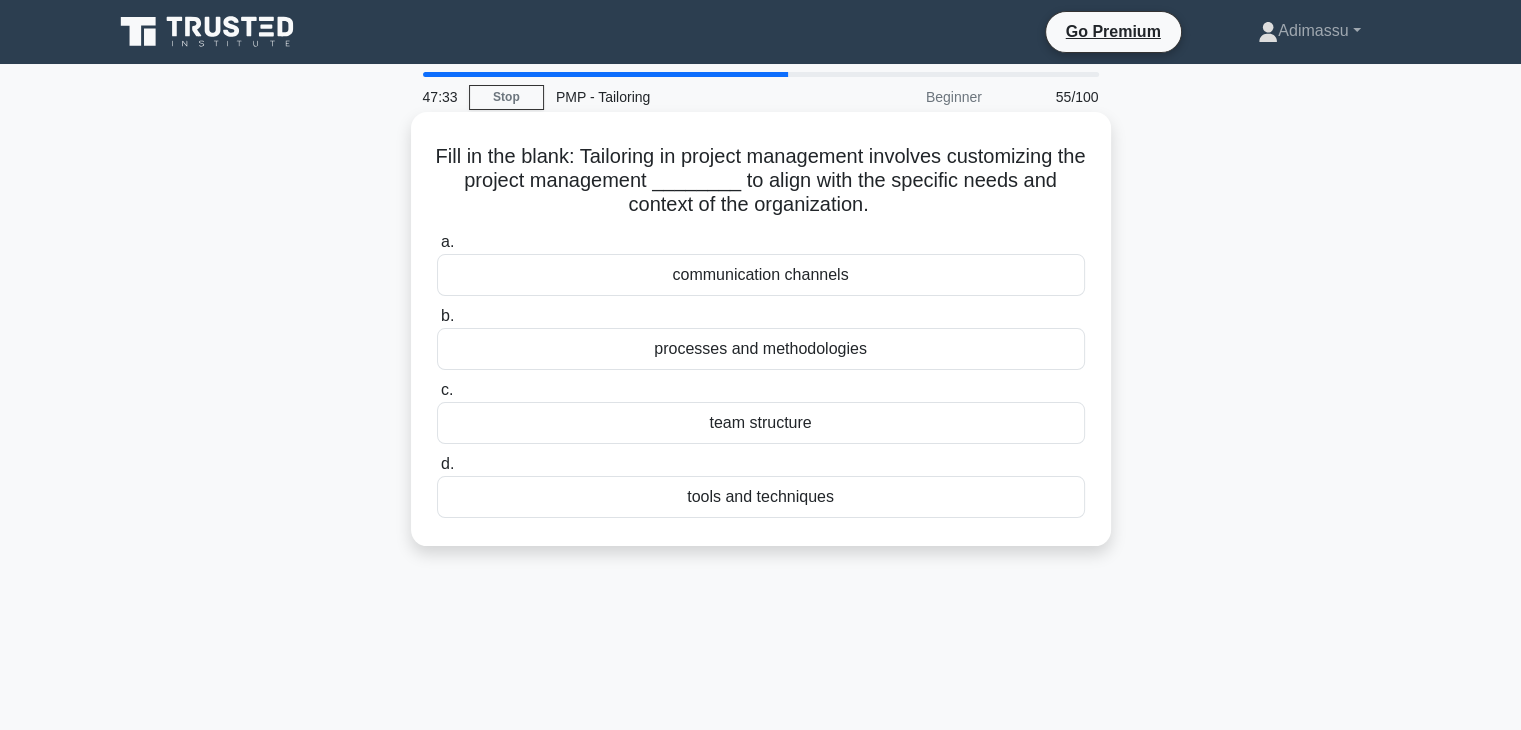 click on "processes and methodologies" at bounding box center [761, 349] 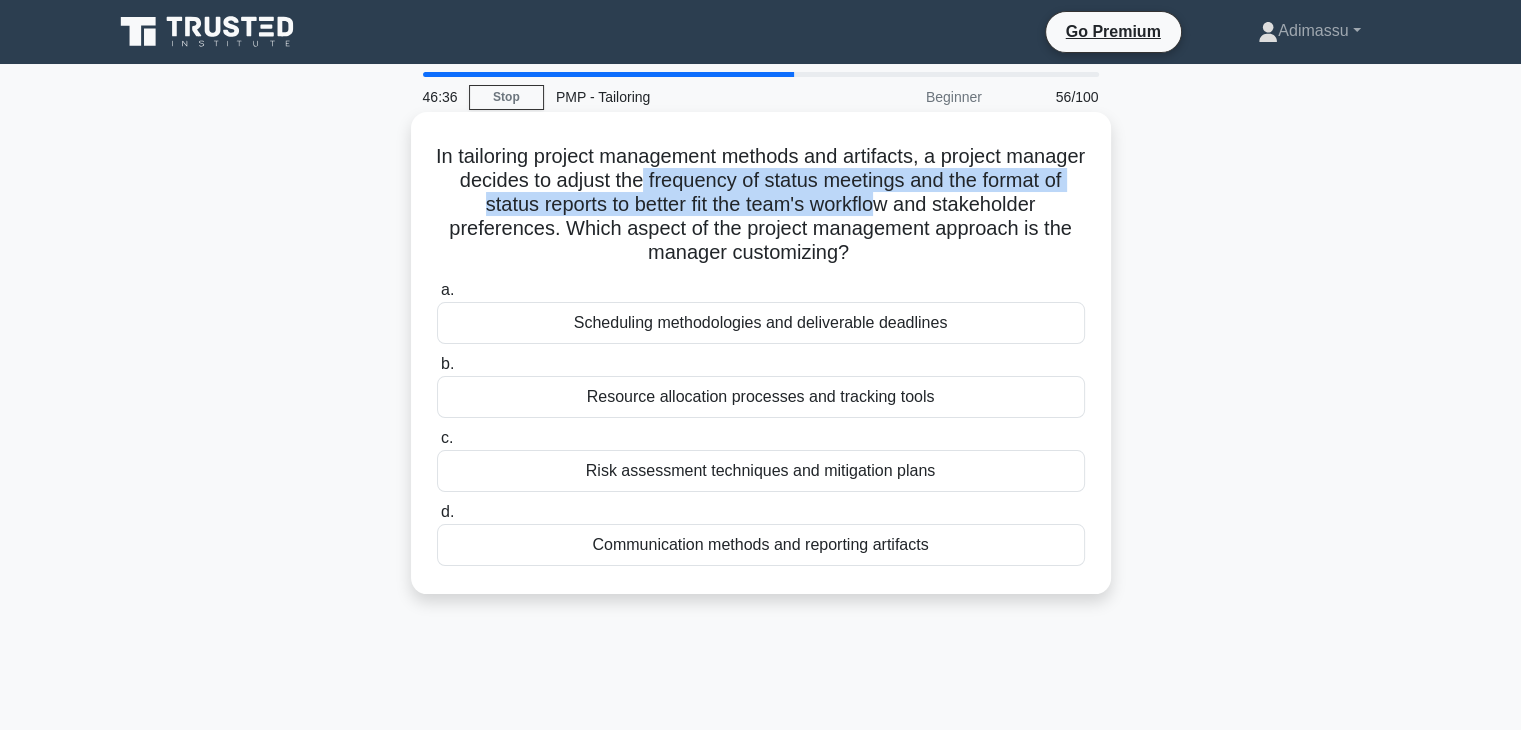 drag, startPoint x: 727, startPoint y: 177, endPoint x: 988, endPoint y: 209, distance: 262.95438 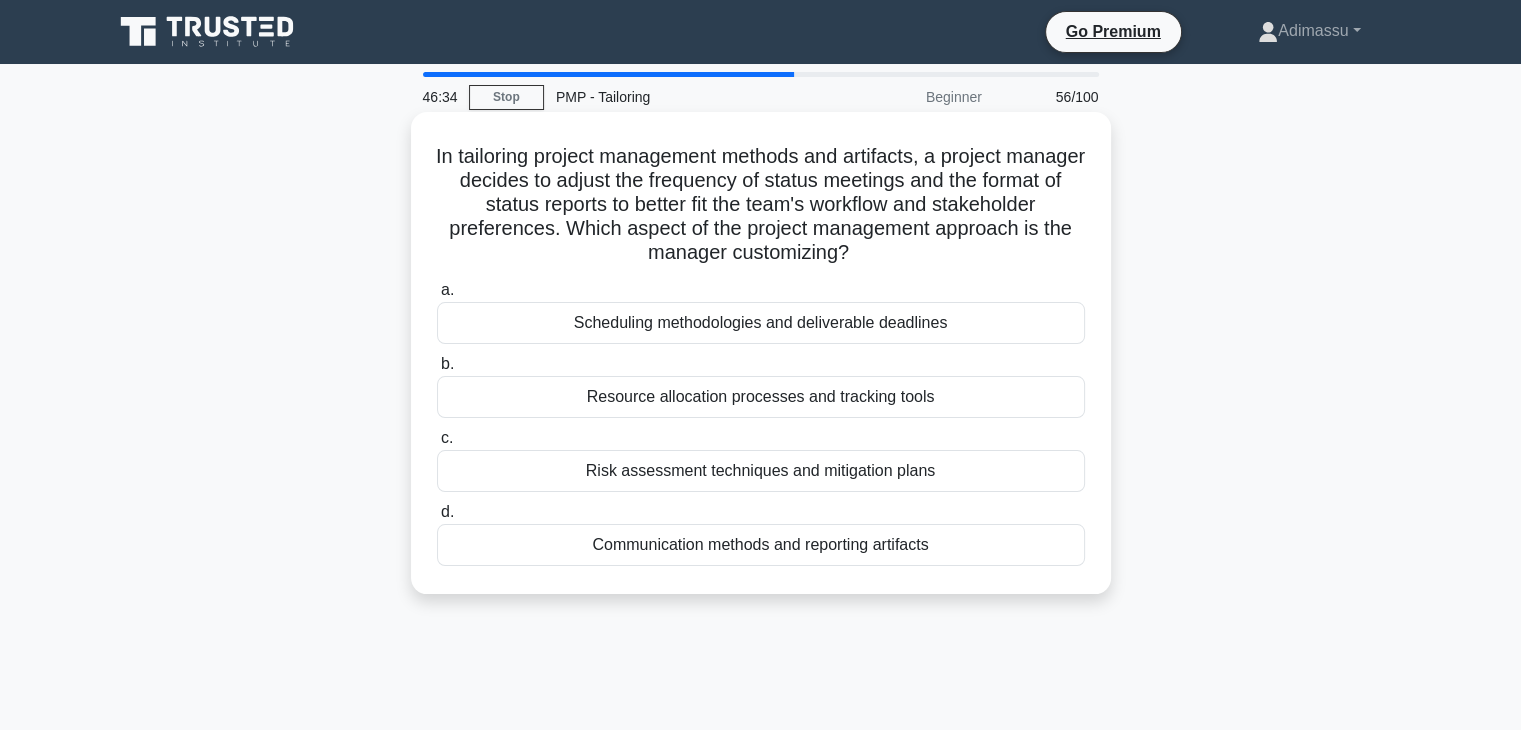 click on "Communication methods and reporting artifacts" at bounding box center [761, 545] 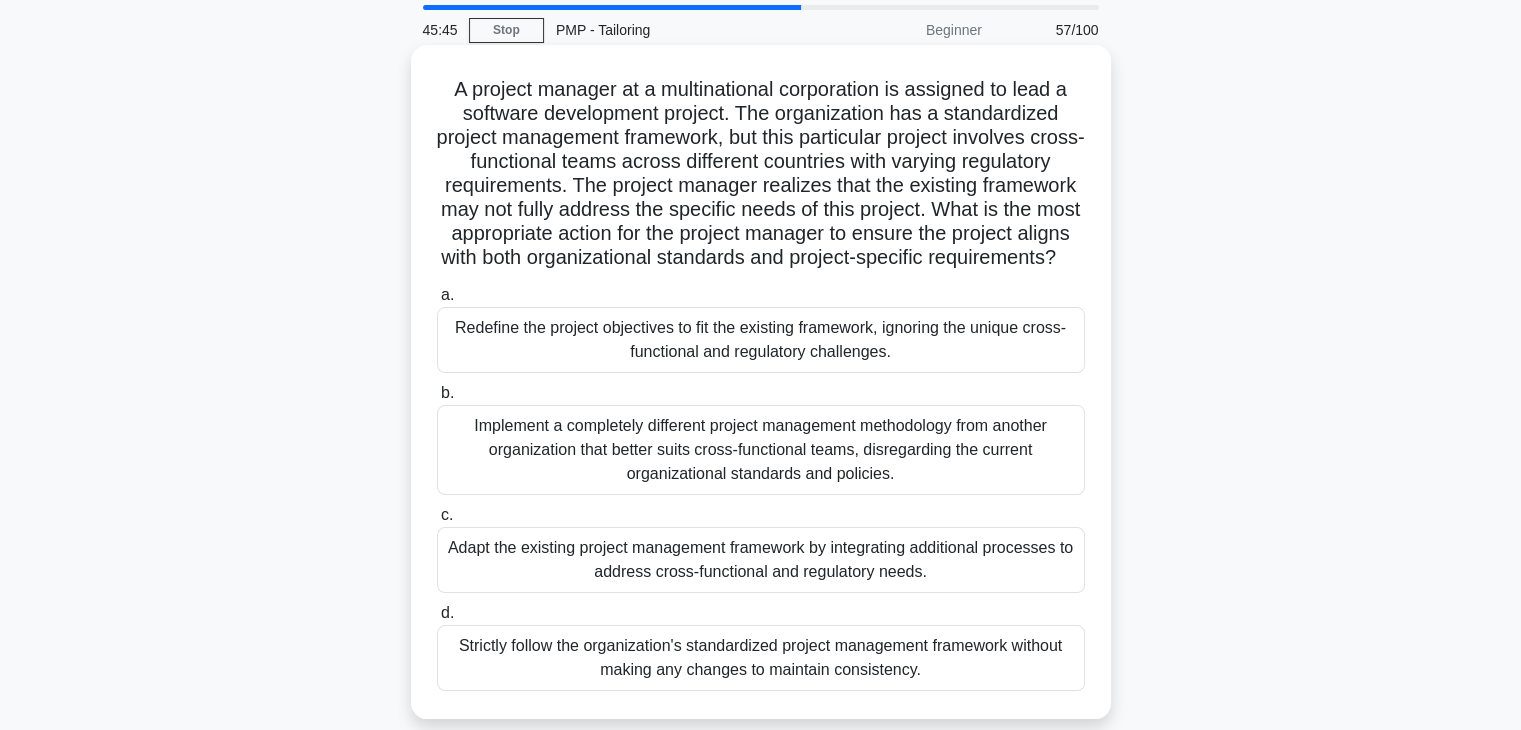 scroll, scrollTop: 200, scrollLeft: 0, axis: vertical 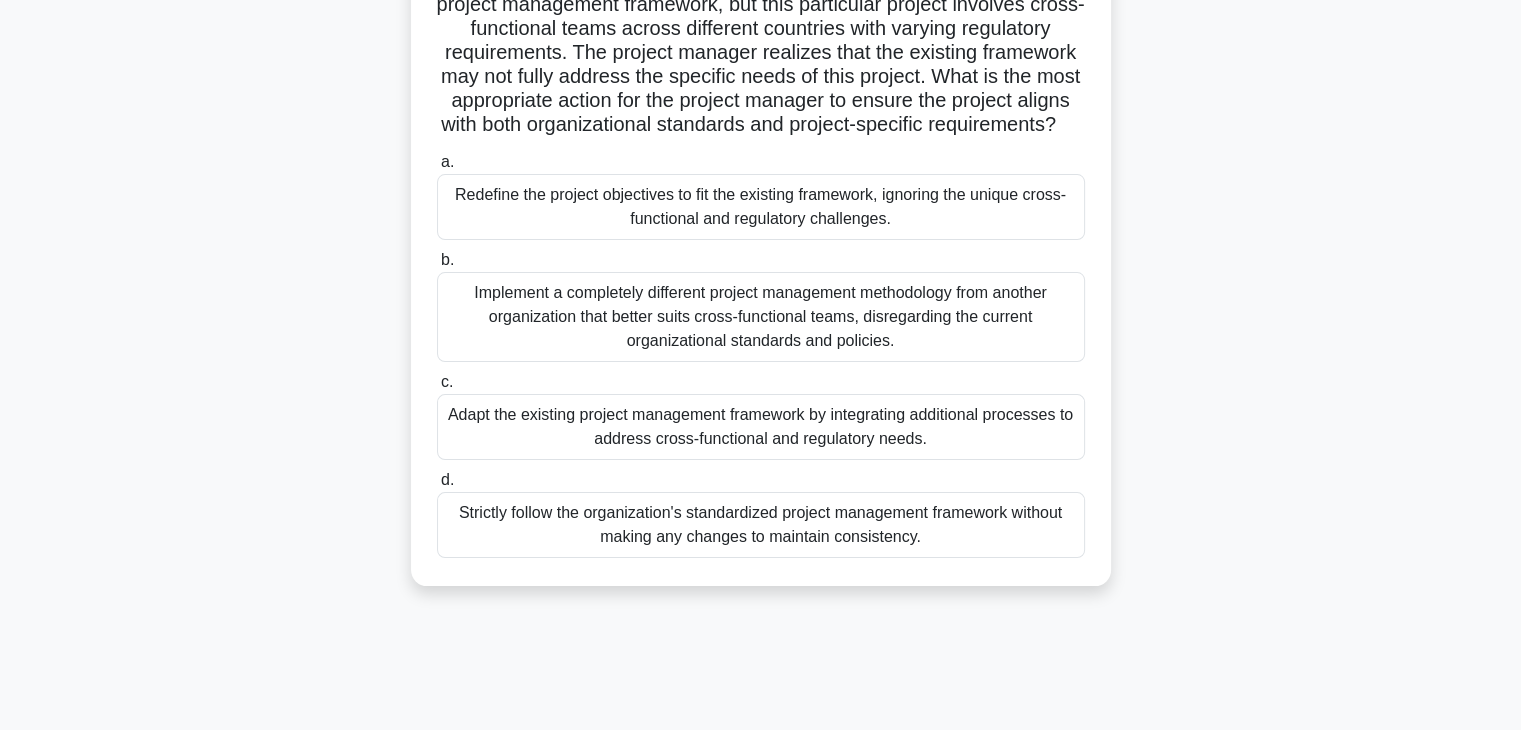 click on "Adapt the existing project management framework by integrating additional processes to address cross-functional and regulatory needs." at bounding box center [761, 427] 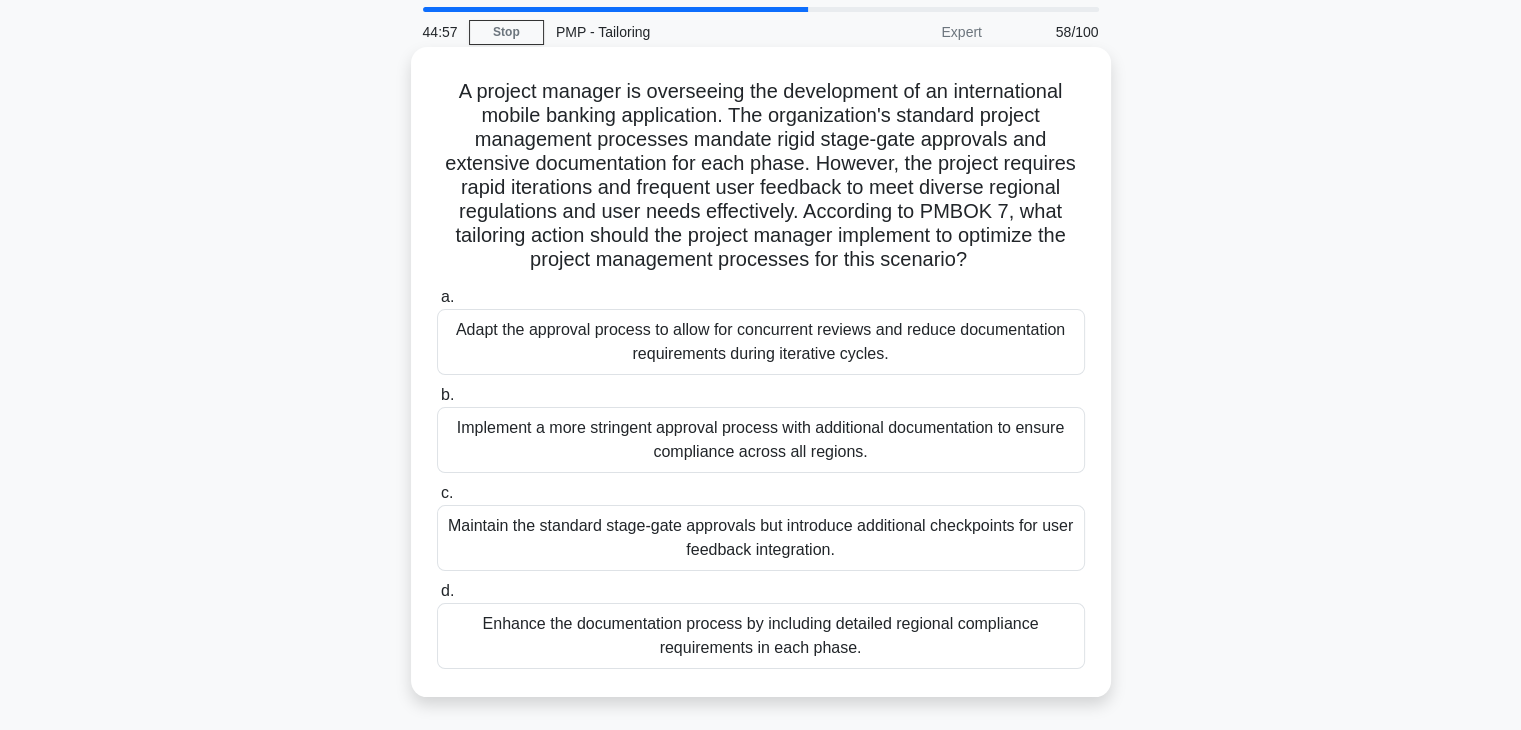 scroll, scrollTop: 100, scrollLeft: 0, axis: vertical 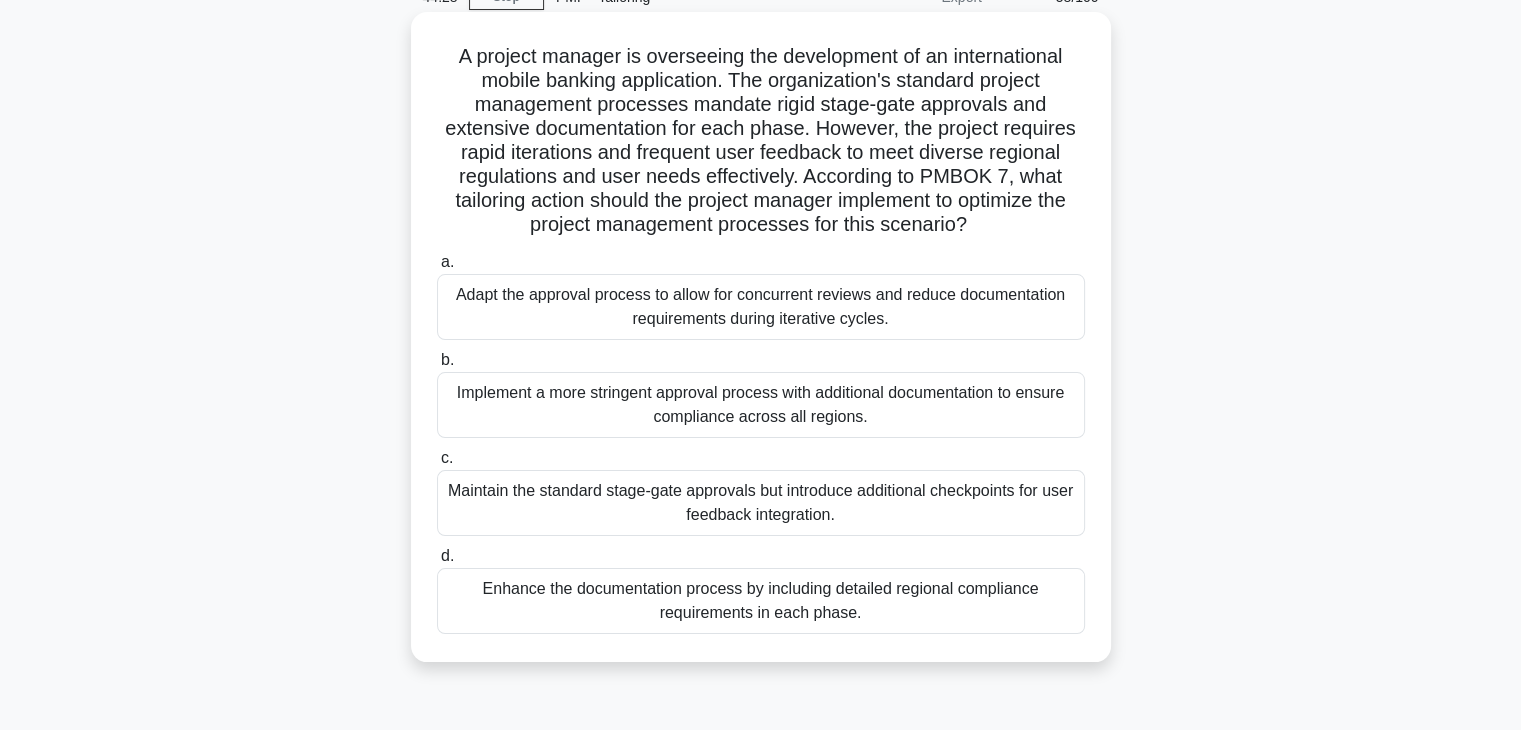 click on "Maintain the standard stage-gate approvals but introduce additional checkpoints for user feedback integration." at bounding box center [761, 503] 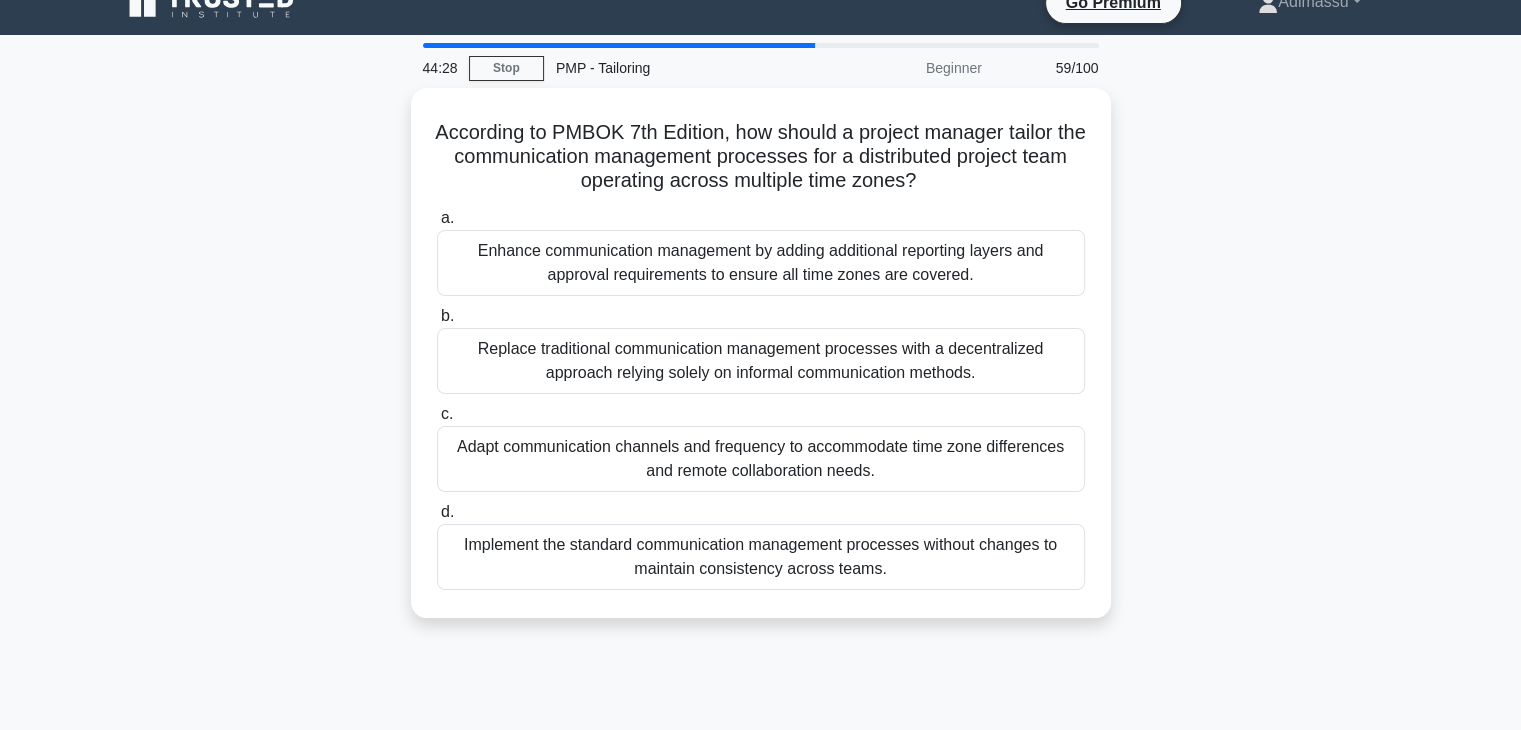 scroll, scrollTop: 0, scrollLeft: 0, axis: both 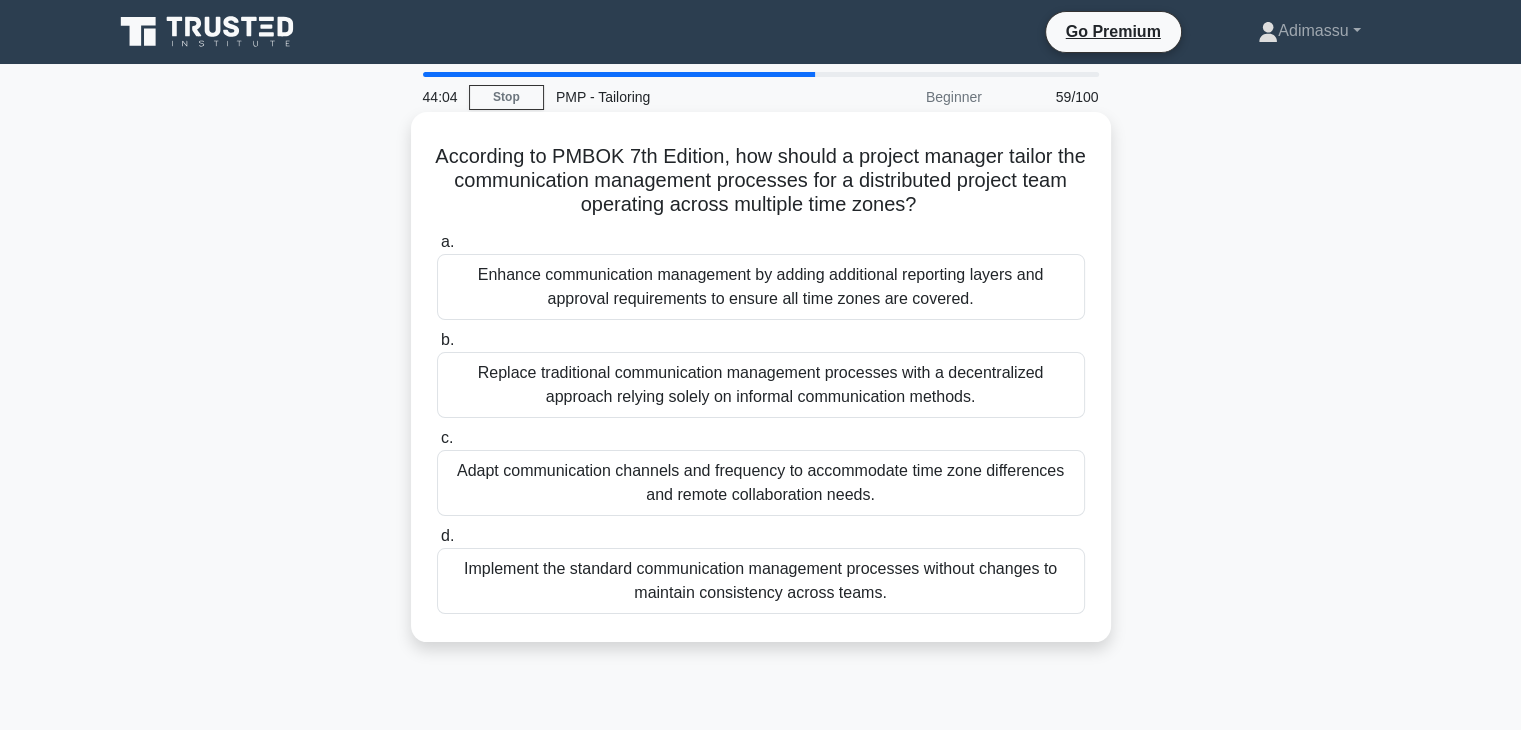 click on "Adapt communication channels and frequency to accommodate time zone differences and remote collaboration needs." at bounding box center (761, 483) 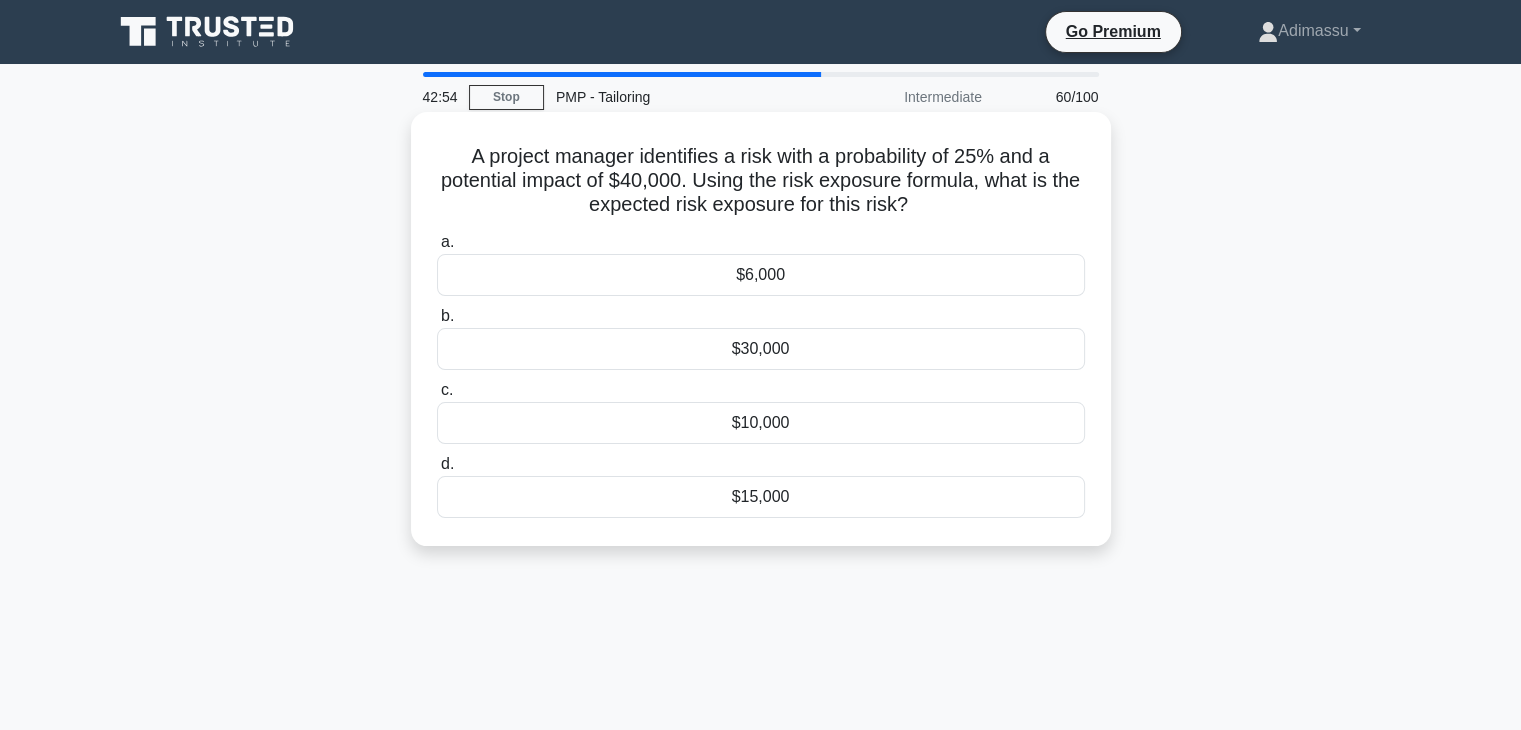 click on "$10,000" at bounding box center [761, 423] 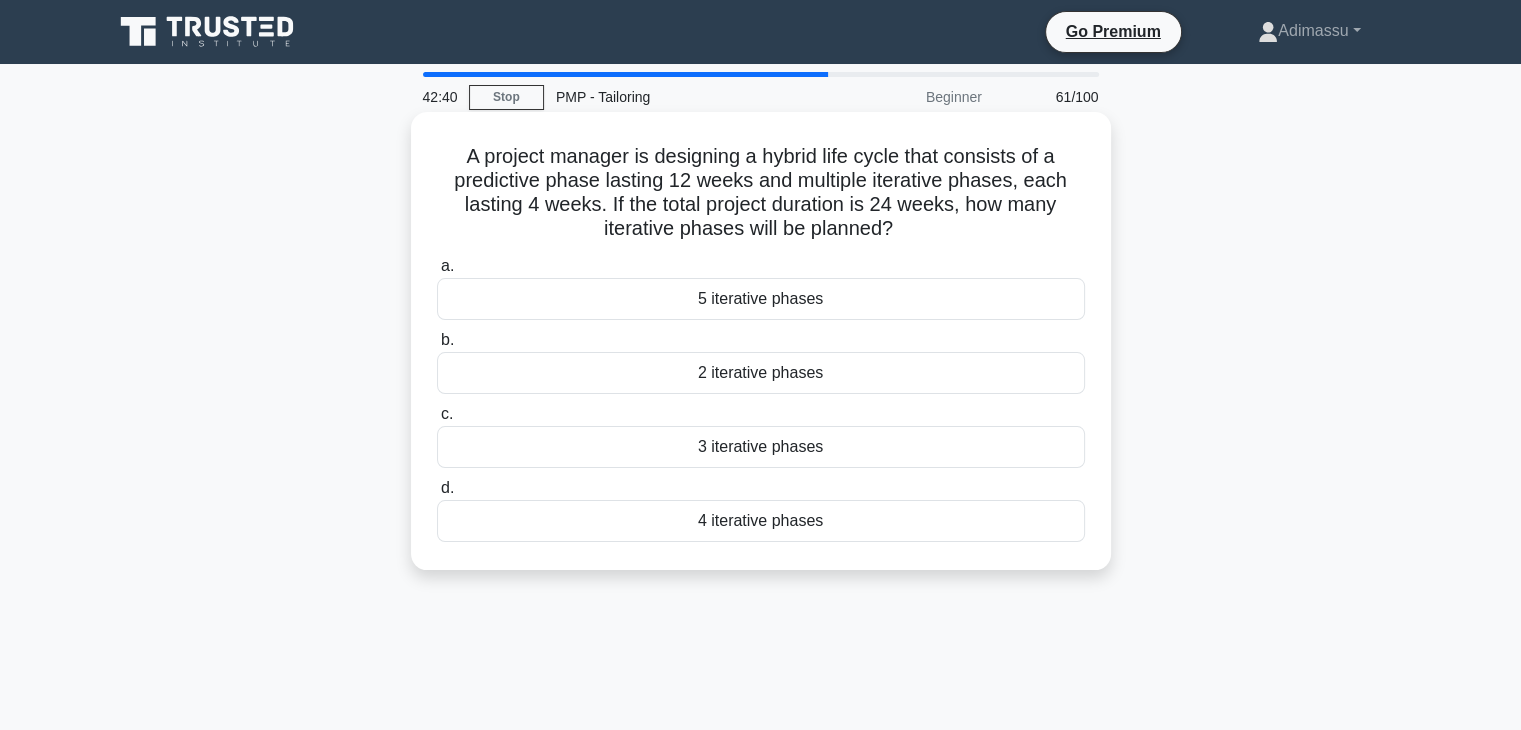 click on "A project manager is designing a hybrid life cycle that consists of a predictive phase lasting 12 weeks and multiple iterative phases, each lasting 4 weeks. If the total project duration is 24 weeks, how many iterative phases will be planned?
.spinner_0XTQ{transform-origin:center;animation:spinner_y6GP .75s linear infinite}@keyframes spinner_y6GP{100%{transform:rotate(360deg)}}" at bounding box center [761, 193] 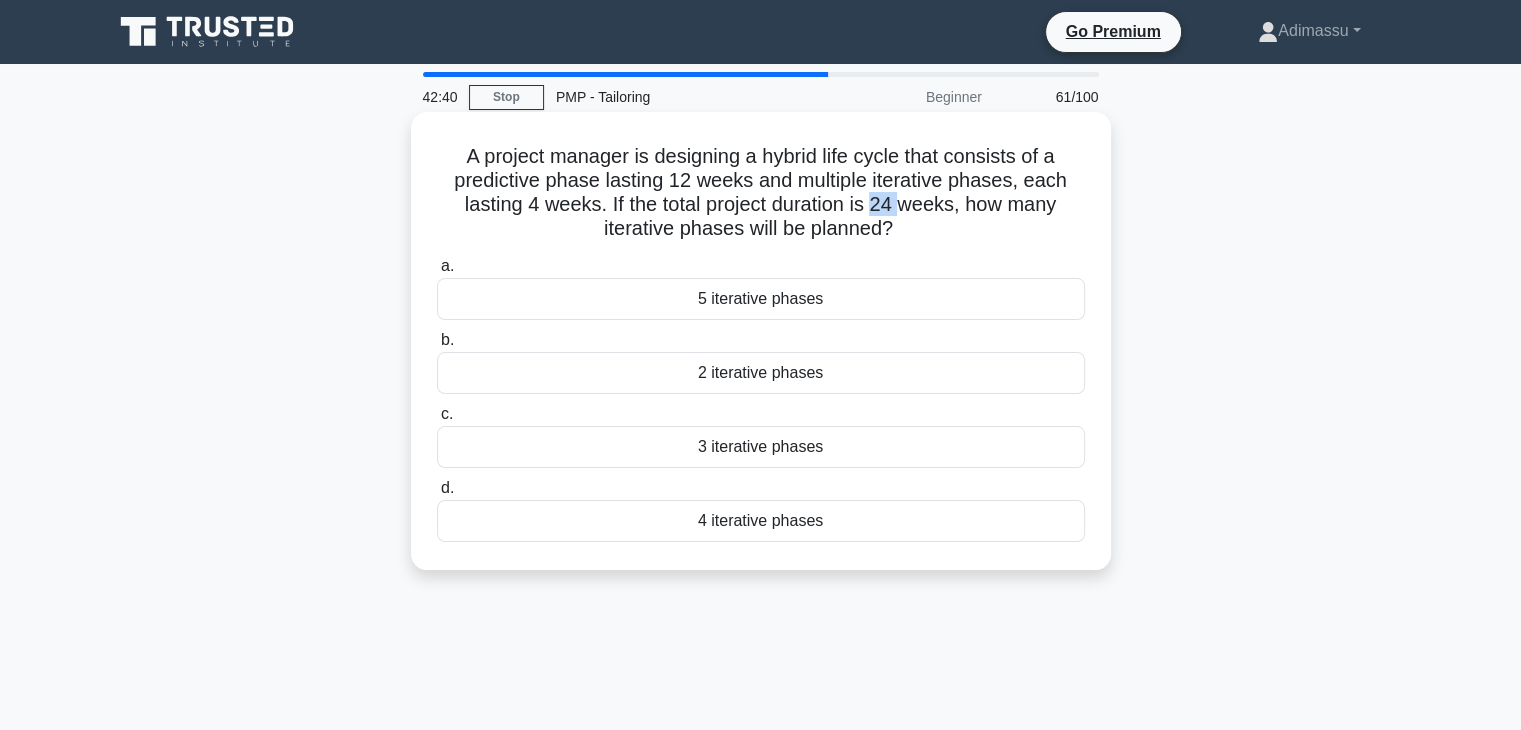 click on "A project manager is designing a hybrid life cycle that consists of a predictive phase lasting 12 weeks and multiple iterative phases, each lasting 4 weeks. If the total project duration is 24 weeks, how many iterative phases will be planned?
.spinner_0XTQ{transform-origin:center;animation:spinner_y6GP .75s linear infinite}@keyframes spinner_y6GP{100%{transform:rotate(360deg)}}" at bounding box center [761, 193] 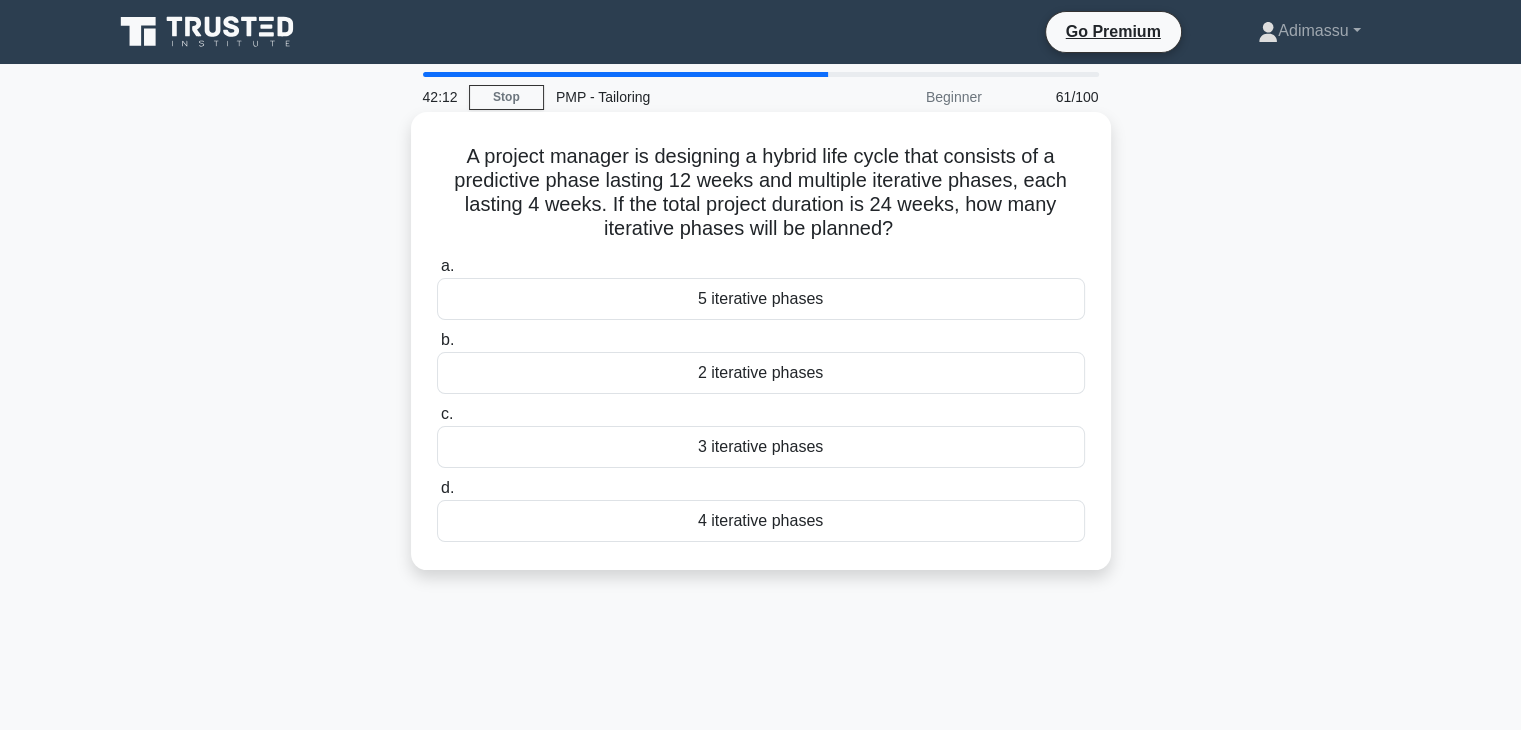 click on "3 iterative phases" at bounding box center [761, 447] 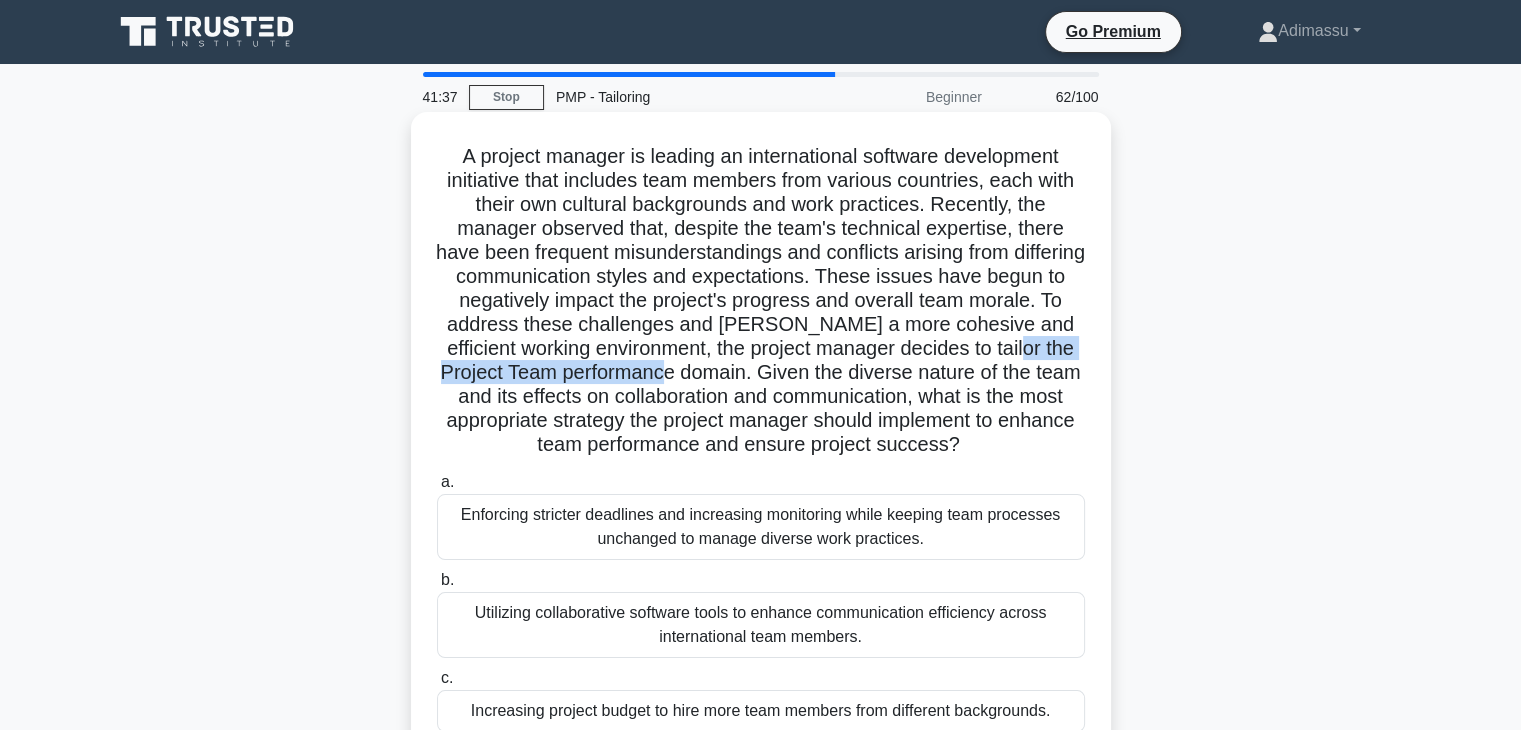 drag, startPoint x: 480, startPoint y: 369, endPoint x: 777, endPoint y: 382, distance: 297.28436 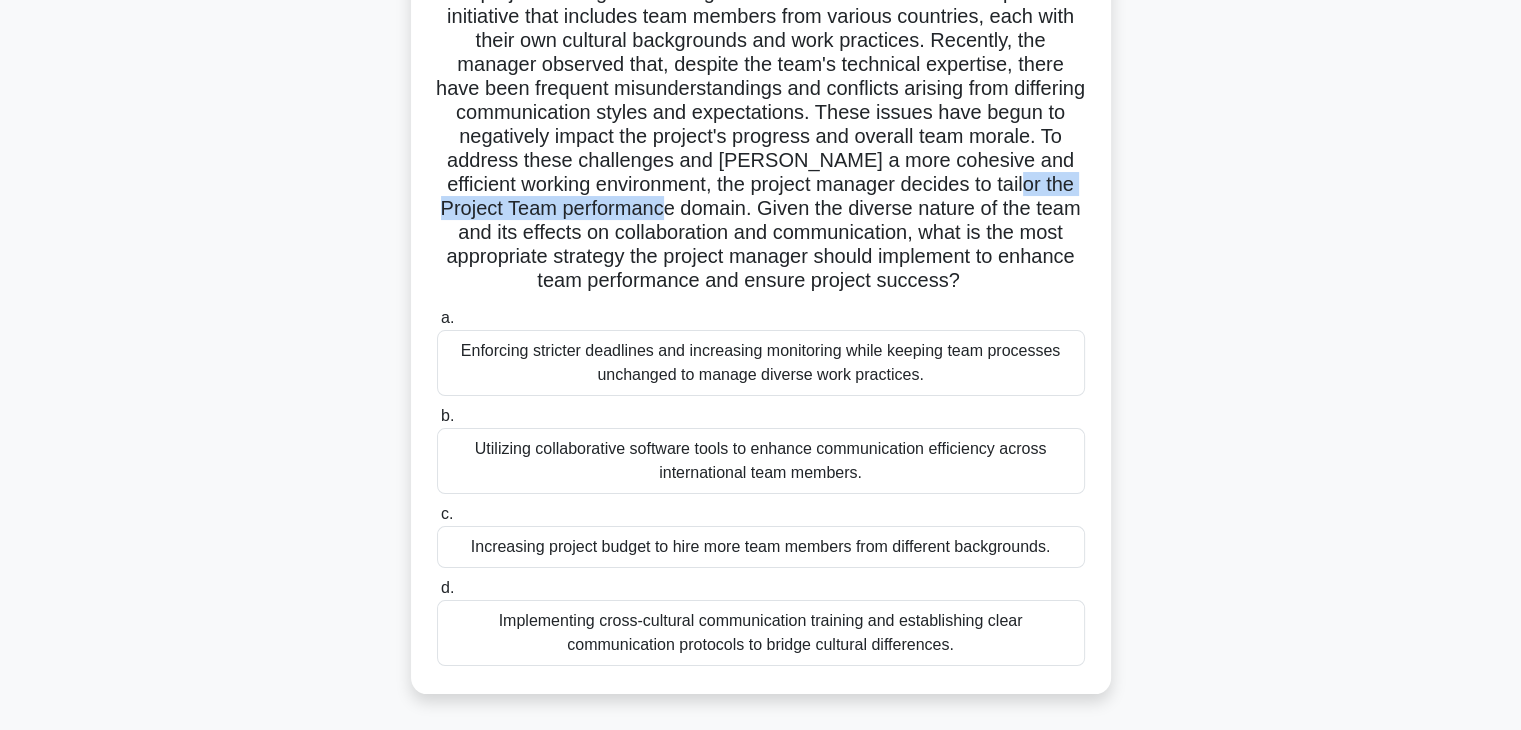 scroll, scrollTop: 200, scrollLeft: 0, axis: vertical 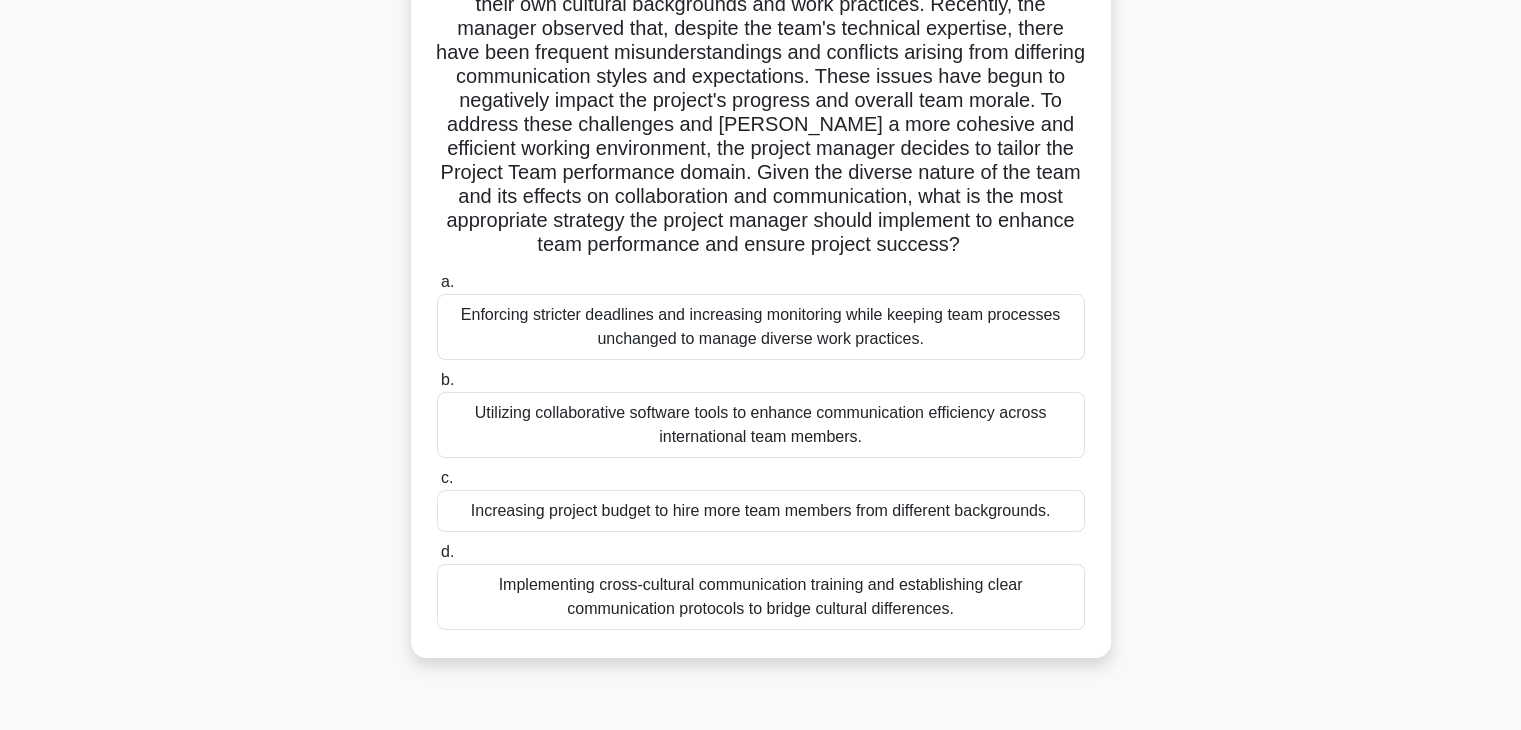 click on "Implementing cross-cultural communication training and establishing clear communication protocols to bridge cultural differences." at bounding box center [761, 597] 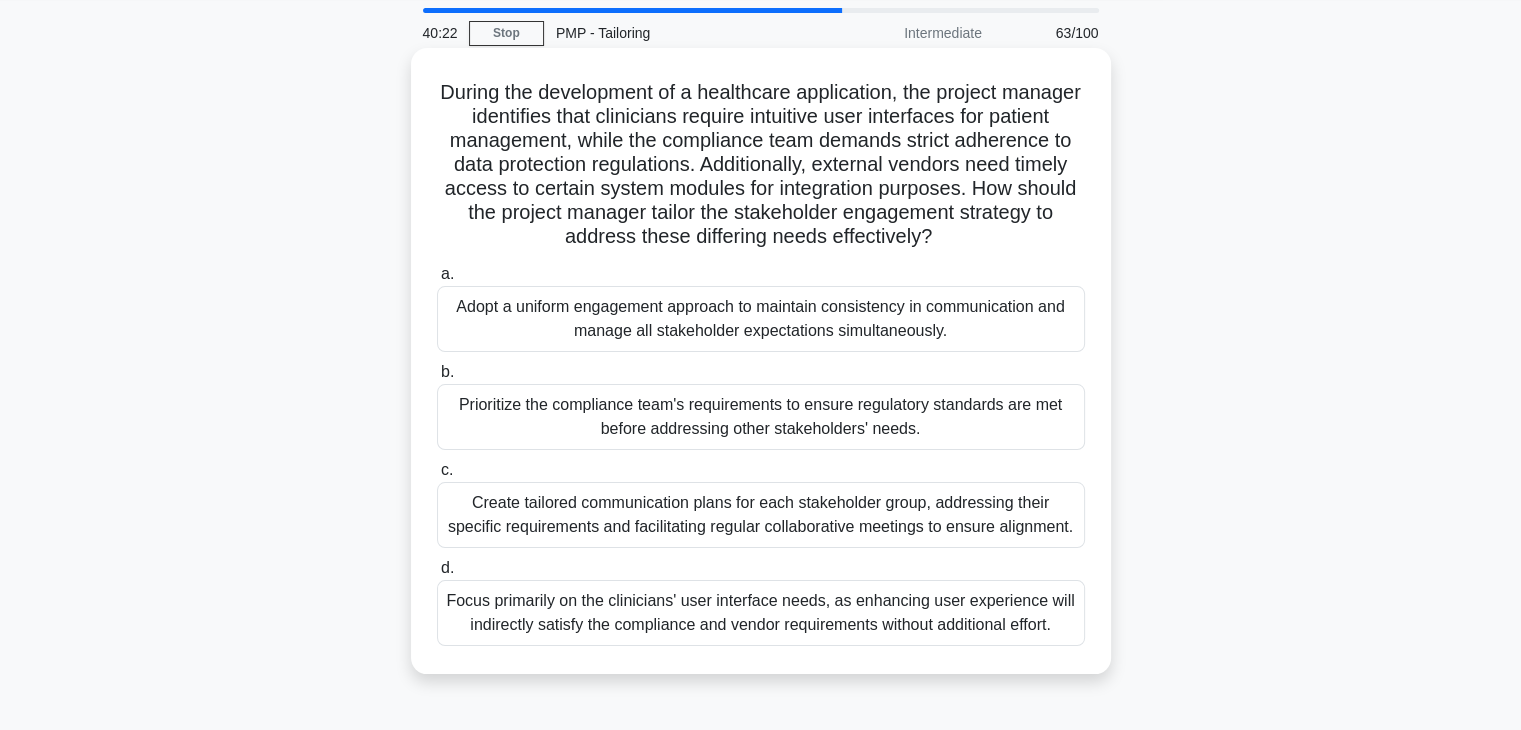 scroll, scrollTop: 100, scrollLeft: 0, axis: vertical 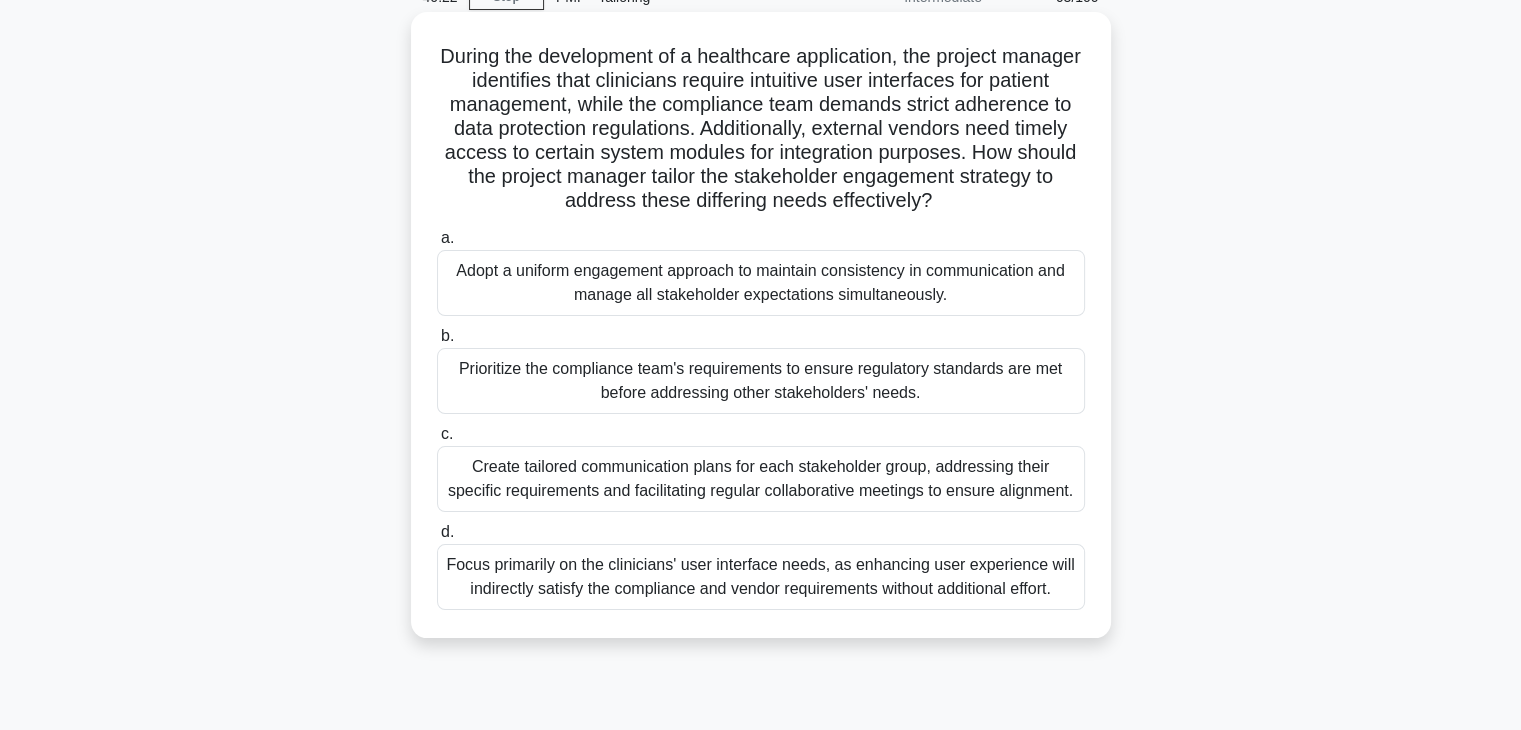 click on "Prioritize the compliance team's requirements to ensure regulatory standards are met before addressing other stakeholders' needs." at bounding box center [761, 381] 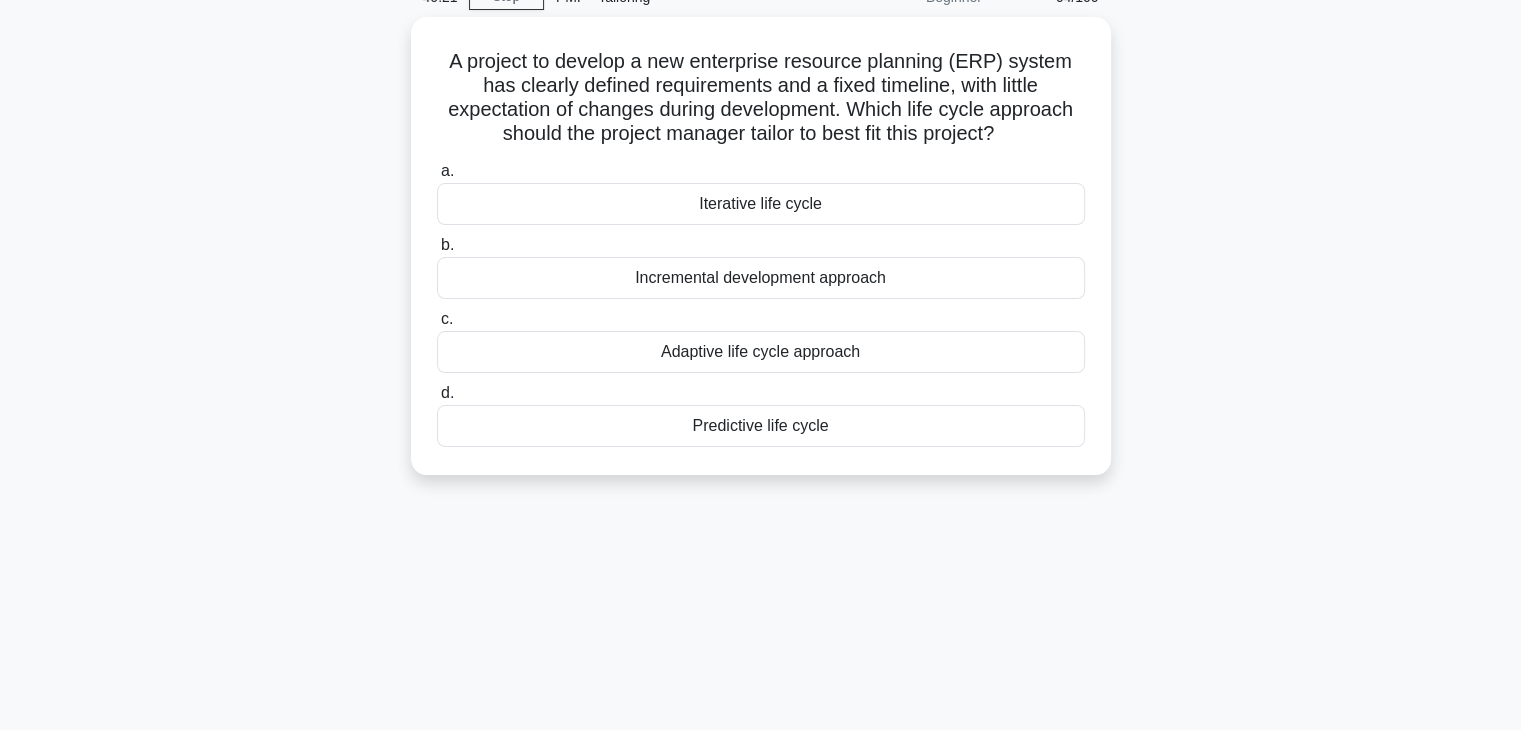 scroll, scrollTop: 0, scrollLeft: 0, axis: both 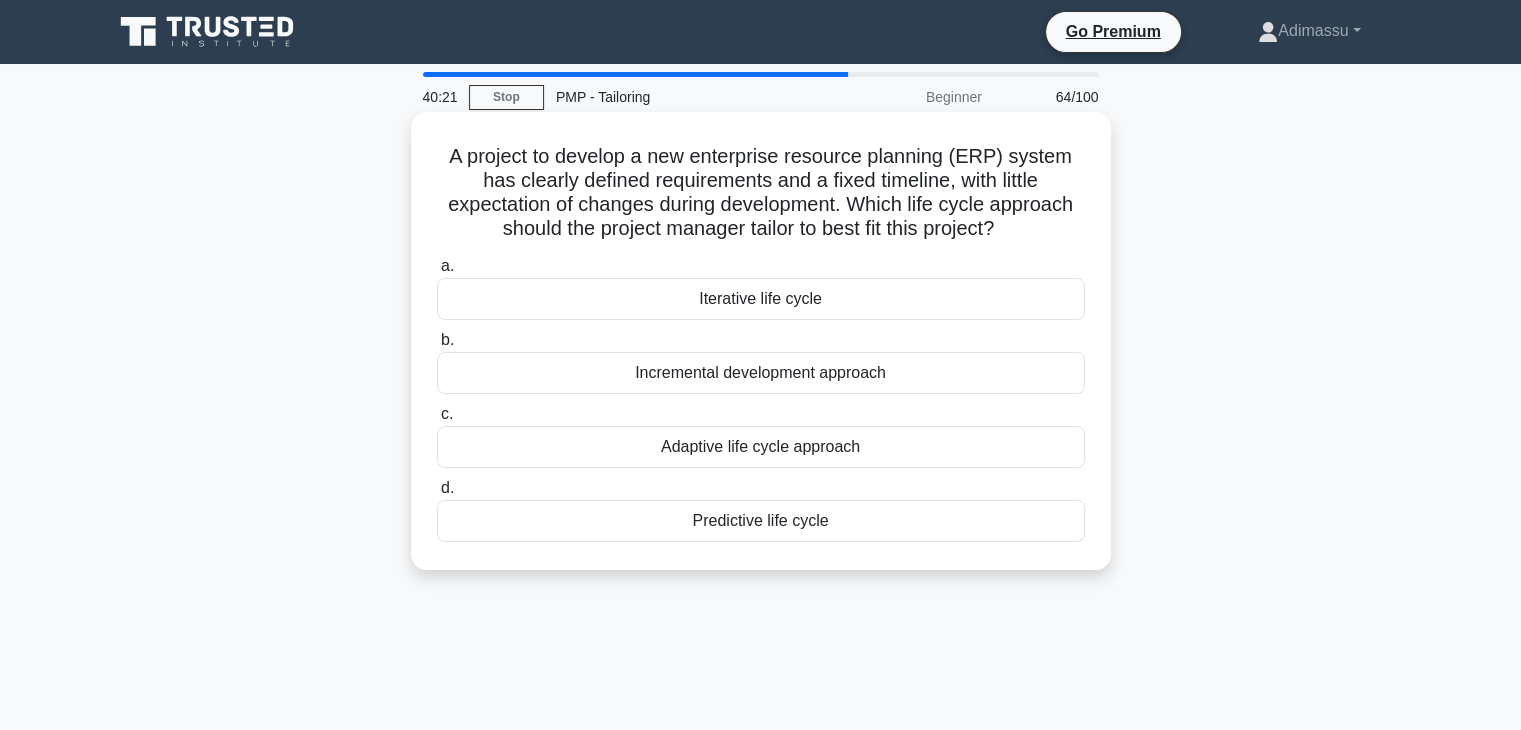 click on "c.
Adaptive life cycle approach" at bounding box center (761, 435) 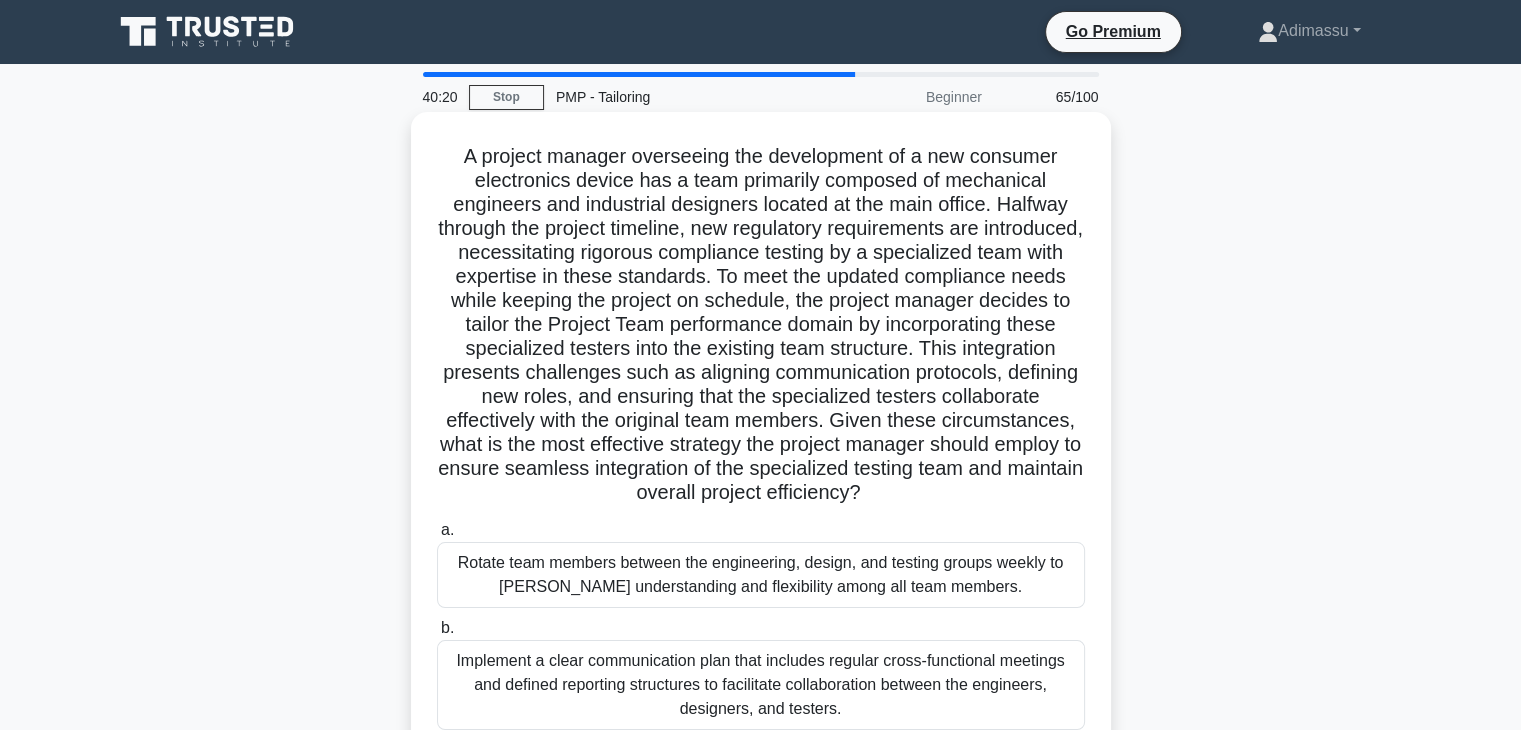 click on "Rotate team members between the engineering, design, and testing groups weekly to foster understanding and flexibility among all team members." at bounding box center [761, 575] 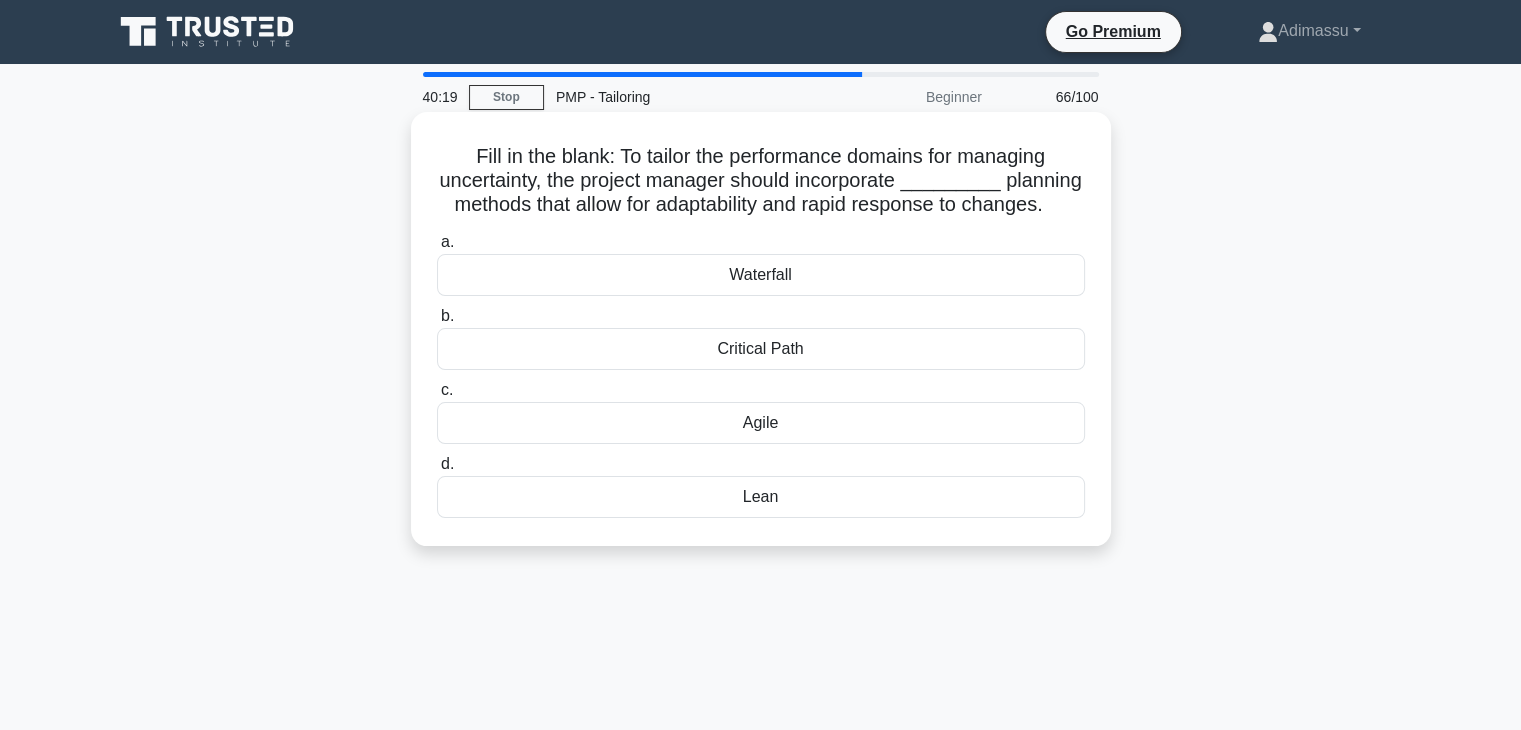 click on "Lean" at bounding box center [761, 497] 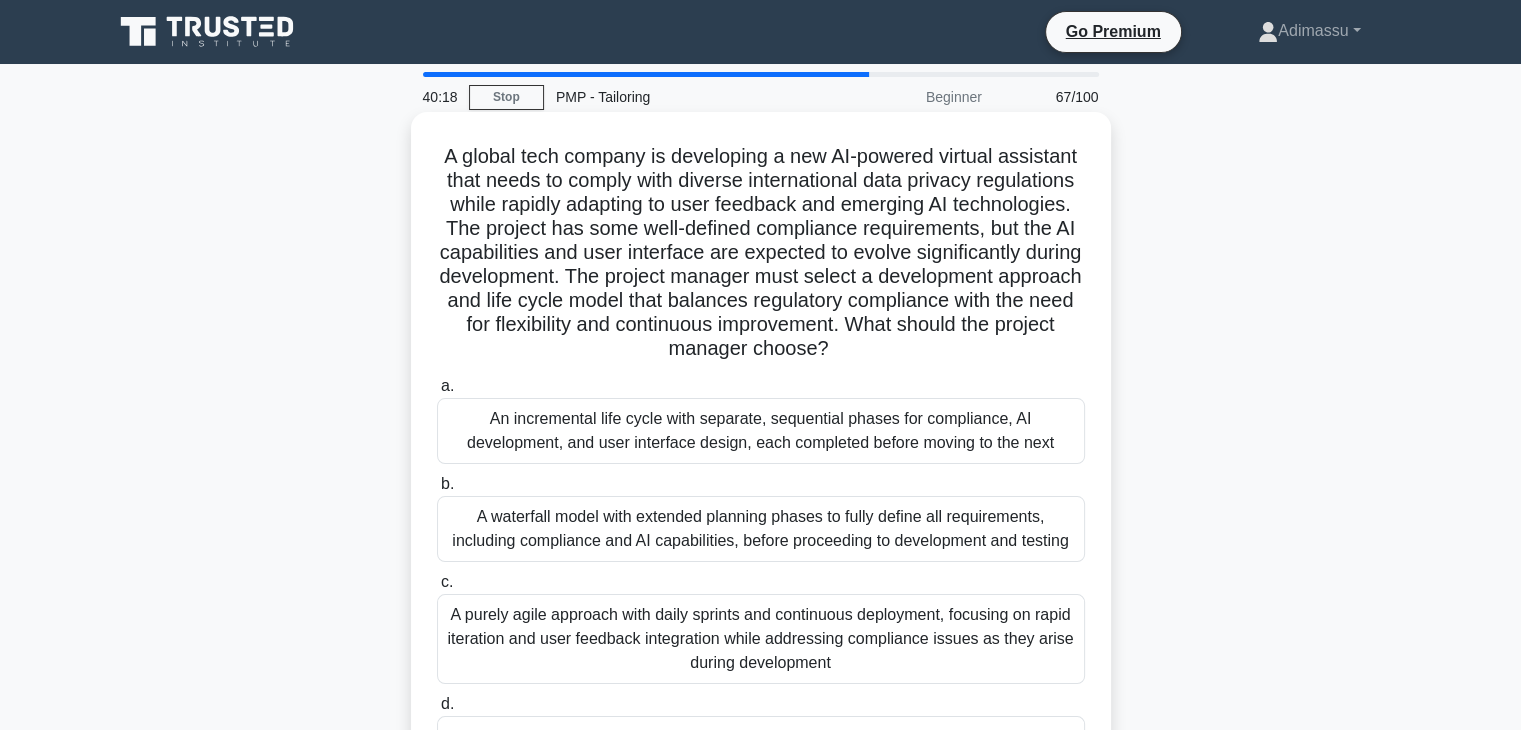 click on "An incremental life cycle with separate, sequential phases for compliance, AI development, and user interface design, each completed before moving to the next" at bounding box center [761, 431] 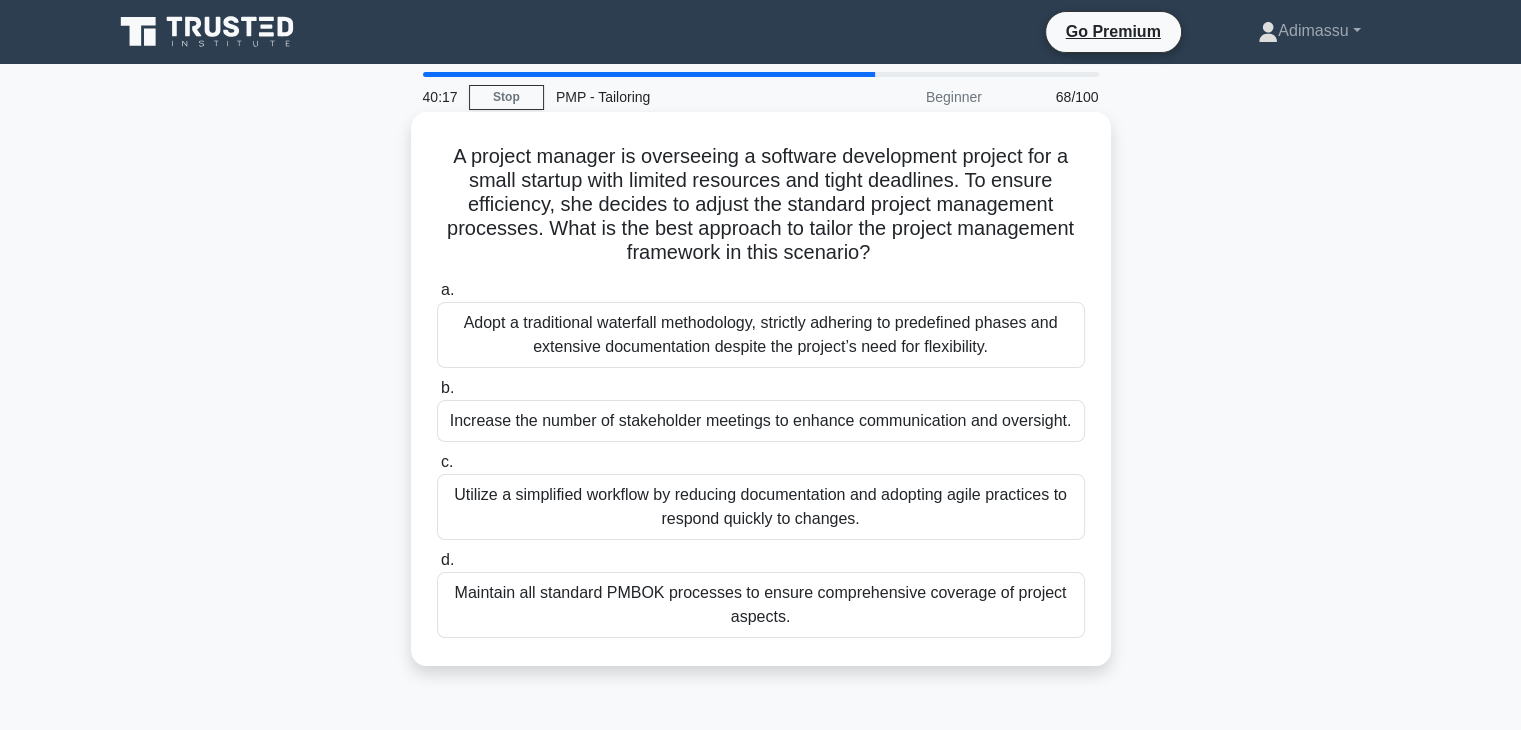 click on "Utilize a simplified workflow by reducing documentation and adopting agile practices to respond quickly to changes." at bounding box center (761, 507) 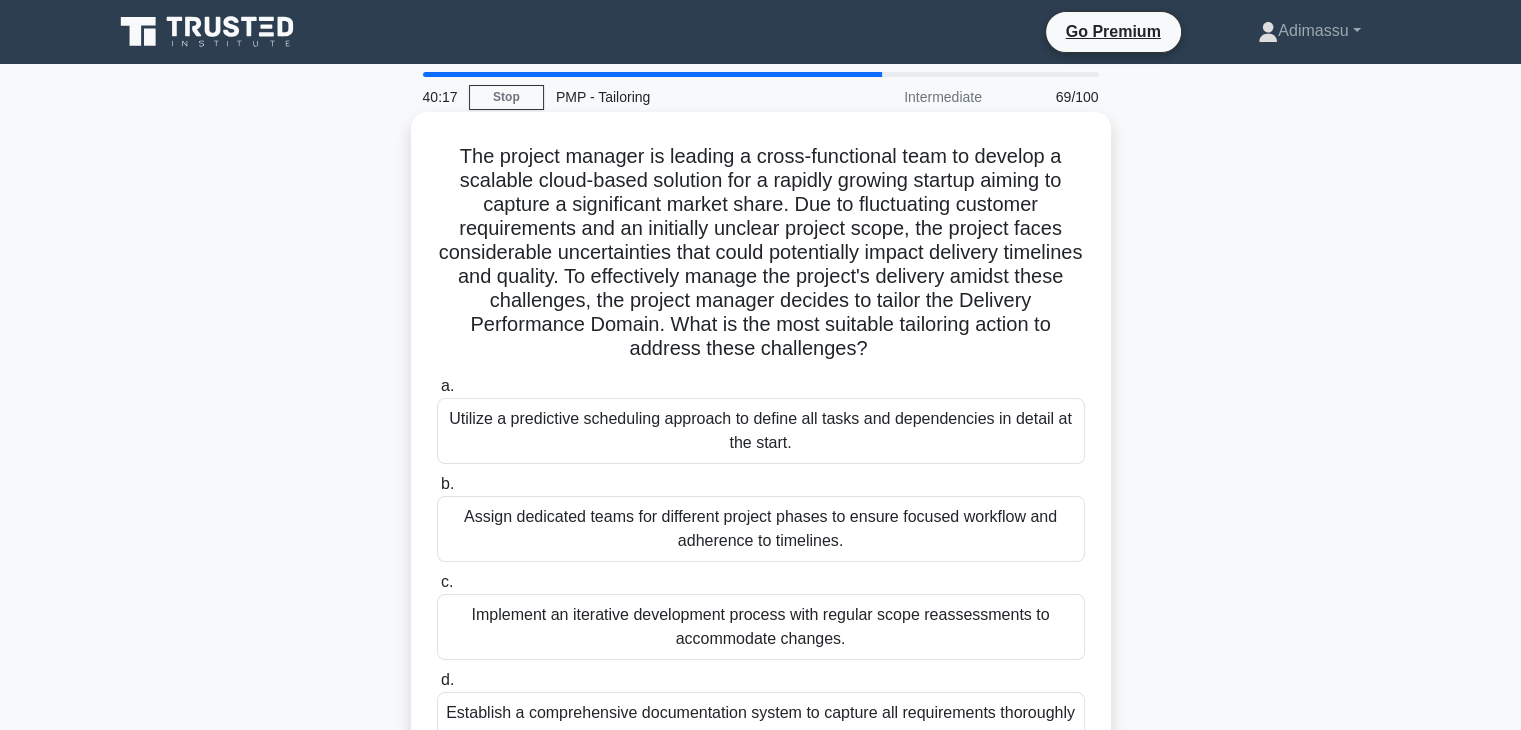 click on "Assign dedicated teams for different project phases to ensure focused workflow and adherence to timelines." at bounding box center [761, 529] 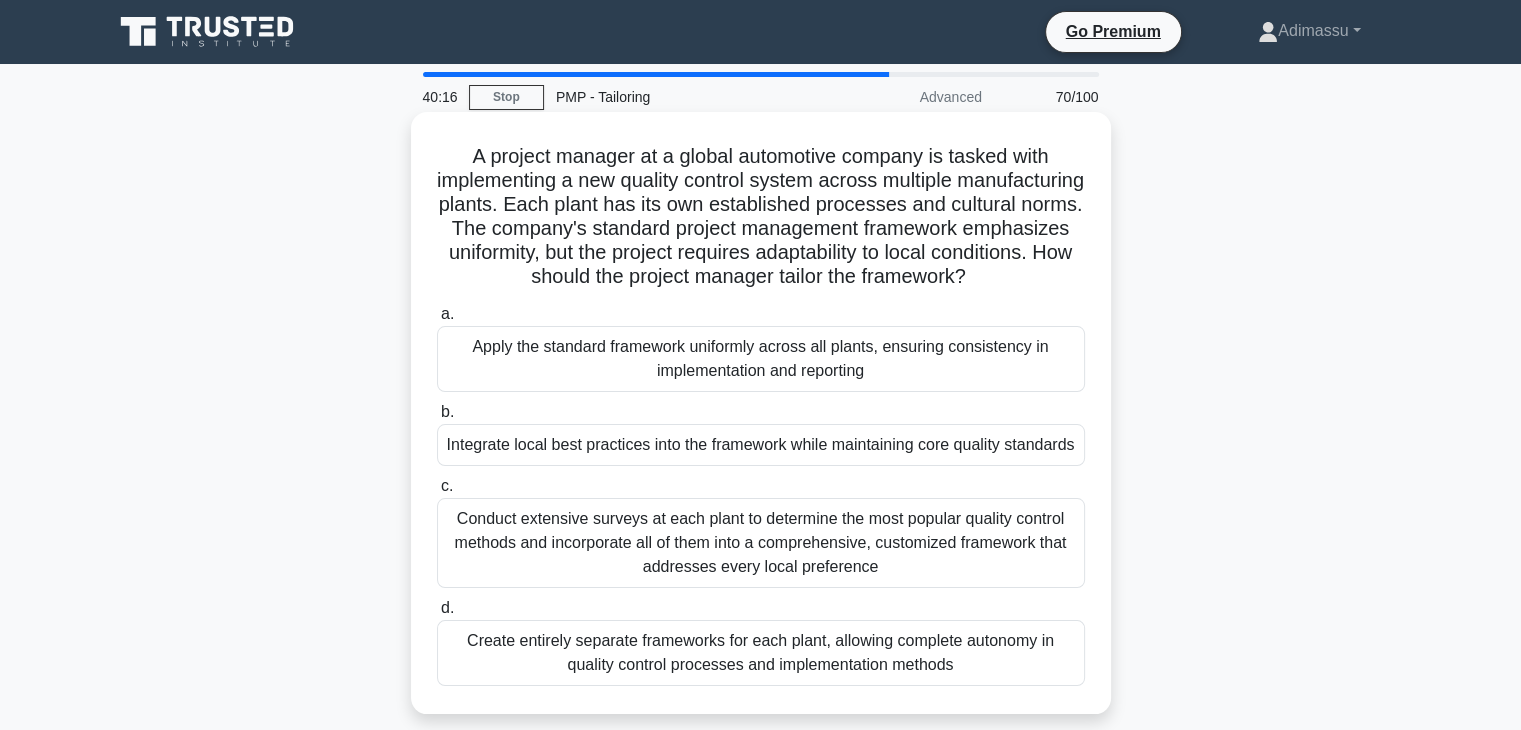 click on "c.
Conduct extensive surveys at each plant to determine the most popular quality control methods and incorporate all of them into a comprehensive, customized framework that addresses every local preference" at bounding box center (761, 531) 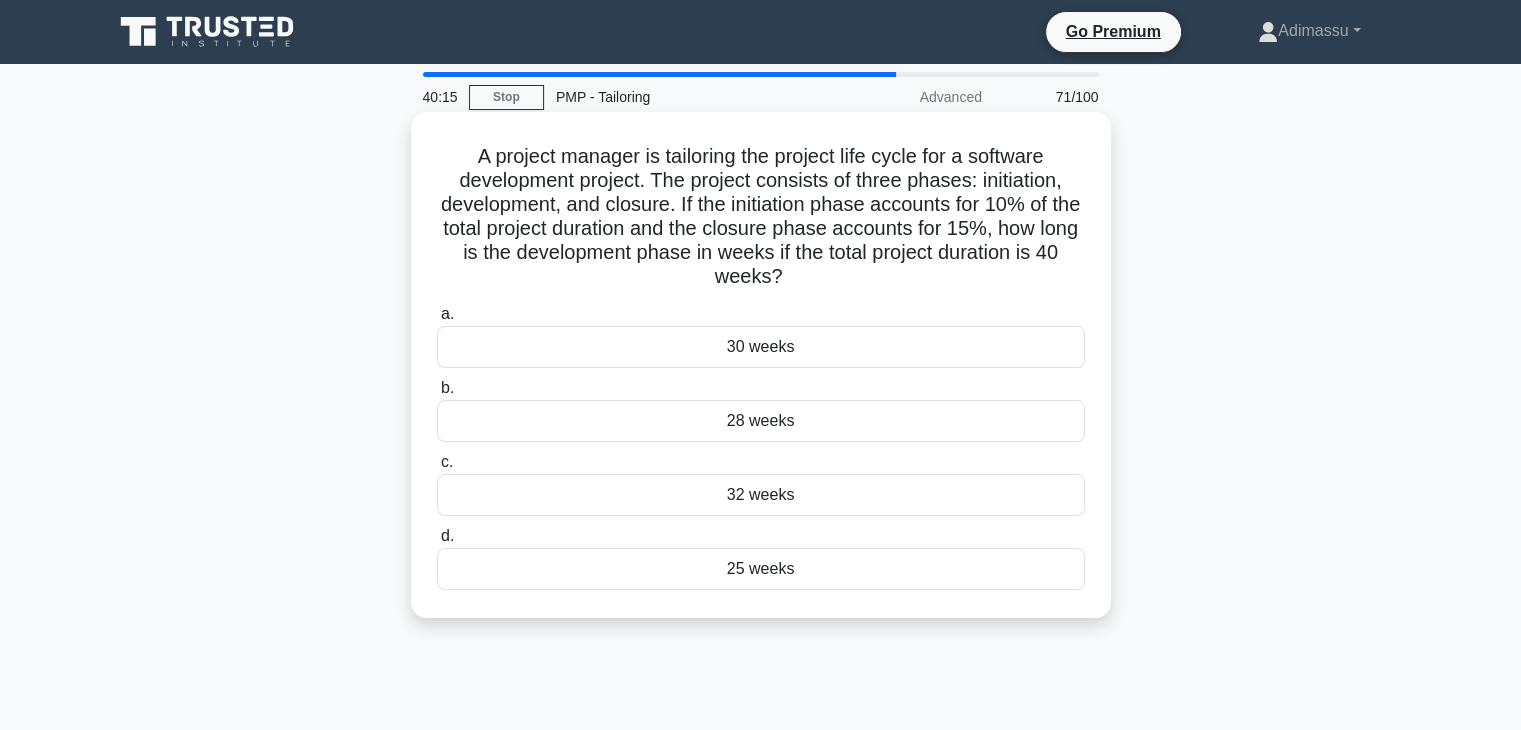 click on "a.
30 weeks
b.
28 weeks
c." at bounding box center [761, 446] 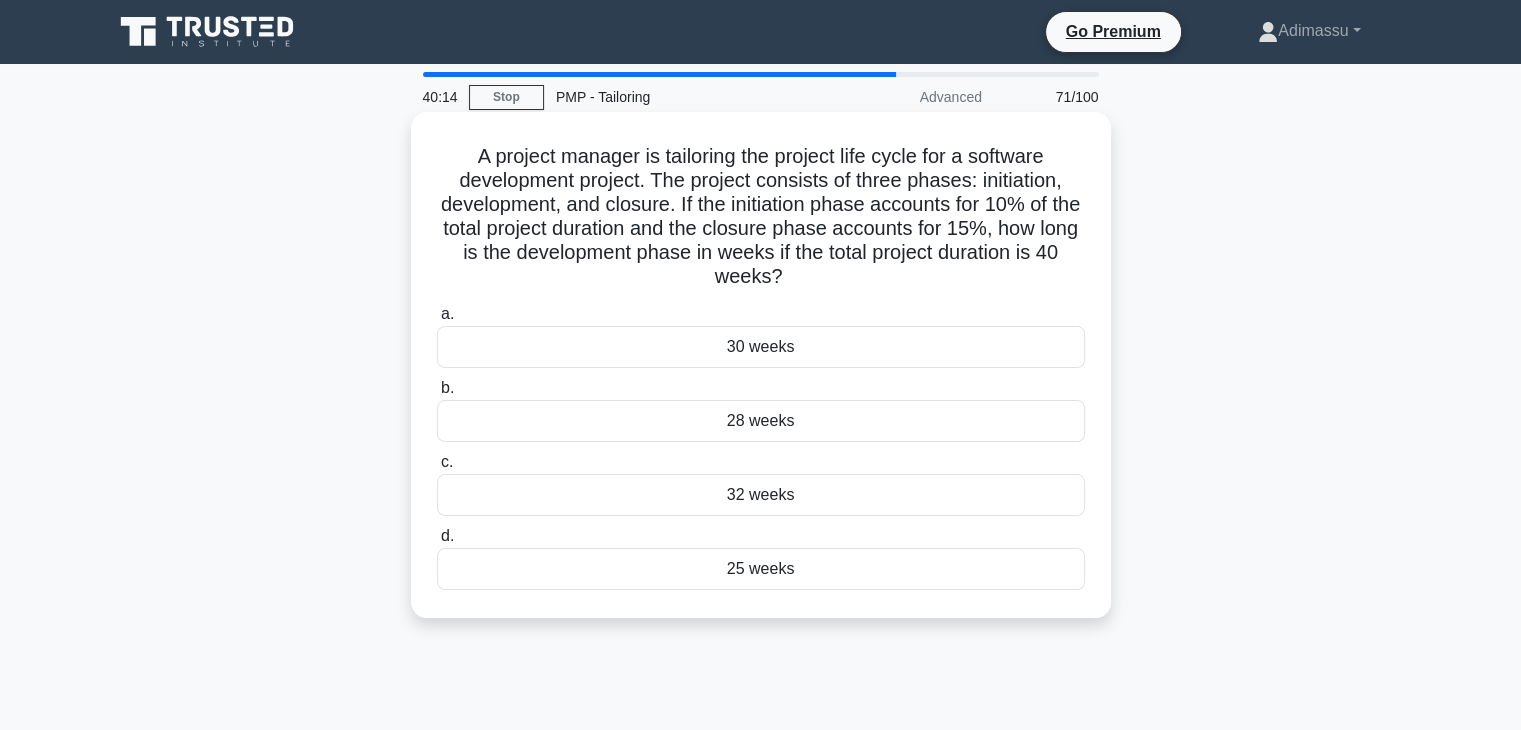 click on "32 weeks" at bounding box center (761, 495) 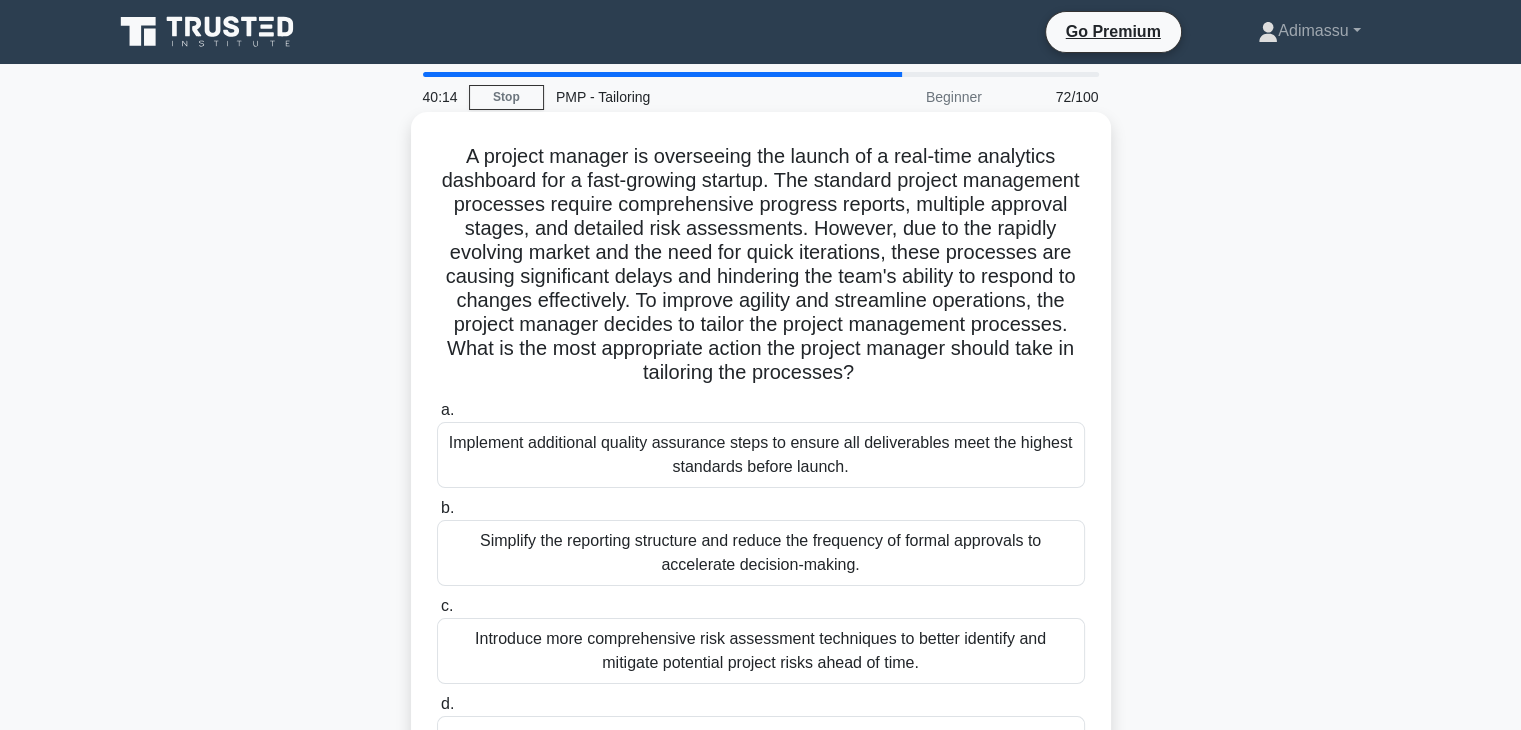 click on "Simplify the reporting structure and reduce the frequency of formal approvals to accelerate decision-making." at bounding box center (761, 553) 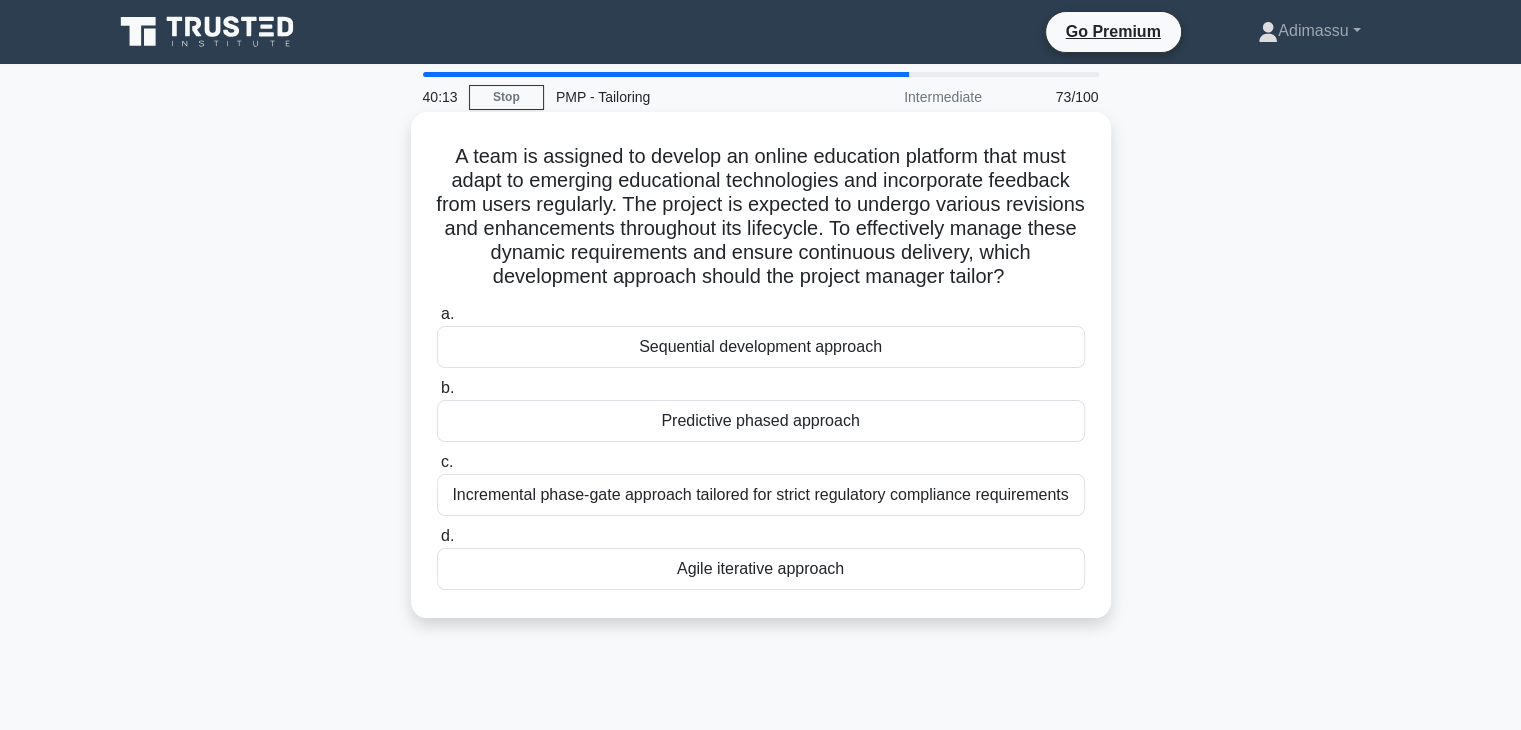 click on "Agile iterative approach" at bounding box center (761, 569) 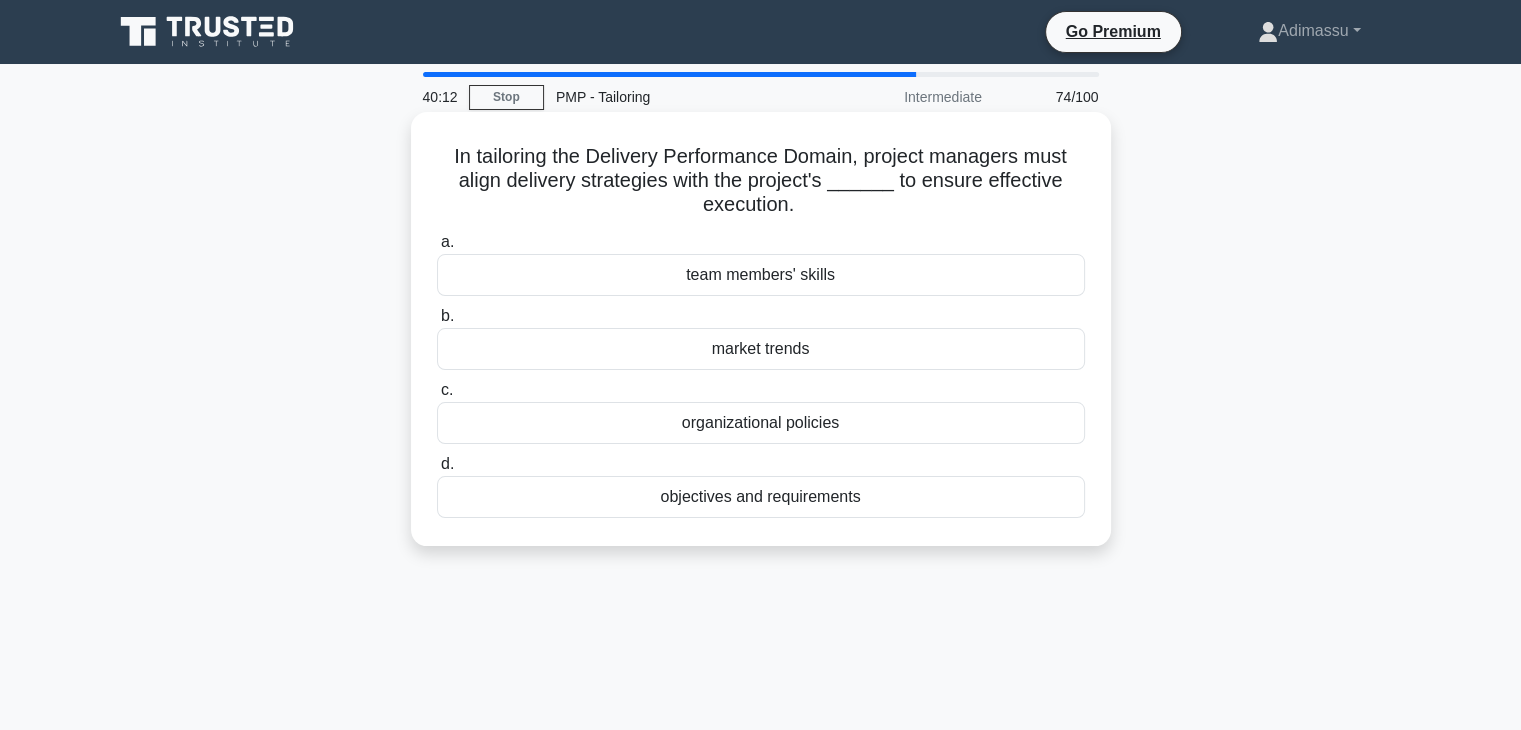 click on "organizational policies" at bounding box center (761, 423) 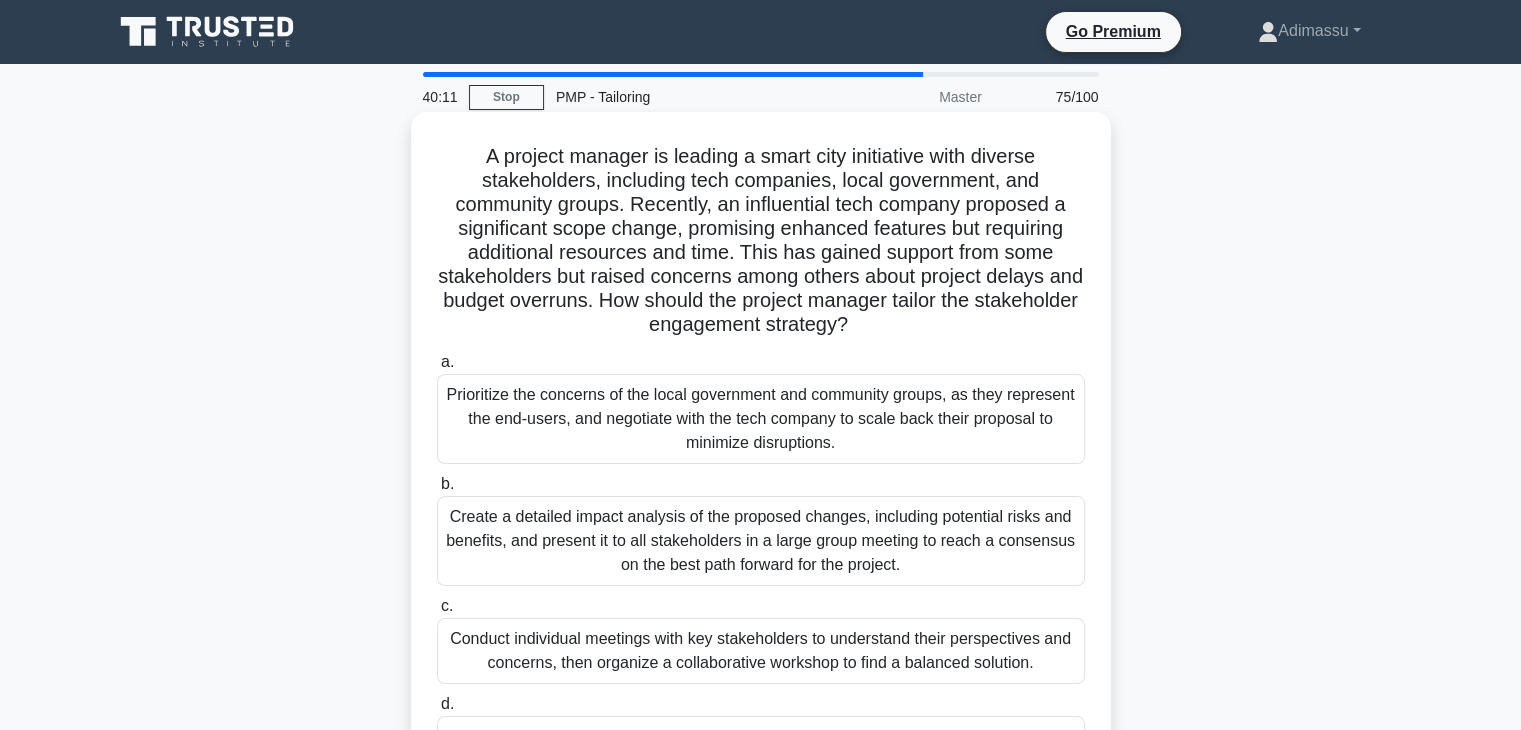 click on "Prioritize the concerns of the local government and community groups, as they represent the end-users, and negotiate with the tech company to scale back their proposal to minimize disruptions." at bounding box center [761, 419] 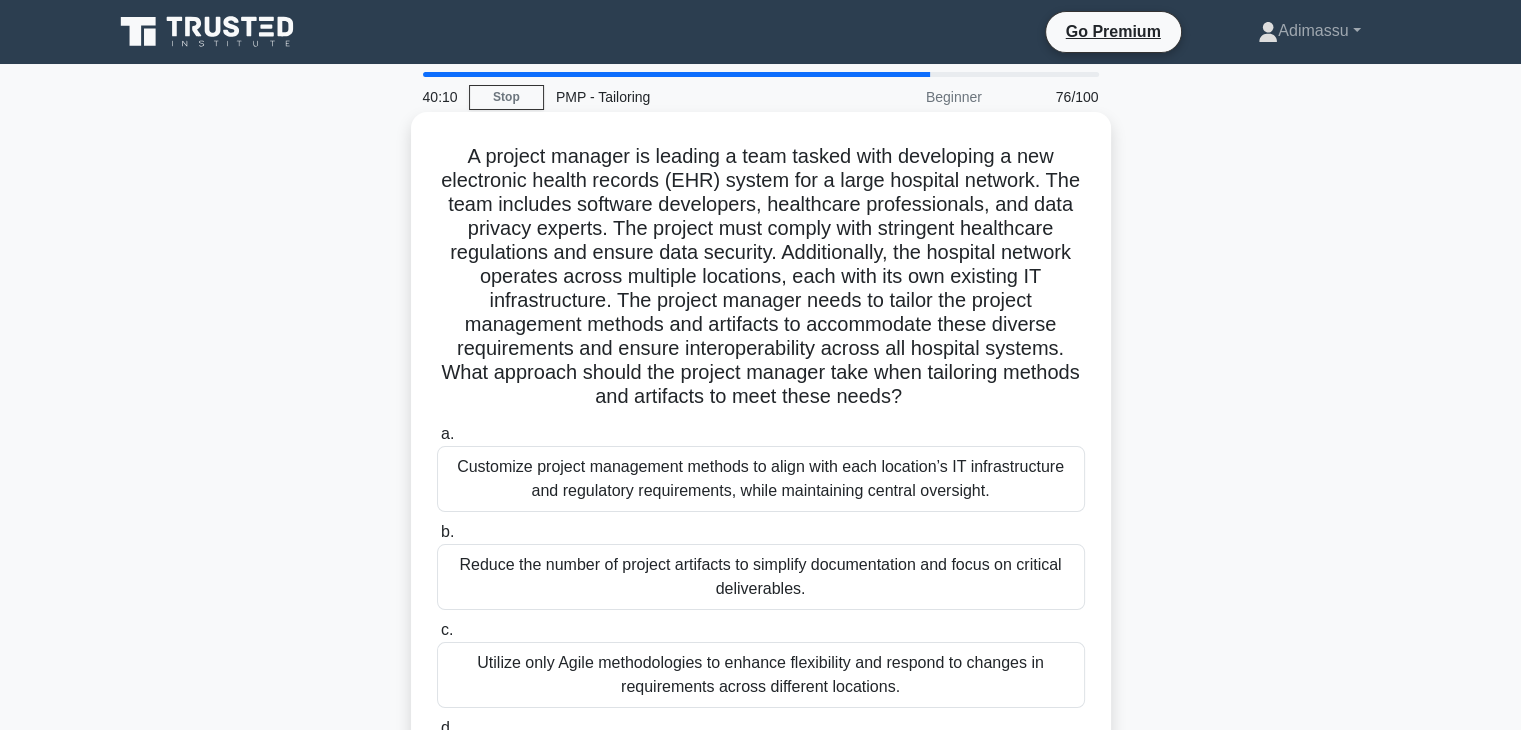 click on "Reduce the number of project artifacts to simplify documentation and focus on critical deliverables." at bounding box center [761, 577] 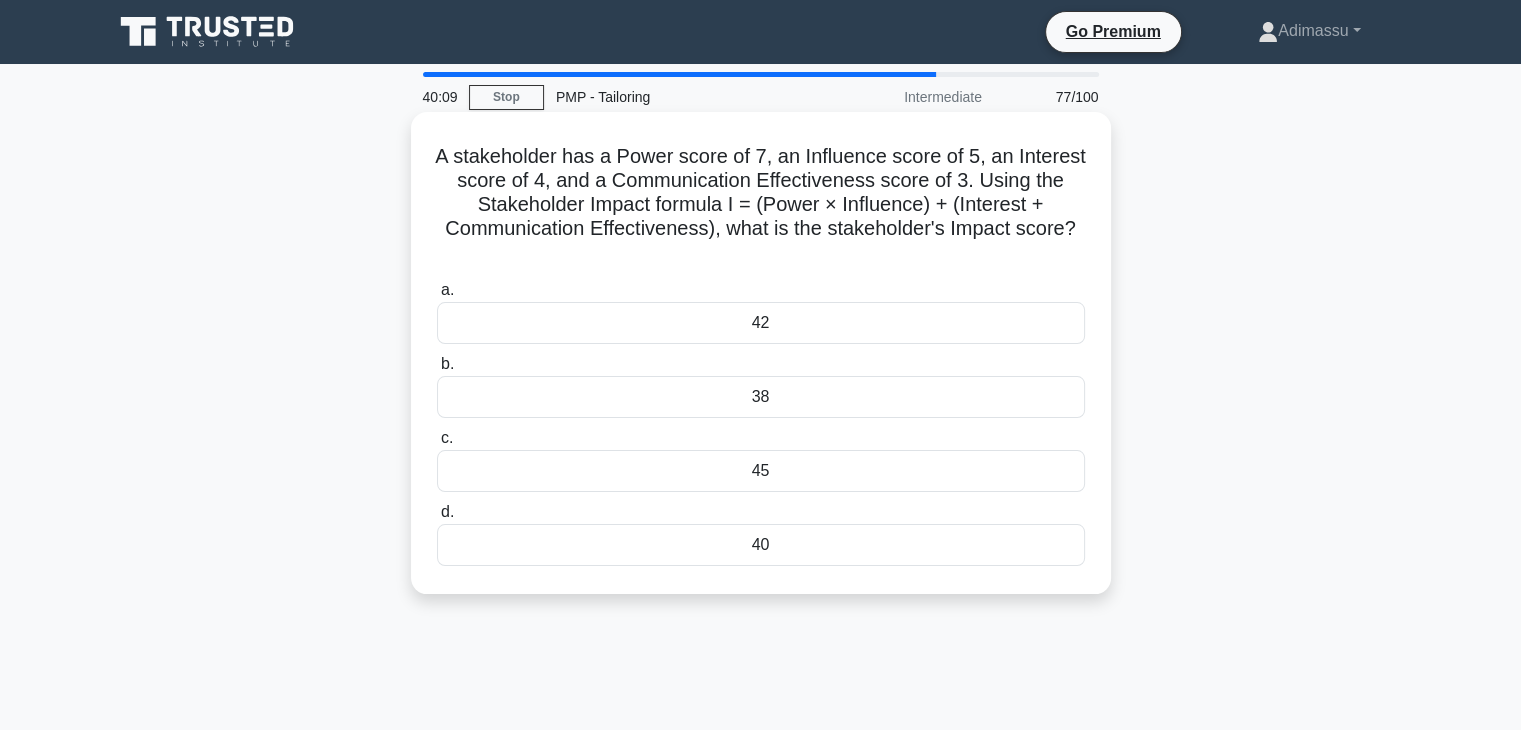 click on "45" at bounding box center (761, 471) 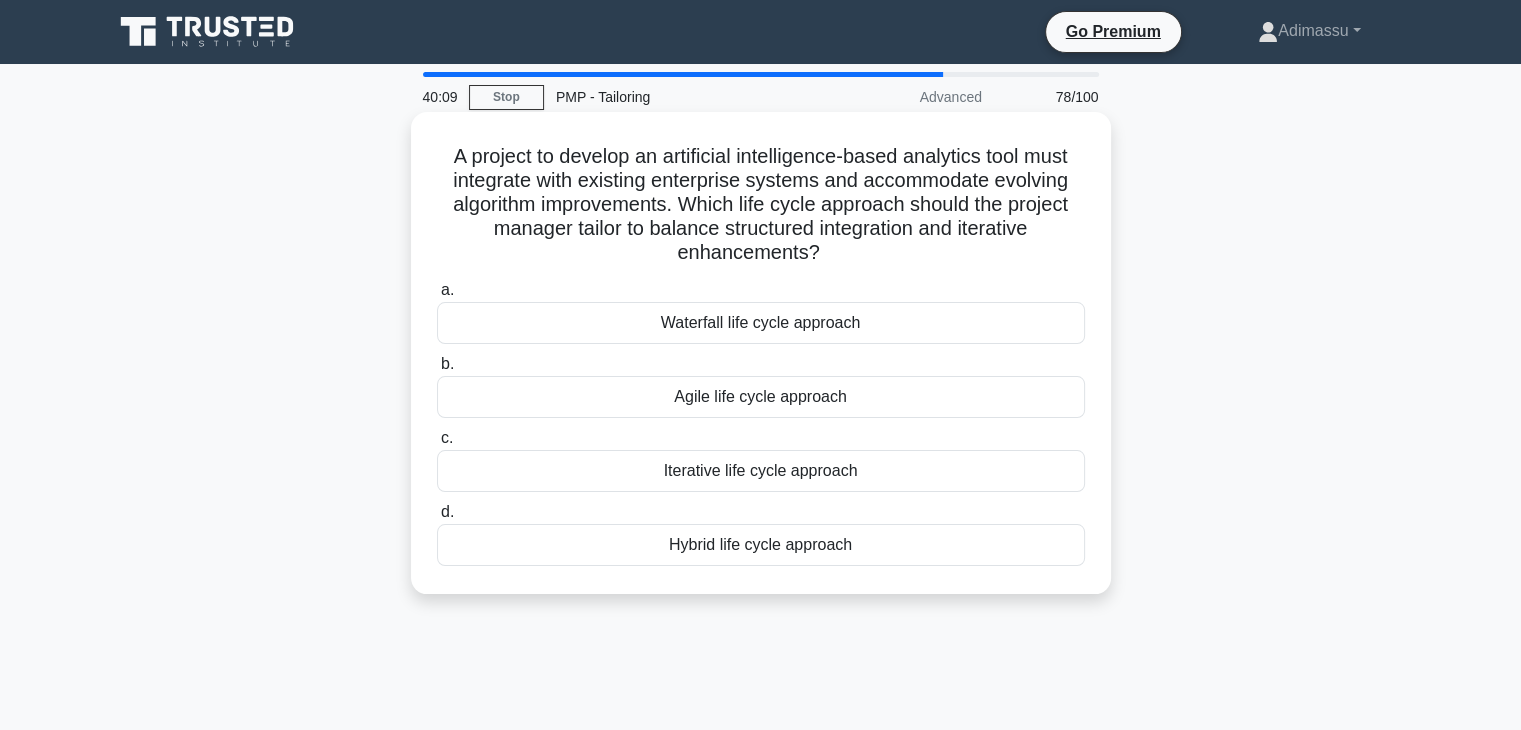 click on "Iterative life cycle approach" at bounding box center [761, 471] 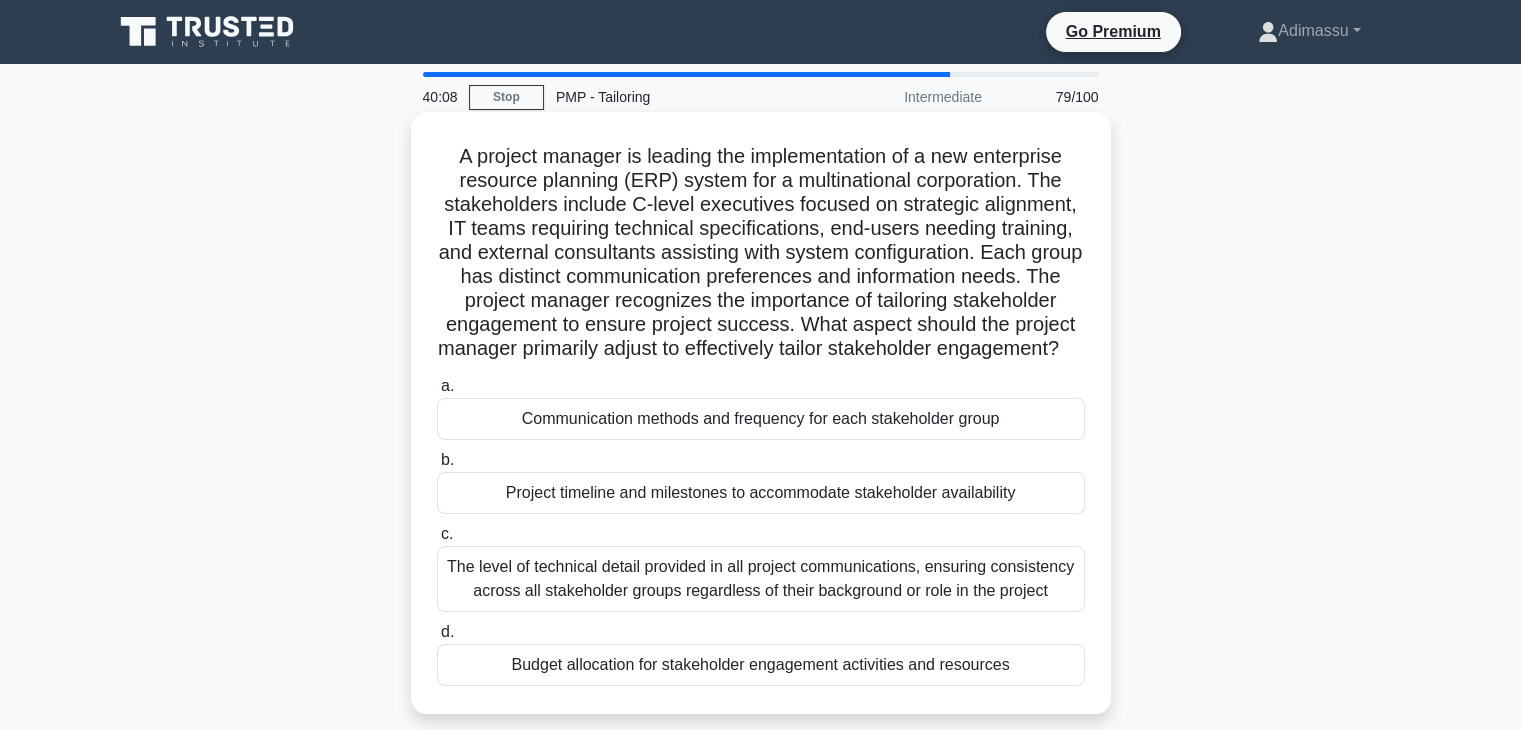 click on "Project timeline and milestones to accommodate stakeholder availability" at bounding box center [761, 493] 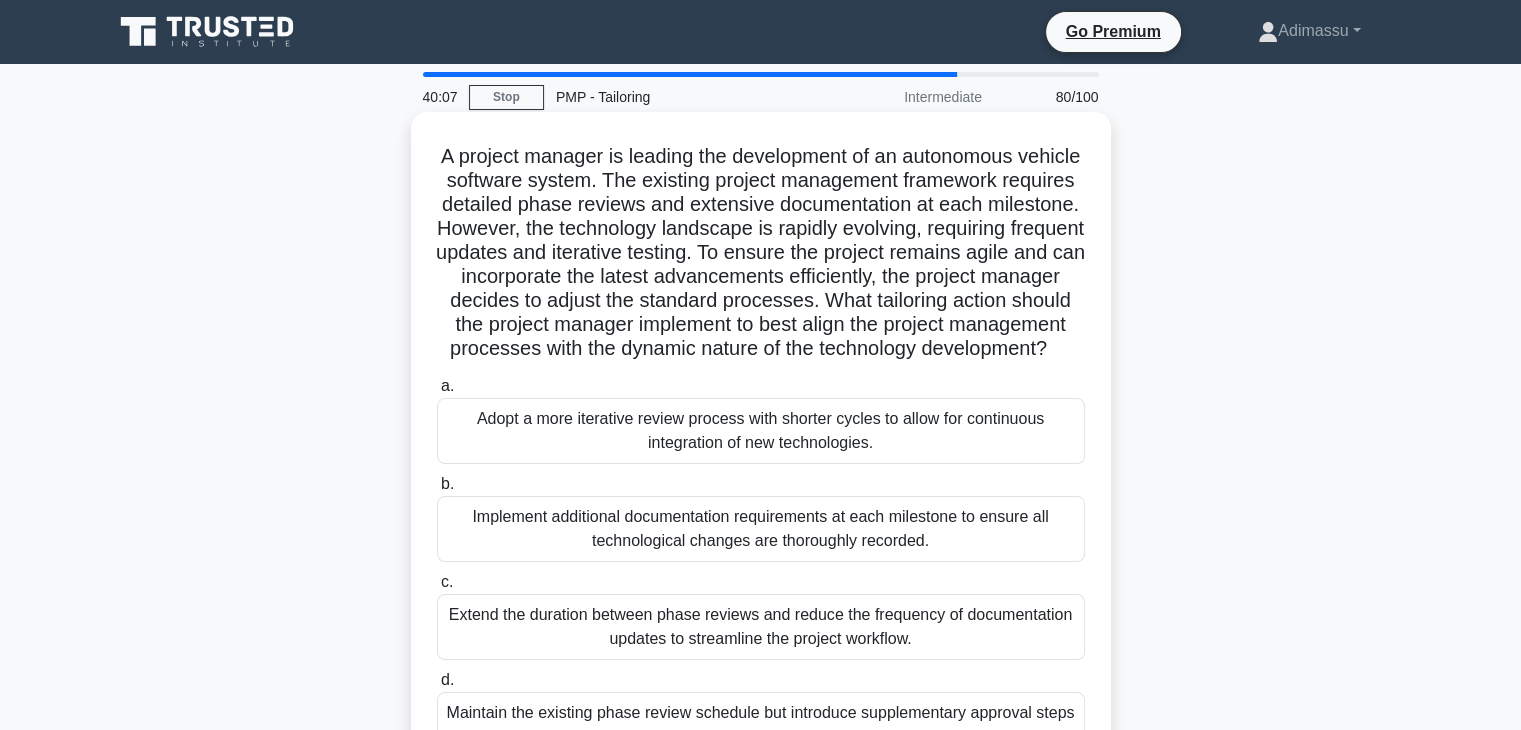 click on "Implement additional documentation requirements at each milestone to ensure all technological changes are thoroughly recorded." at bounding box center [761, 529] 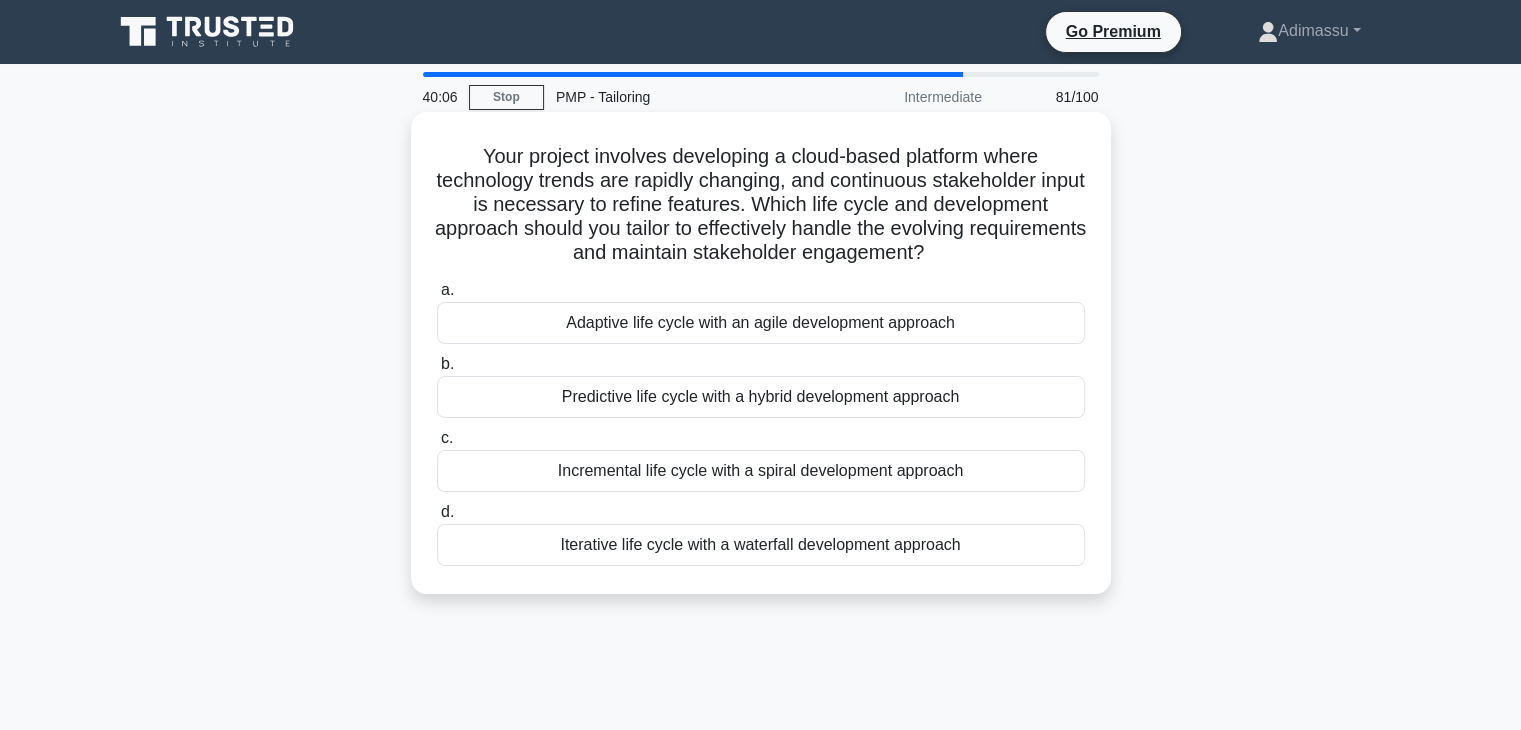 click on "Predictive life cycle with a hybrid development approach" at bounding box center (761, 397) 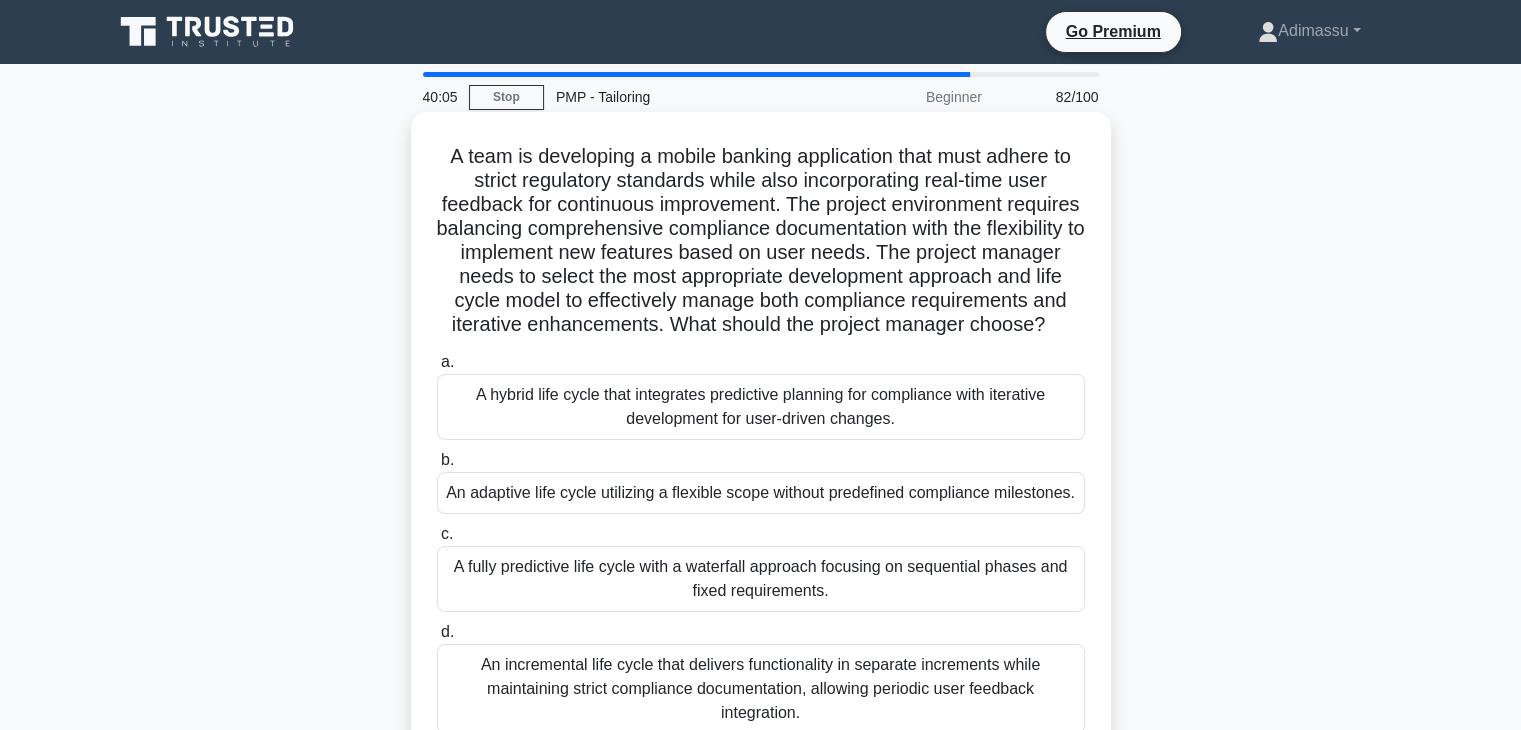 click on "An adaptive life cycle utilizing a flexible scope without predefined compliance milestones." at bounding box center (761, 493) 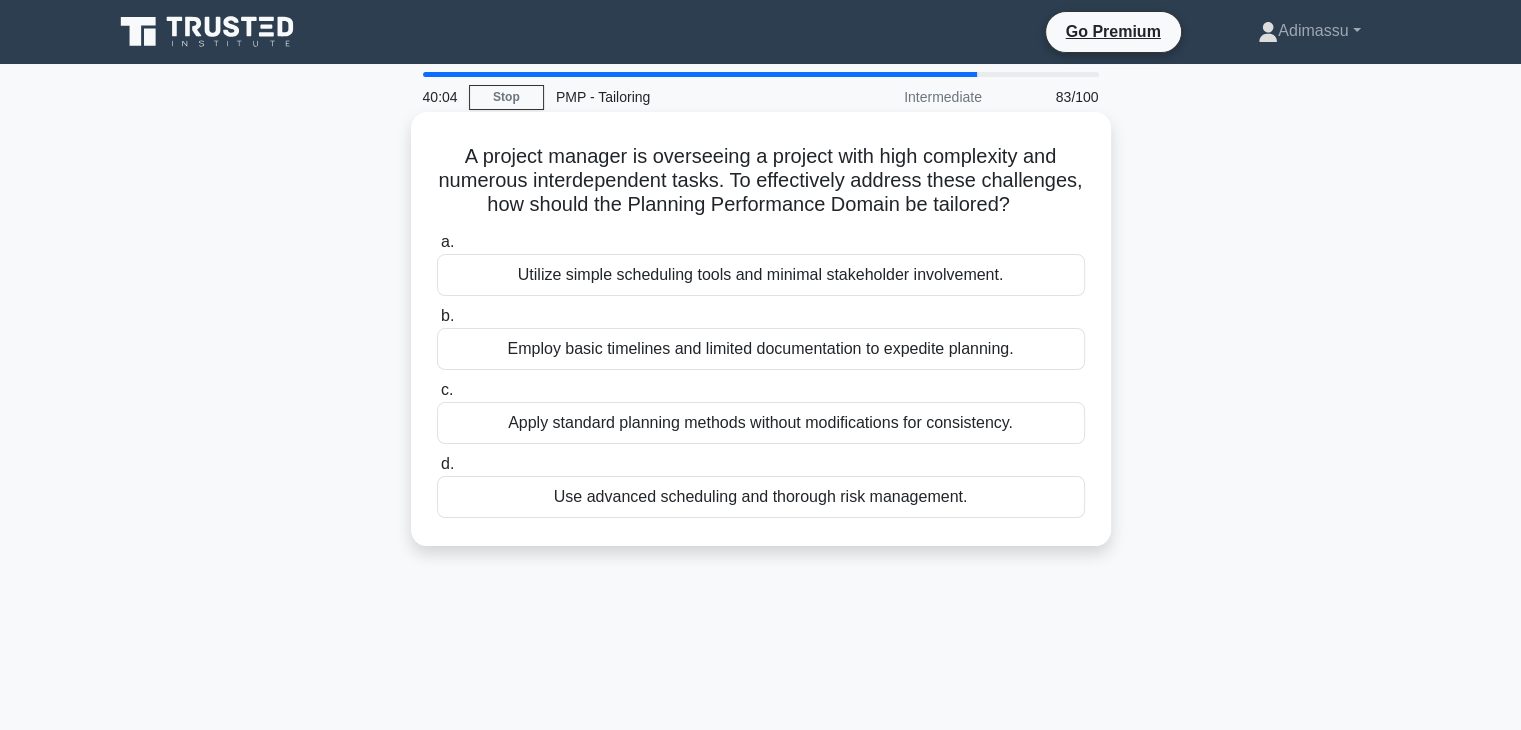 click on "Use advanced scheduling and thorough risk management." at bounding box center [761, 497] 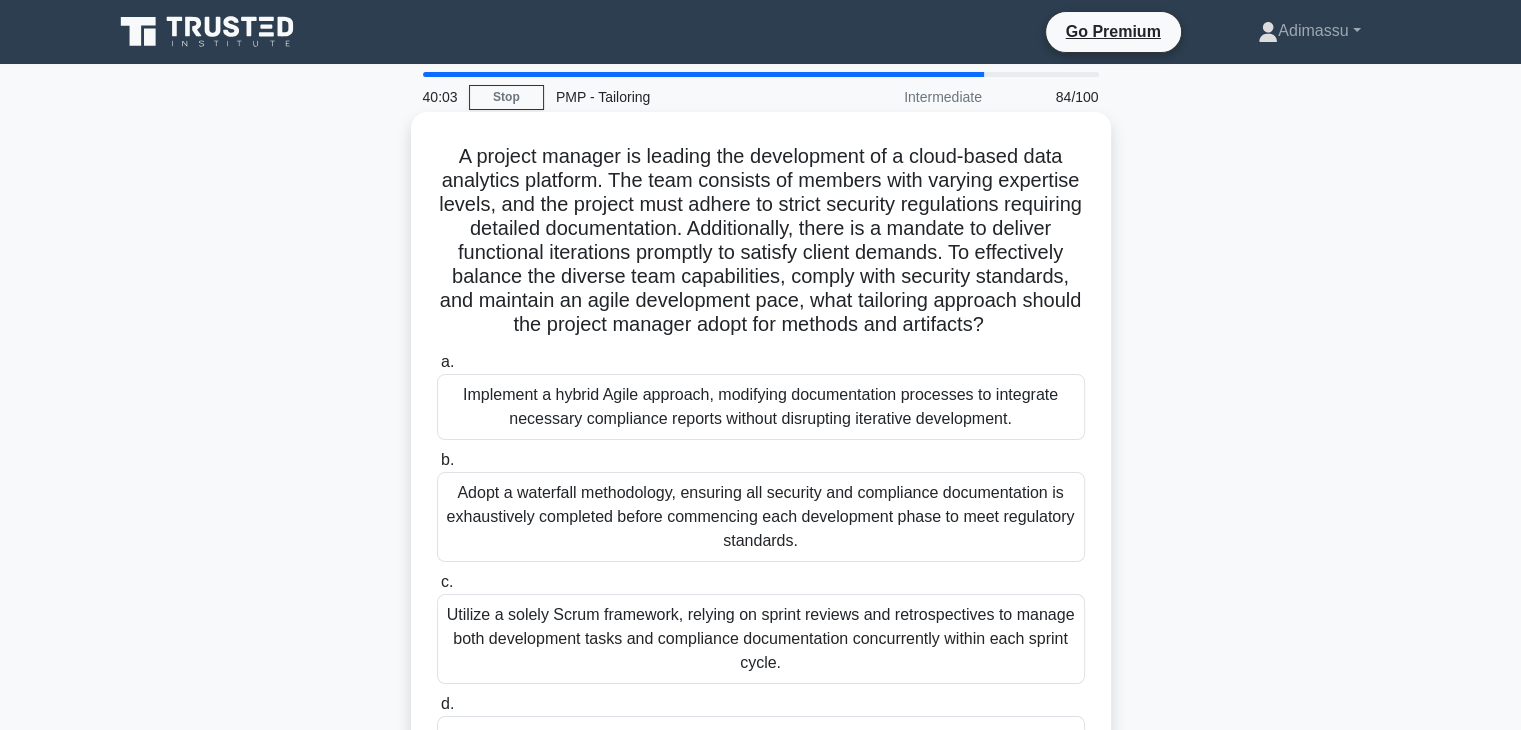 click on "Implement a hybrid Agile approach, modifying documentation processes to integrate necessary compliance reports without disrupting iterative development." at bounding box center [761, 407] 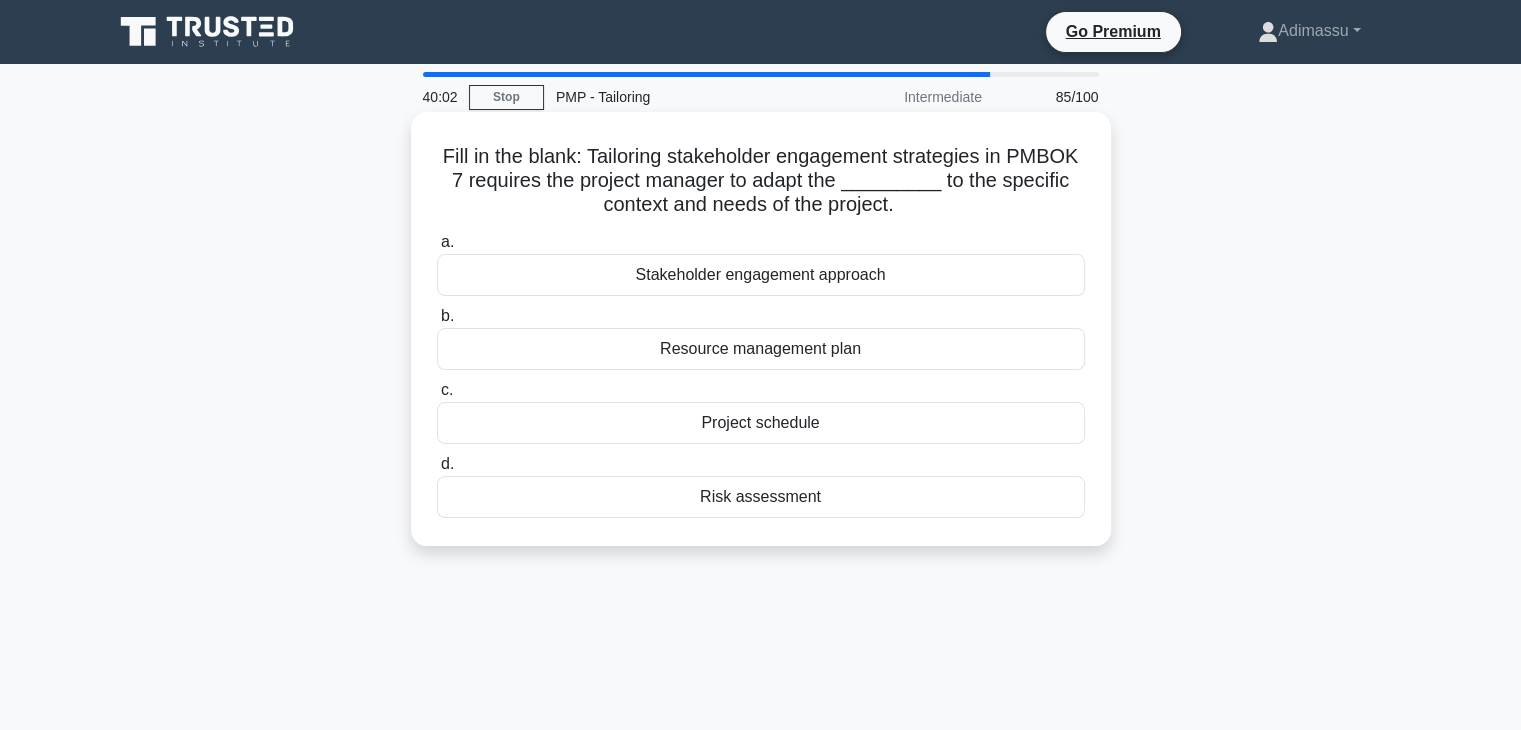 click on "Project schedule" at bounding box center (761, 423) 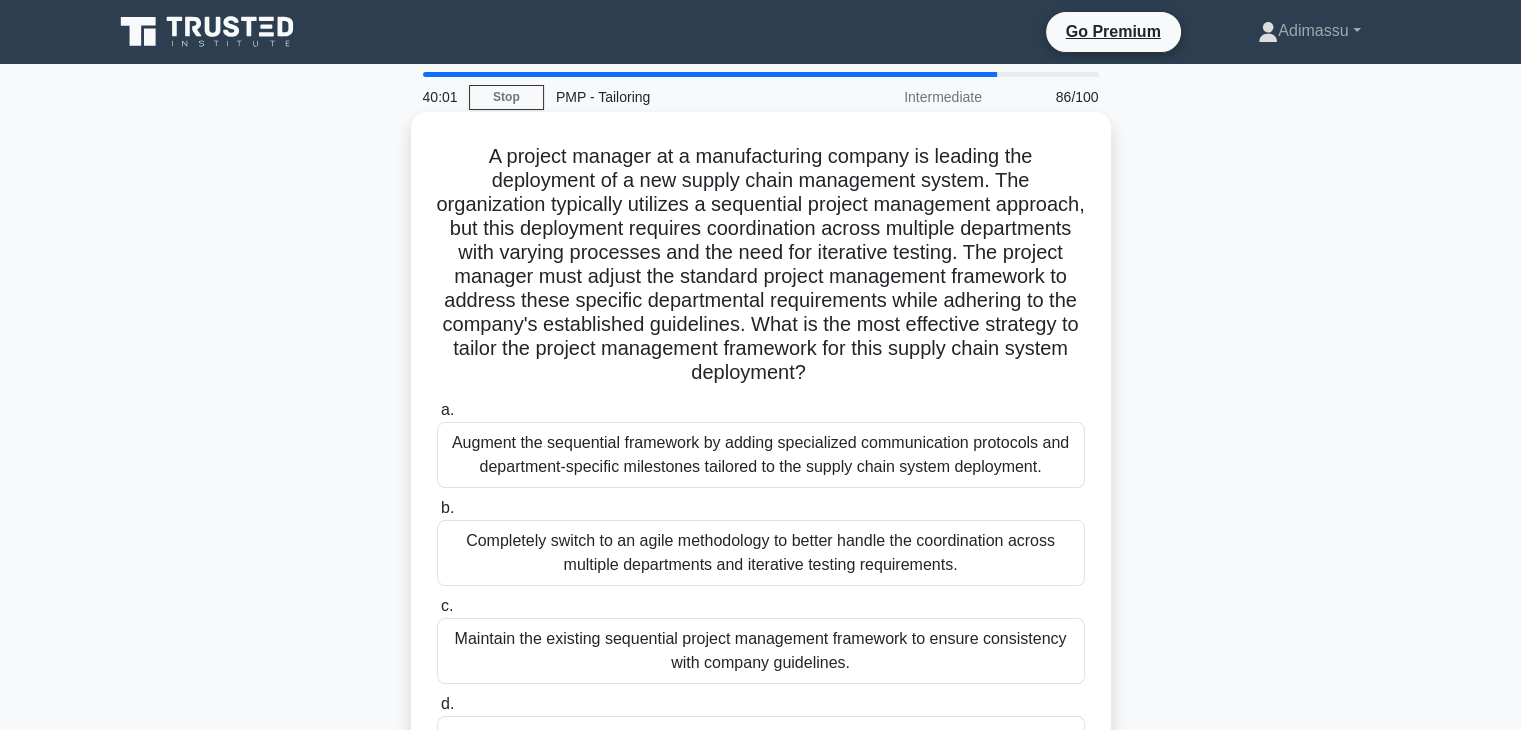 click on "Completely switch to an agile methodology to better handle the coordination across multiple departments and iterative testing requirements." at bounding box center [761, 553] 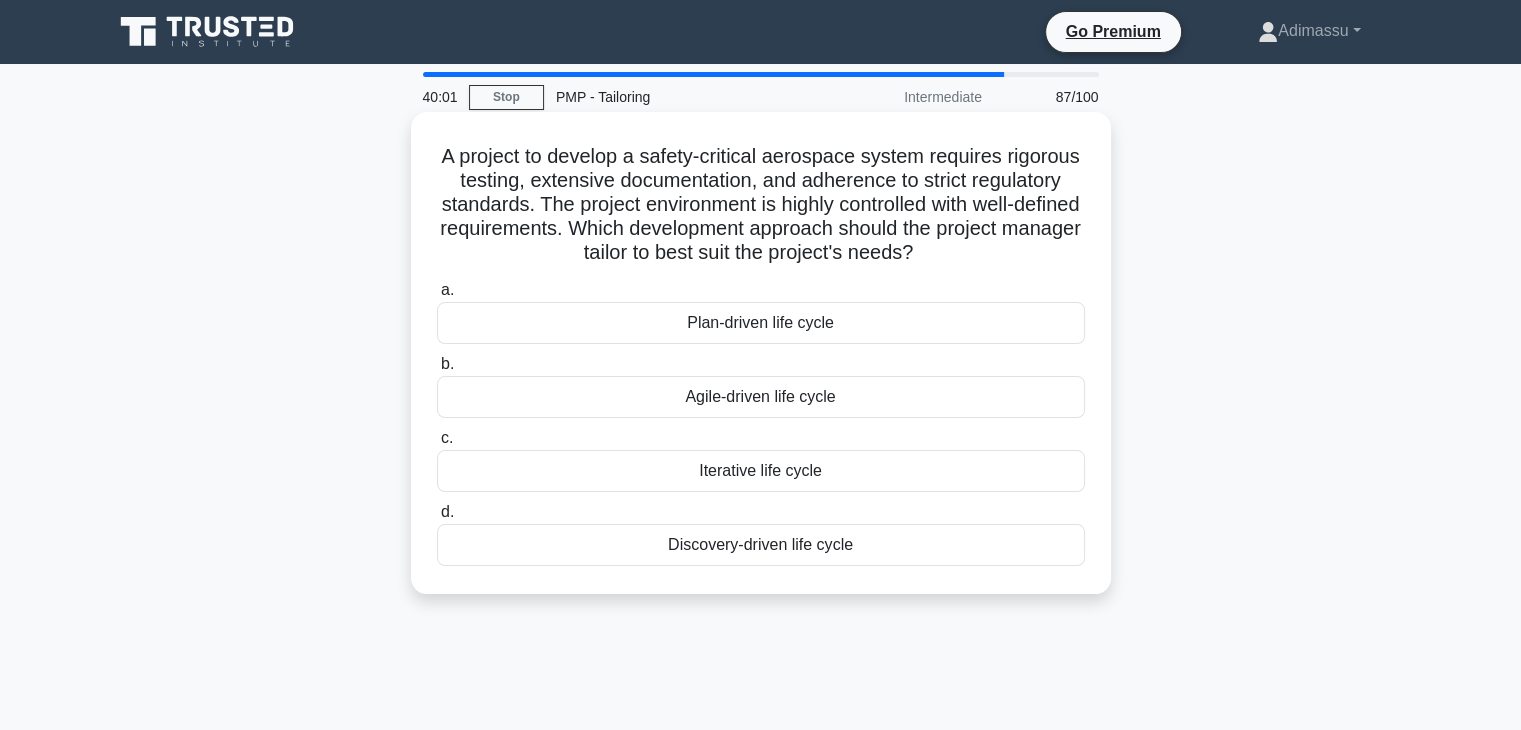click on "Discovery-driven life cycle" at bounding box center (761, 545) 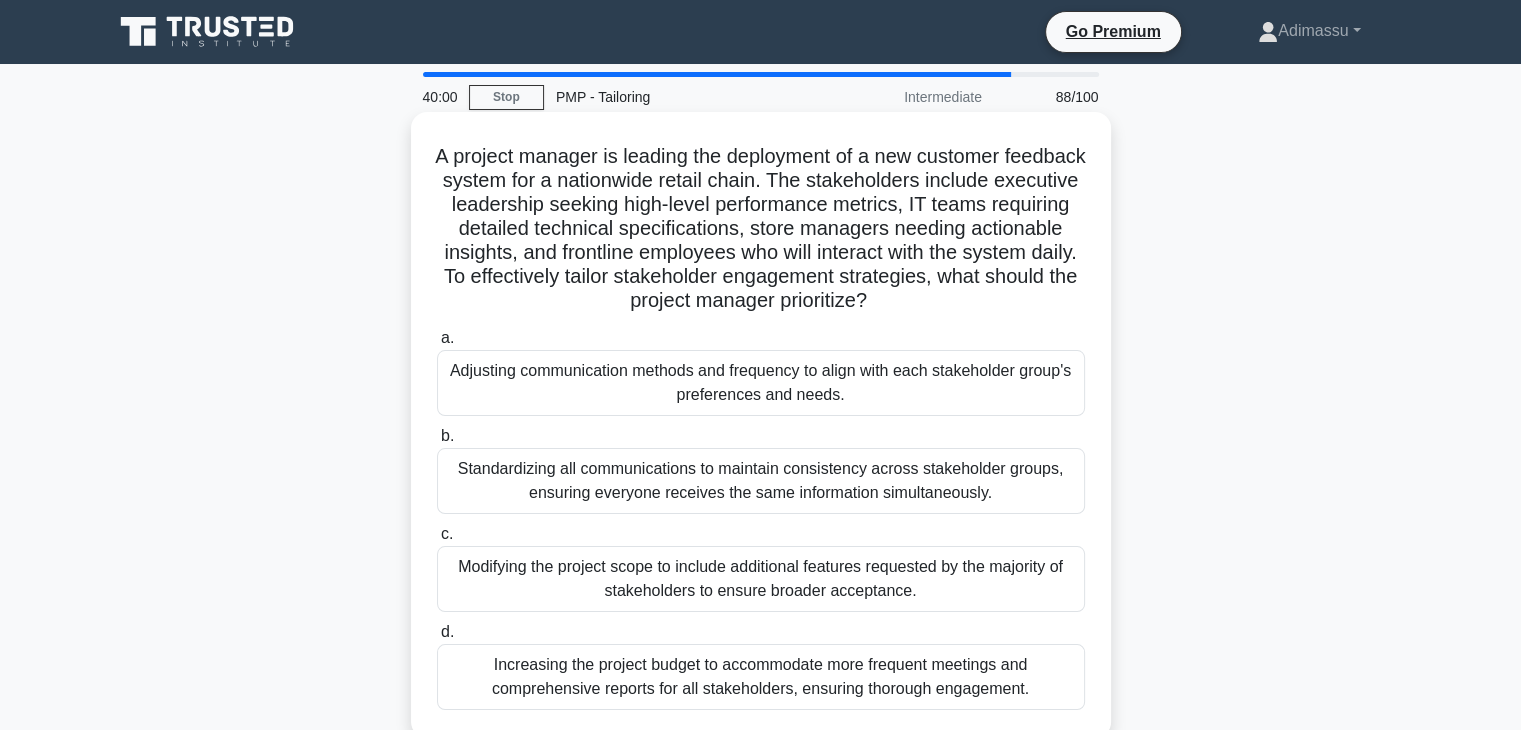 click on "Standardizing all communications to maintain consistency across stakeholder groups, ensuring everyone receives the same information simultaneously." at bounding box center (761, 481) 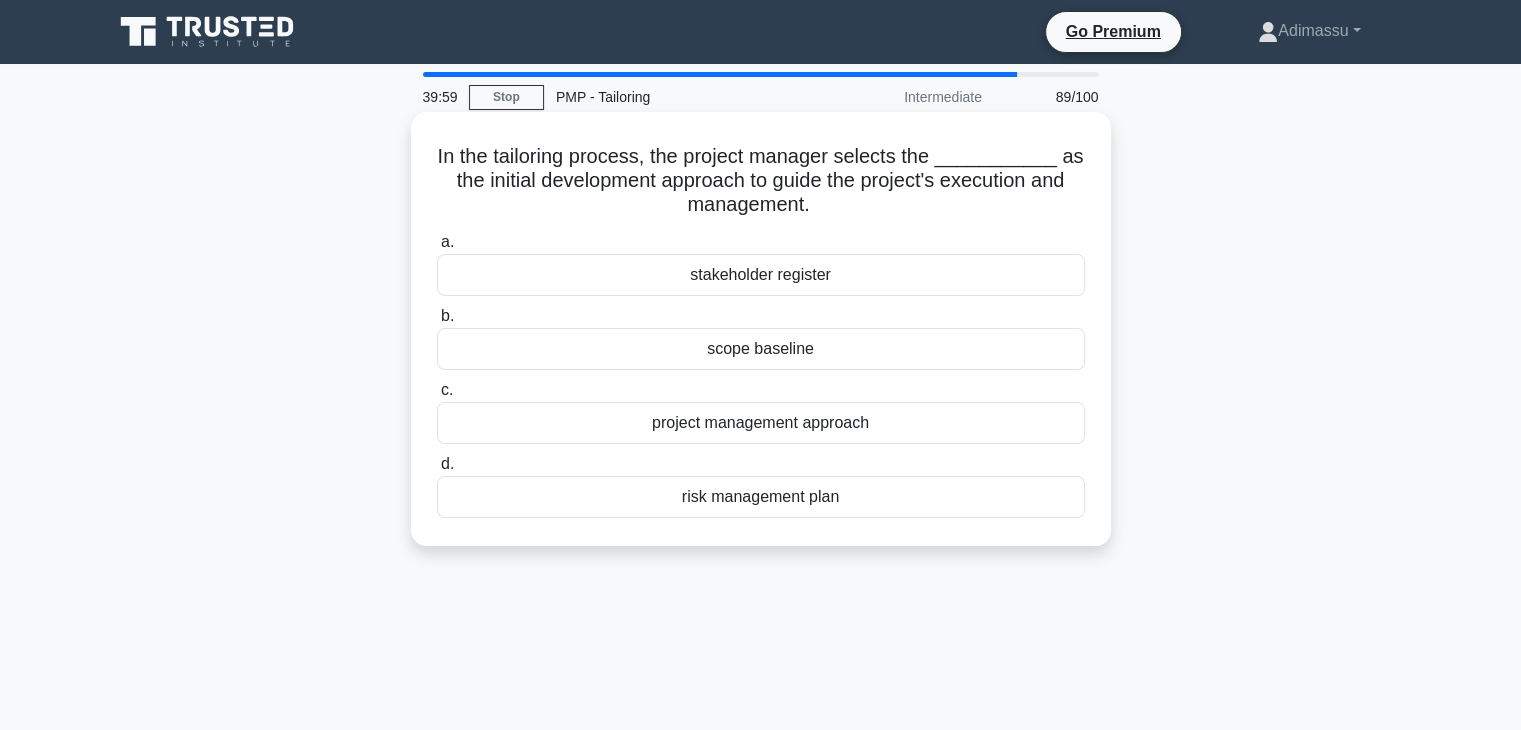 click on "project management approach" at bounding box center [761, 423] 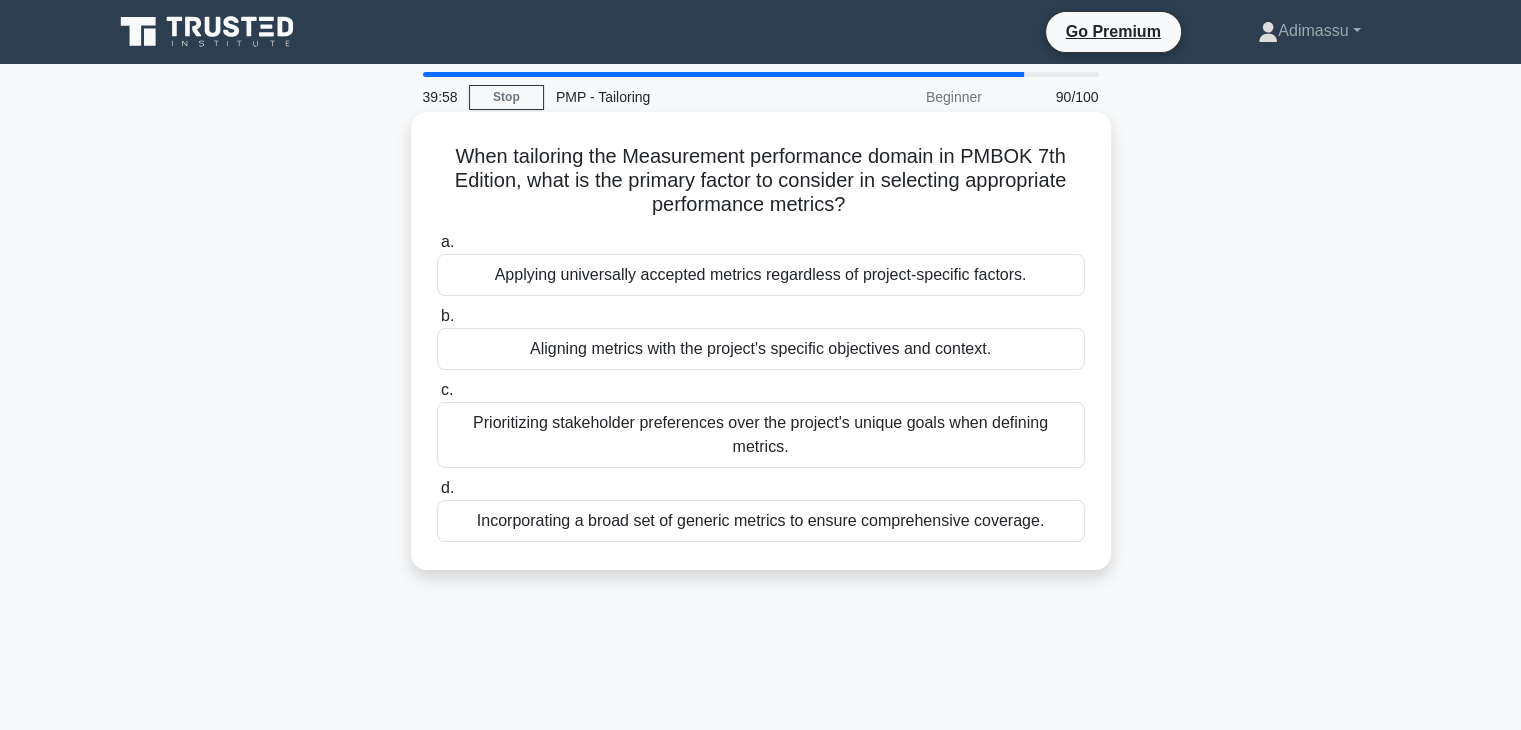 click on "Applying universally accepted metrics regardless of project-specific factors." at bounding box center (761, 275) 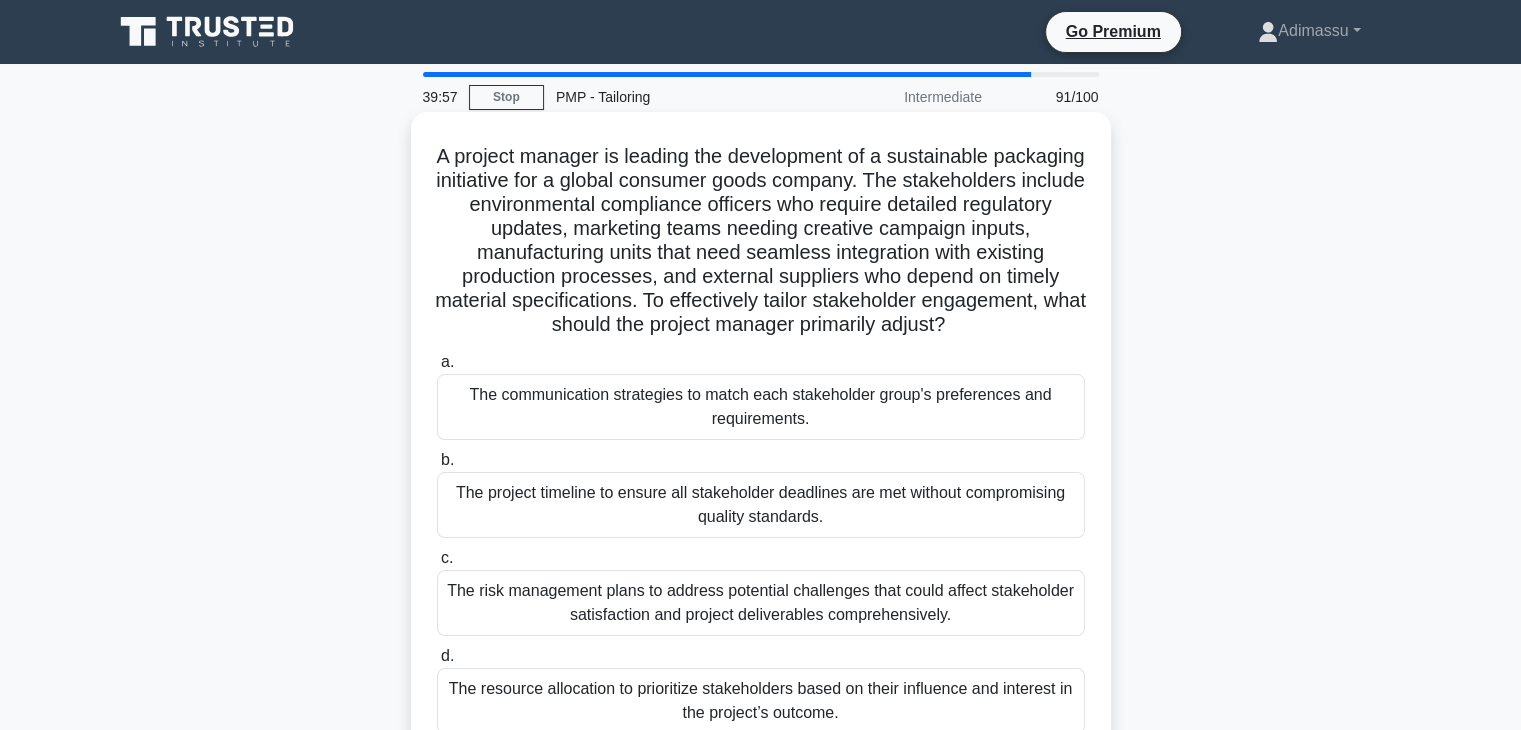 click on "The risk management plans to address potential challenges that could affect stakeholder satisfaction and project deliverables comprehensively." at bounding box center (761, 603) 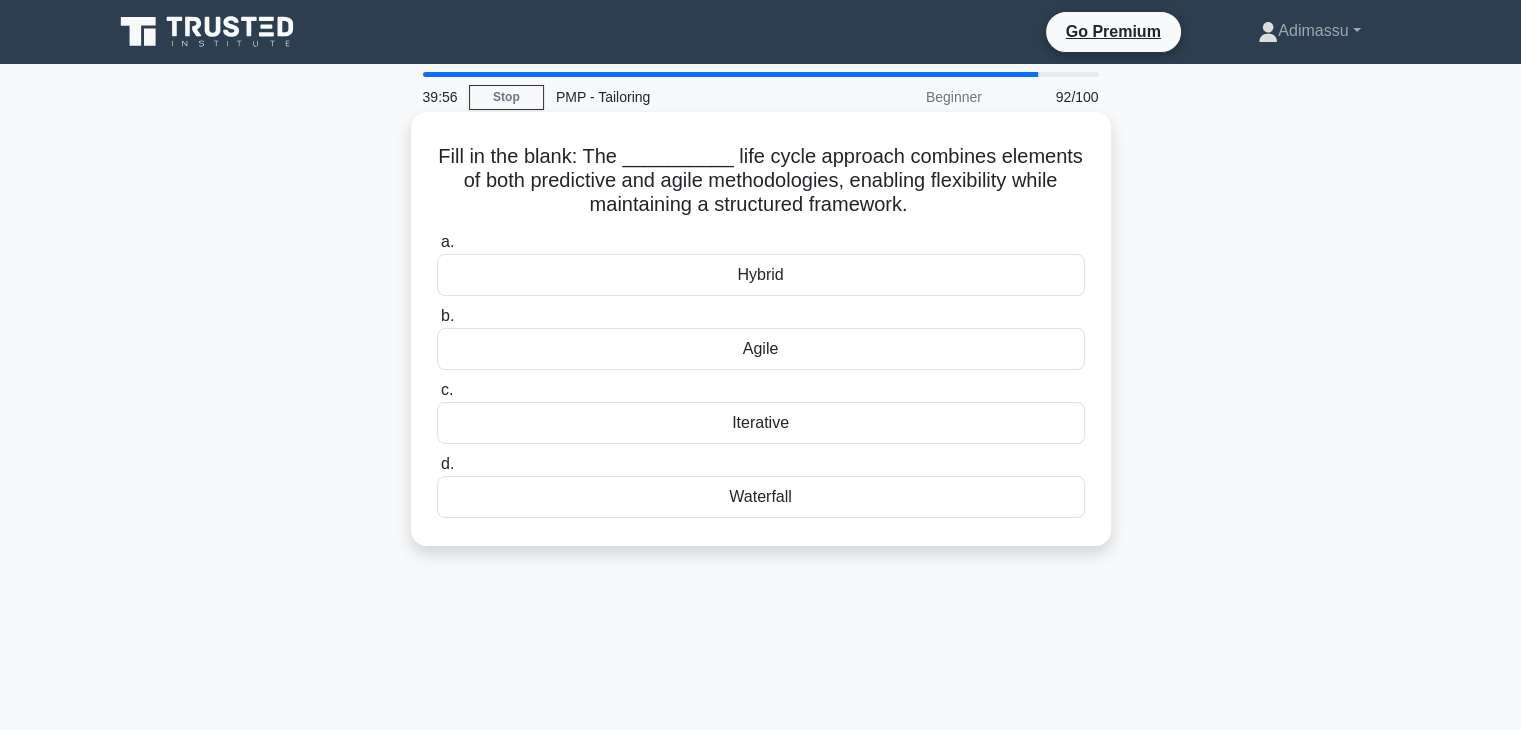 click on "Agile" at bounding box center (761, 349) 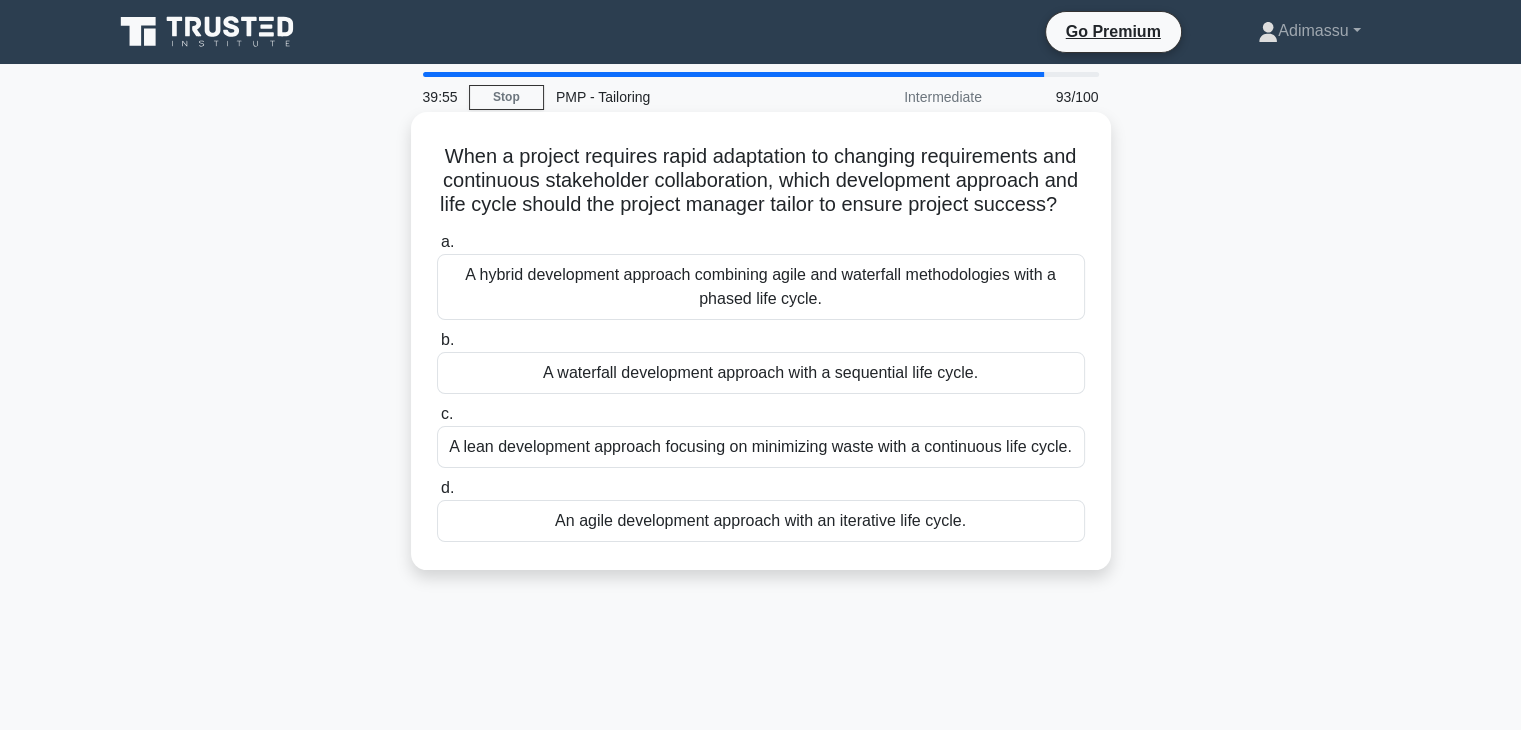 click on "A hybrid development approach combining agile and waterfall methodologies with a phased life cycle." at bounding box center (761, 287) 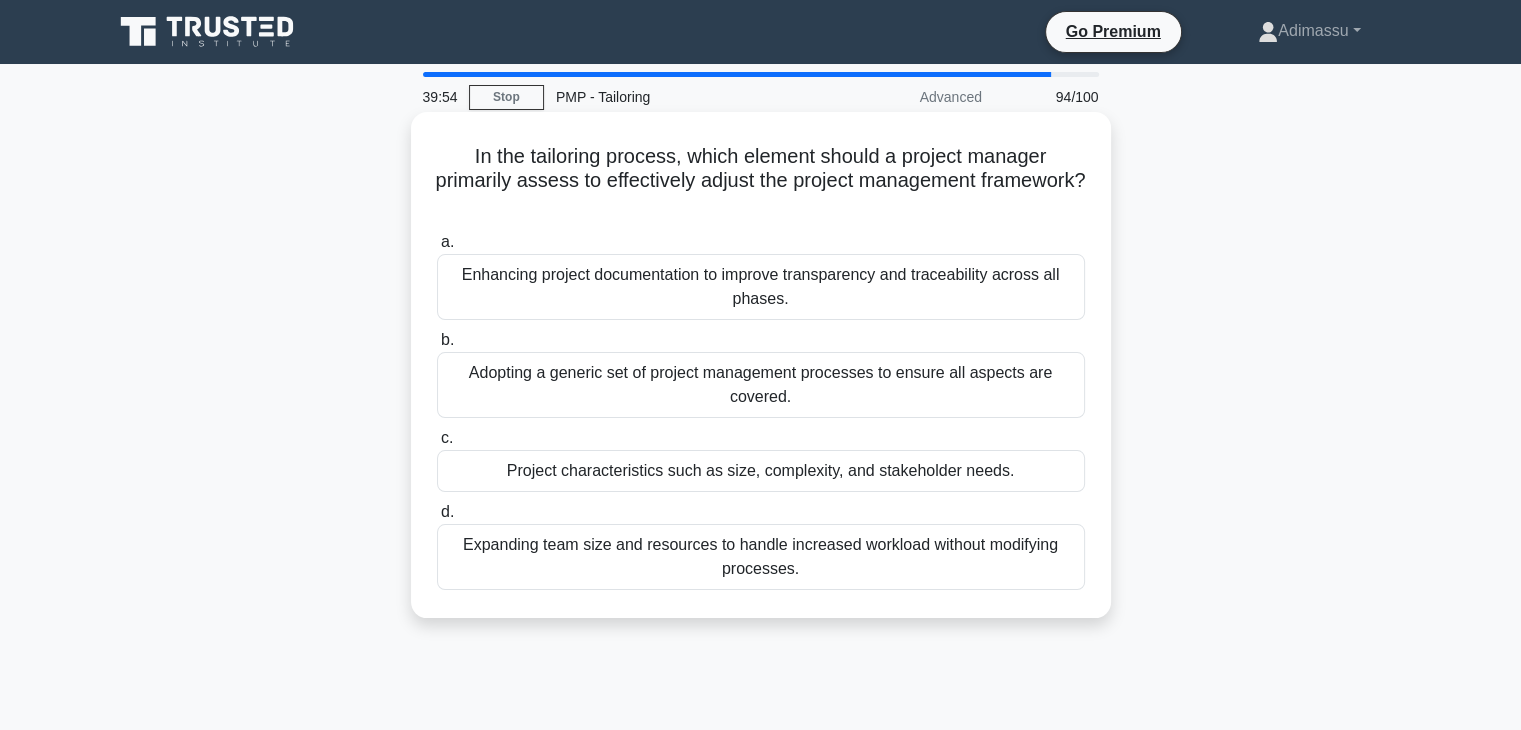 click on "Adopting a generic set of project management processes to ensure all aspects are covered." at bounding box center [761, 385] 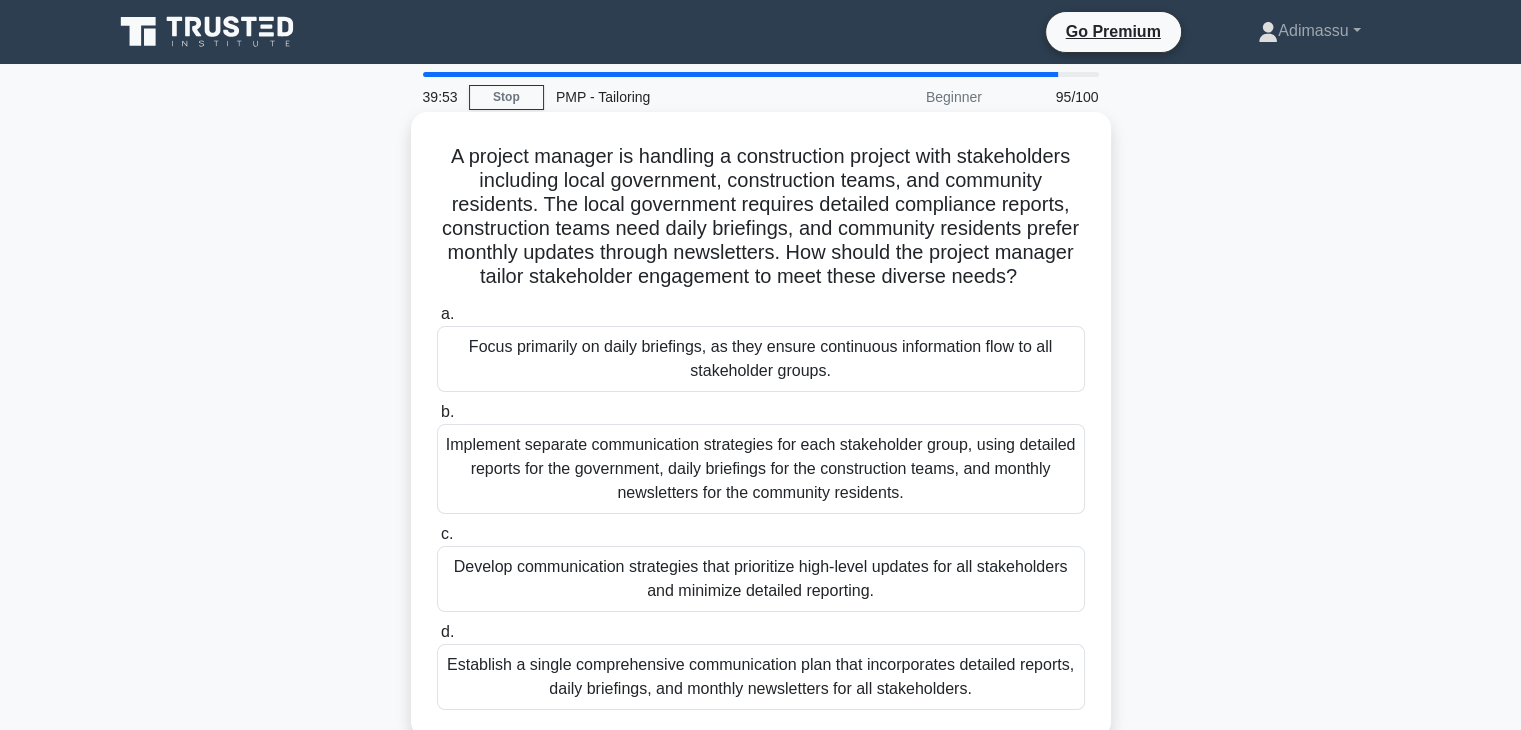 click on "Implement separate communication strategies for each stakeholder group, using detailed reports for the government, daily briefings for the construction teams, and monthly newsletters for the community residents." at bounding box center [761, 469] 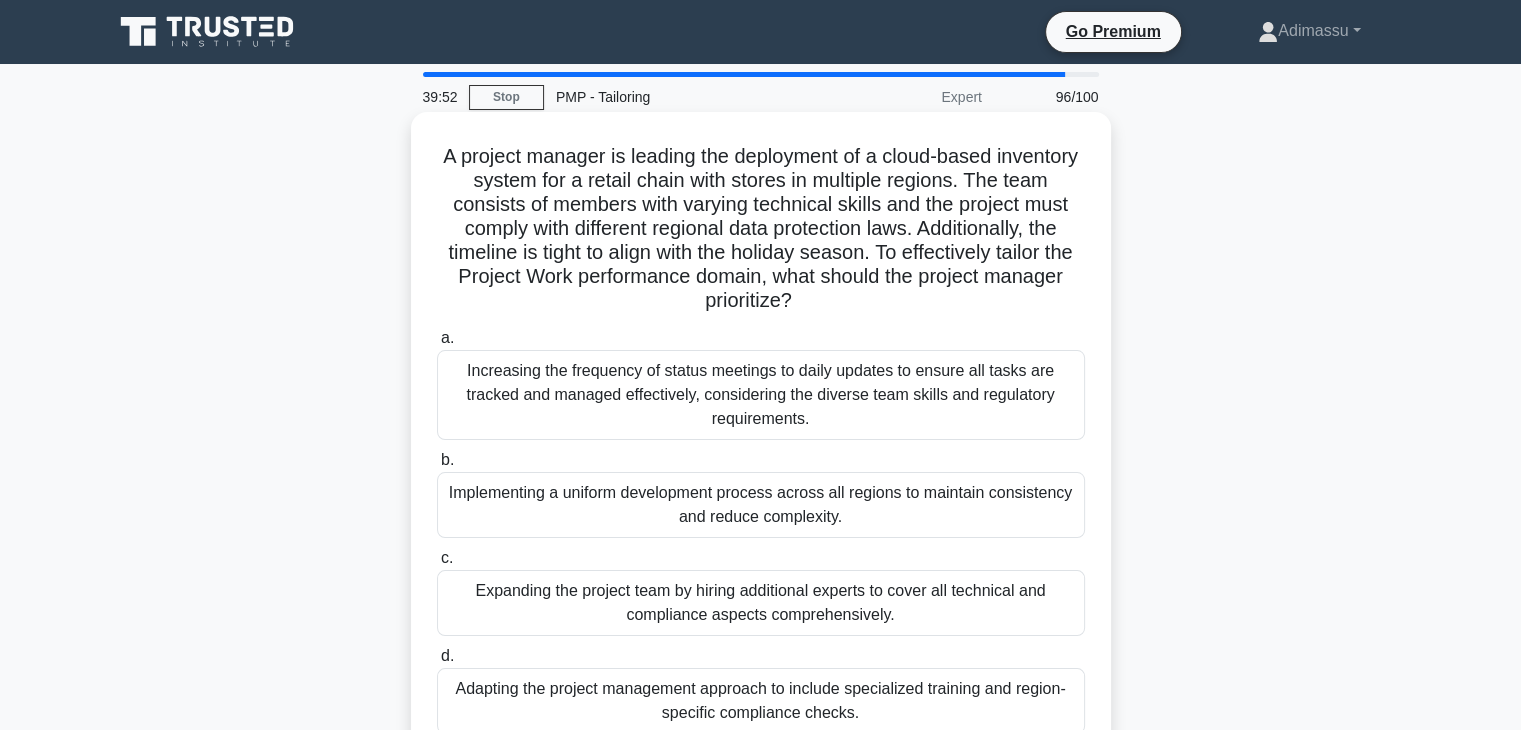 click on "Expanding the project team by hiring additional experts to cover all technical and compliance aspects comprehensively." at bounding box center [761, 603] 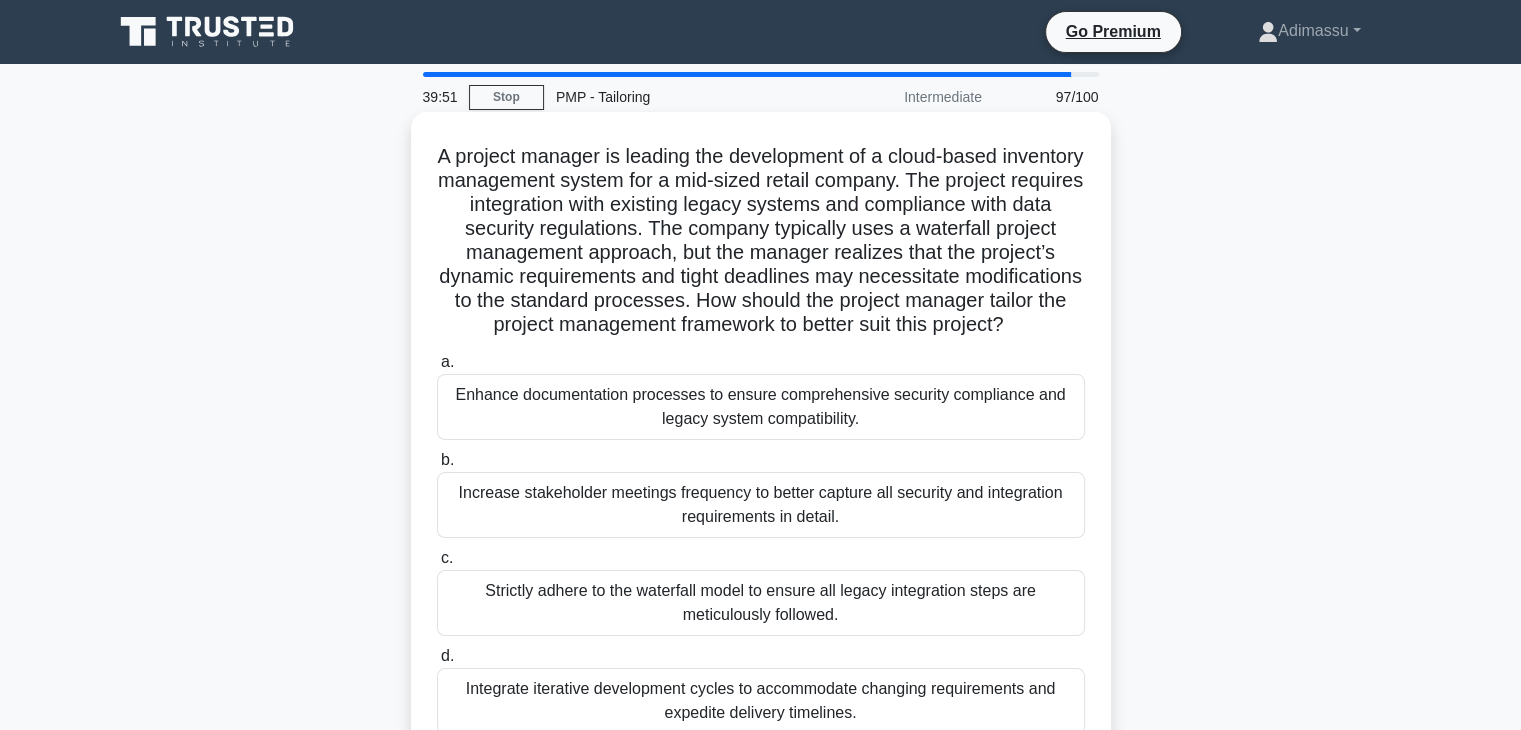 click on "Integrate iterative development cycles to accommodate changing requirements and expedite delivery timelines." at bounding box center [761, 701] 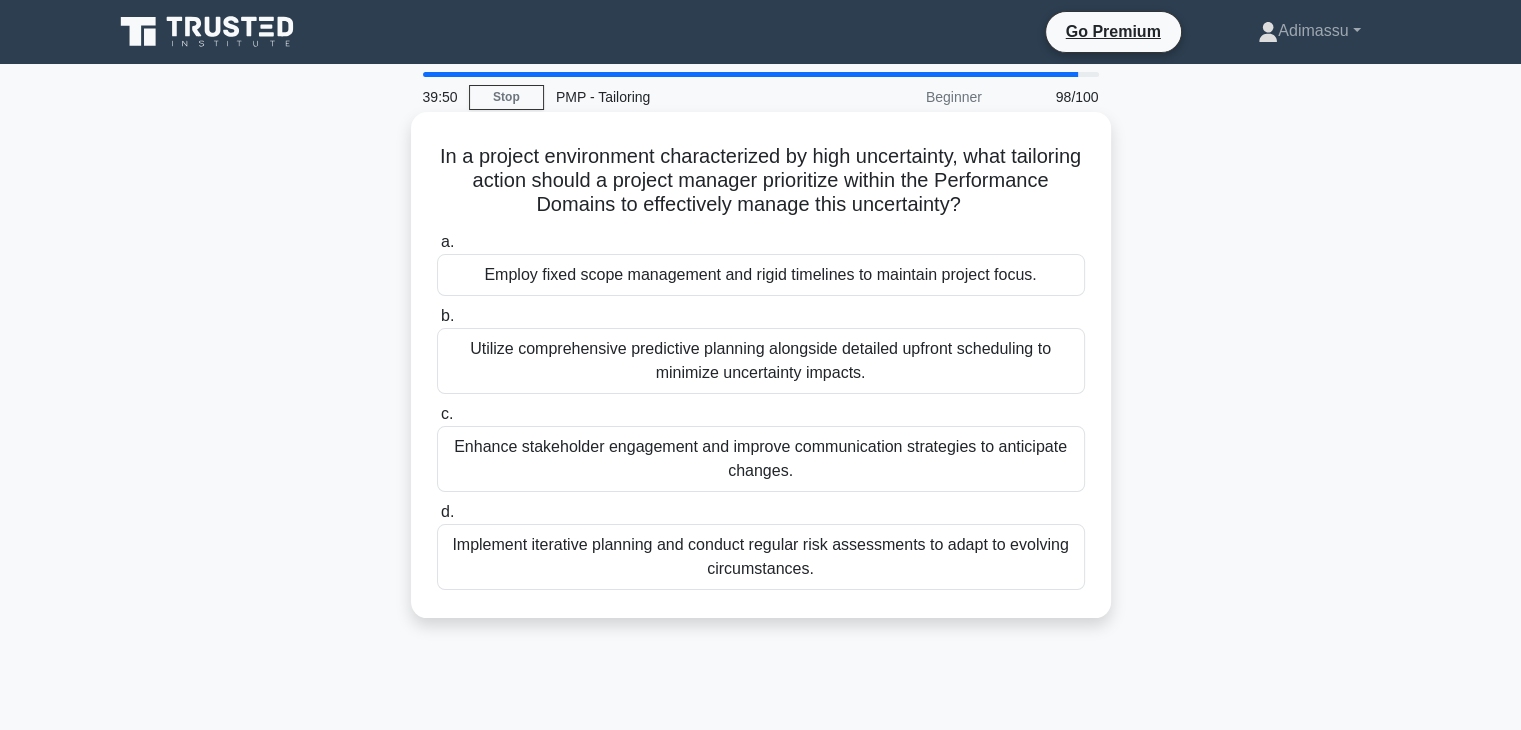 click on "Implement iterative planning and conduct regular risk assessments to adapt to evolving circumstances." at bounding box center [761, 557] 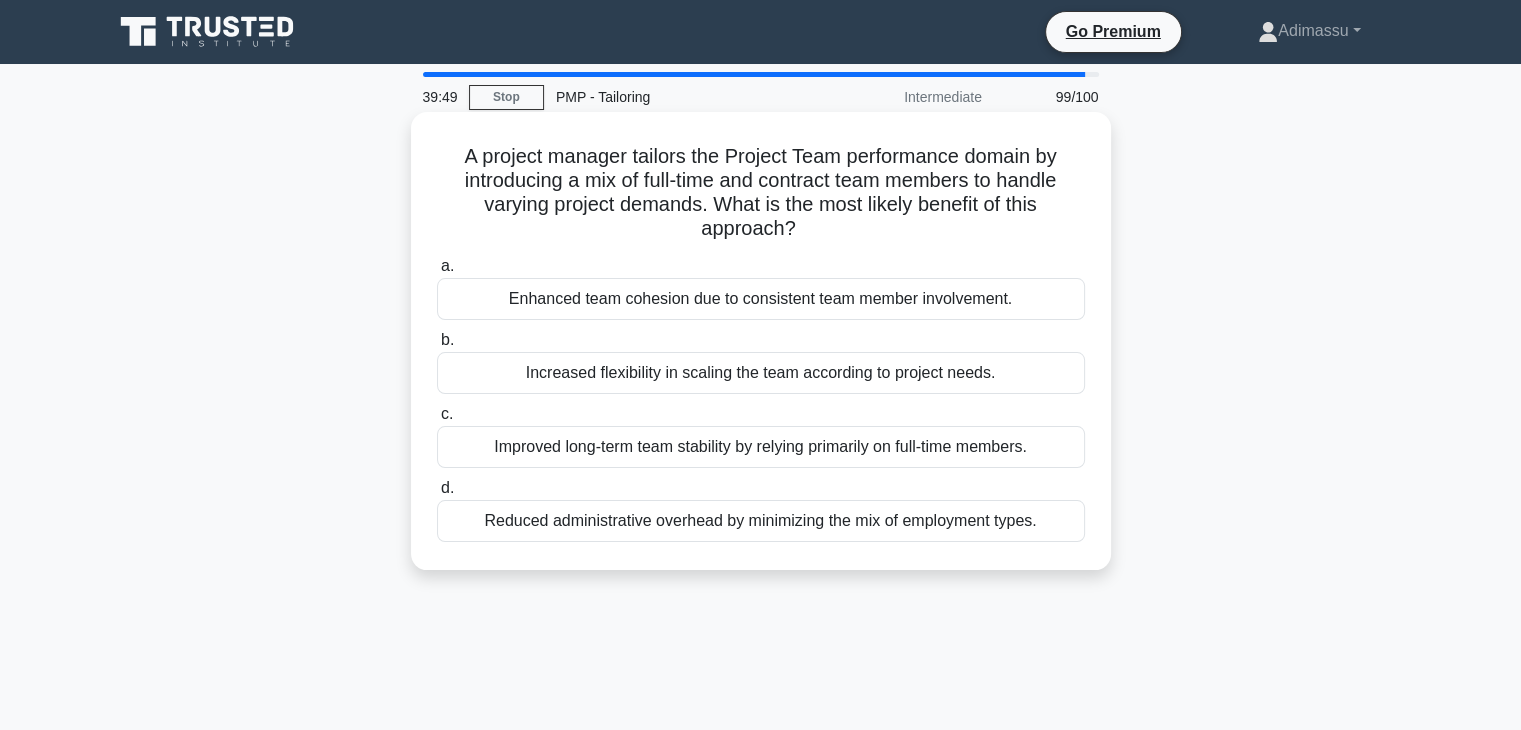 click on "Improved long-term team stability by relying primarily on full-time members." at bounding box center [761, 447] 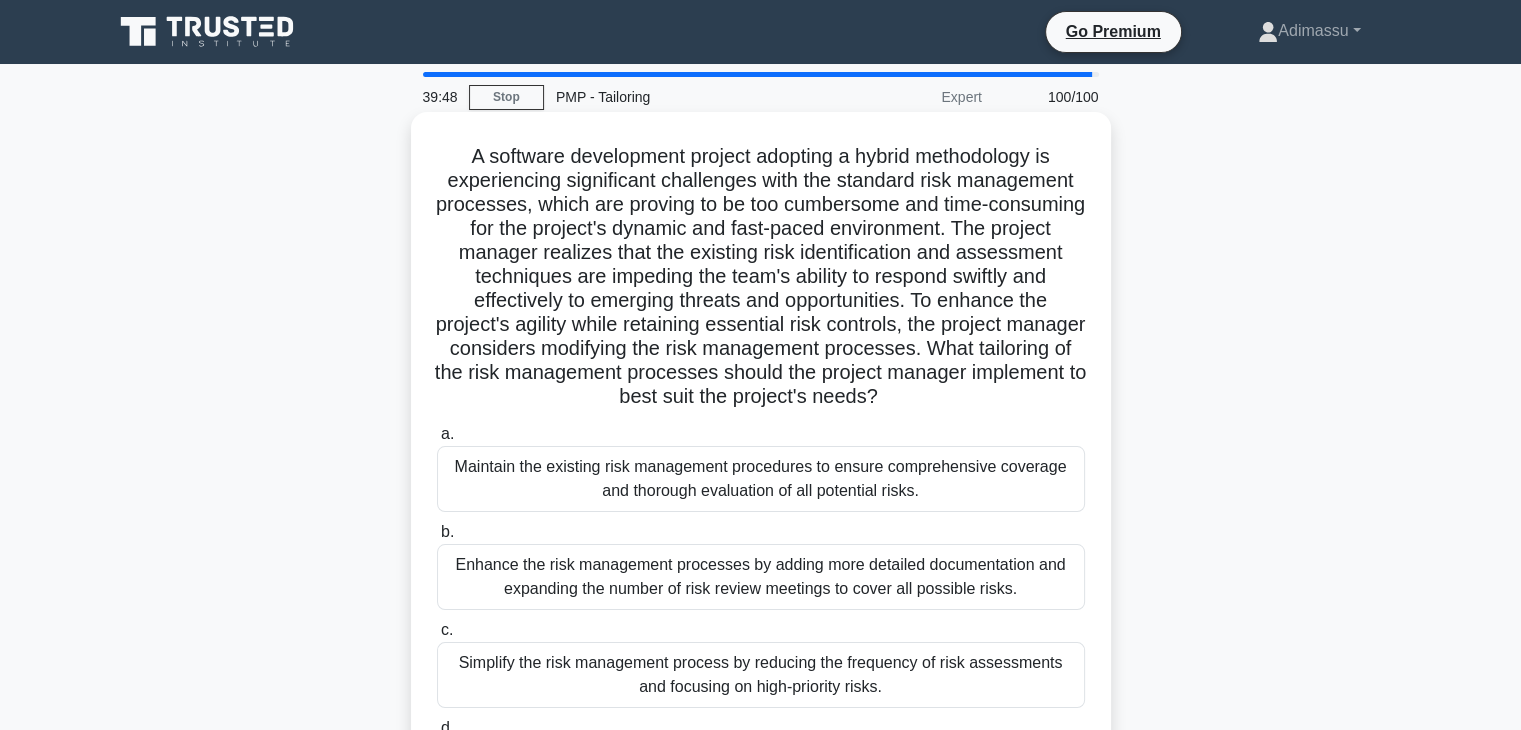 click on "Enhance the risk management processes by adding more detailed documentation and expanding the number of risk review meetings to cover all possible risks." at bounding box center [761, 577] 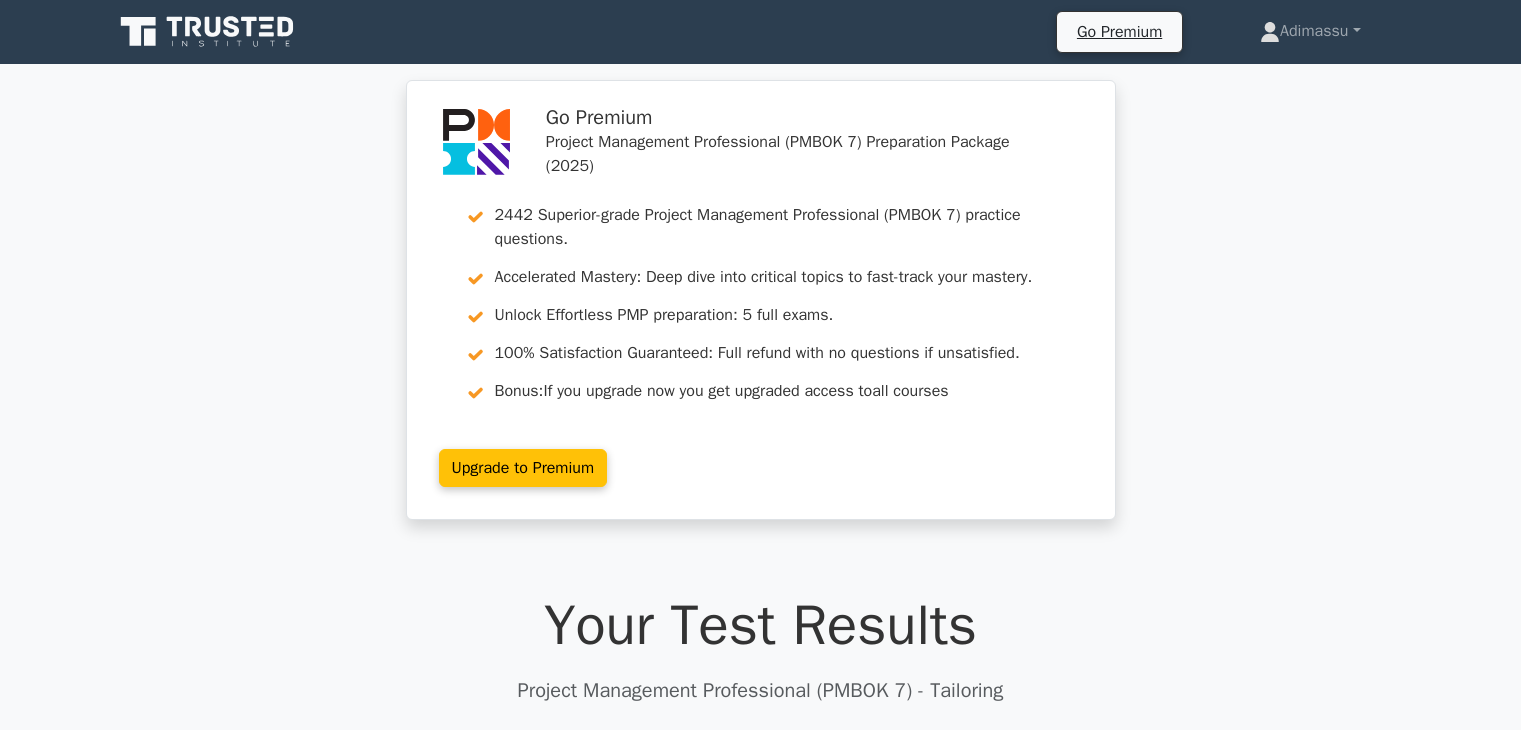 scroll, scrollTop: 0, scrollLeft: 0, axis: both 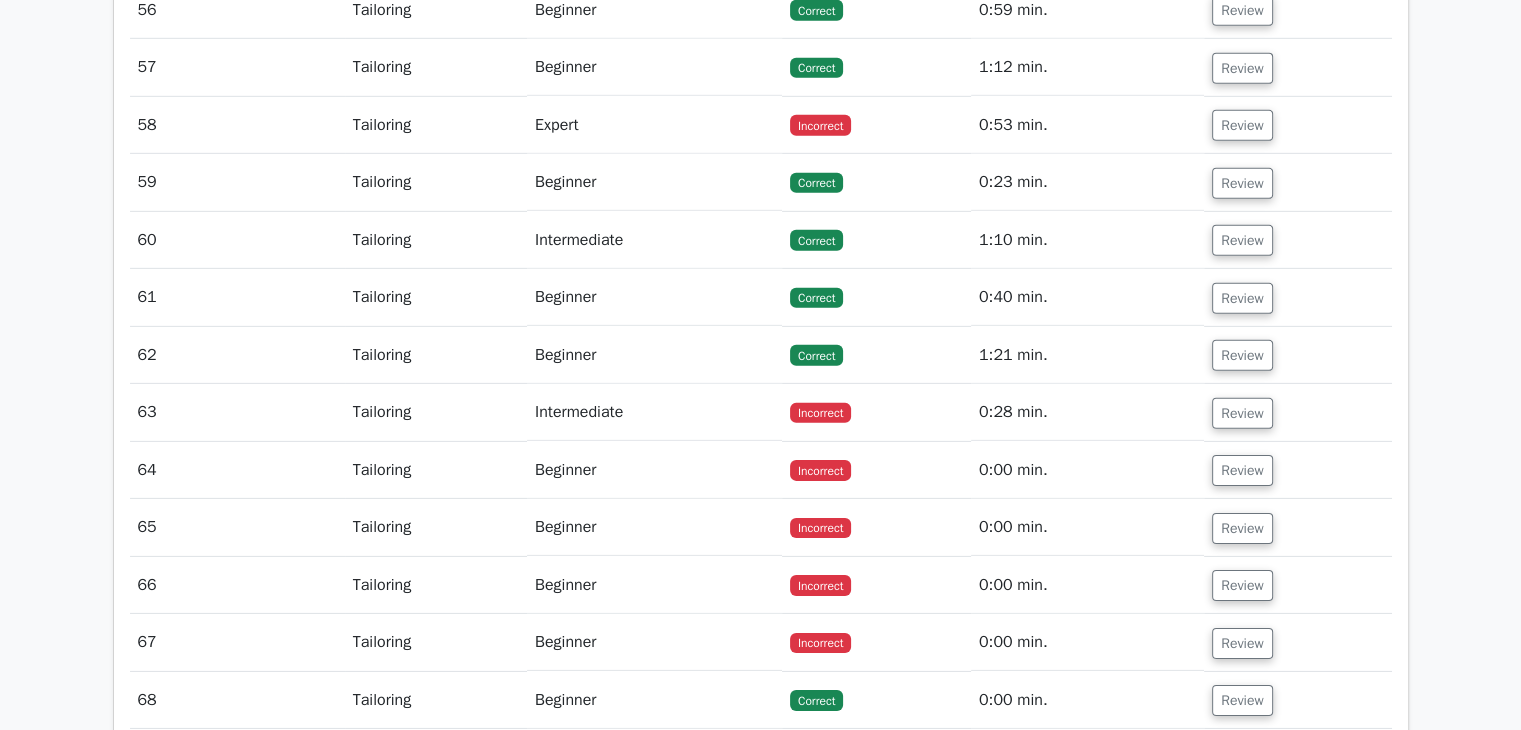 drag, startPoint x: 864, startPoint y: 416, endPoint x: 776, endPoint y: 425, distance: 88.45903 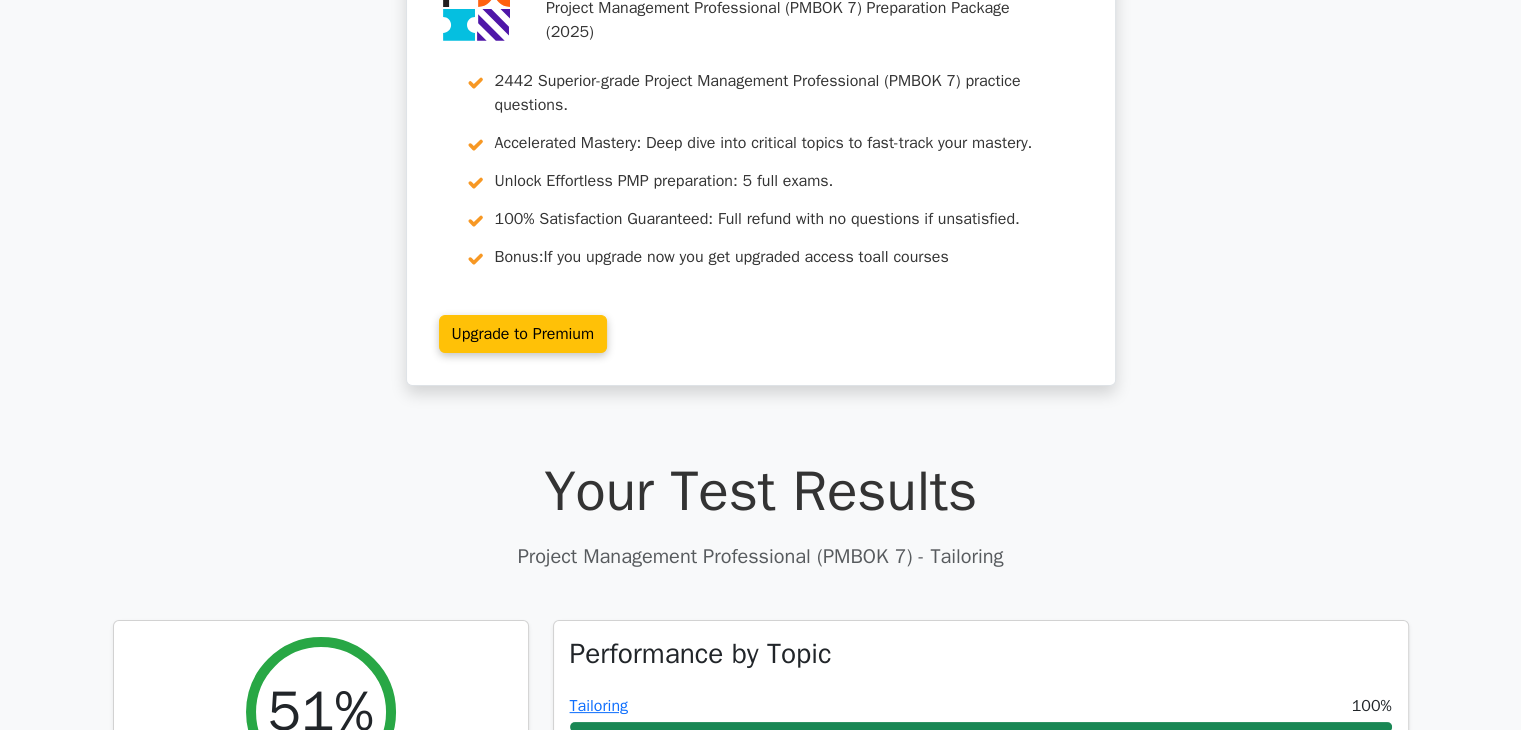 scroll, scrollTop: 0, scrollLeft: 0, axis: both 